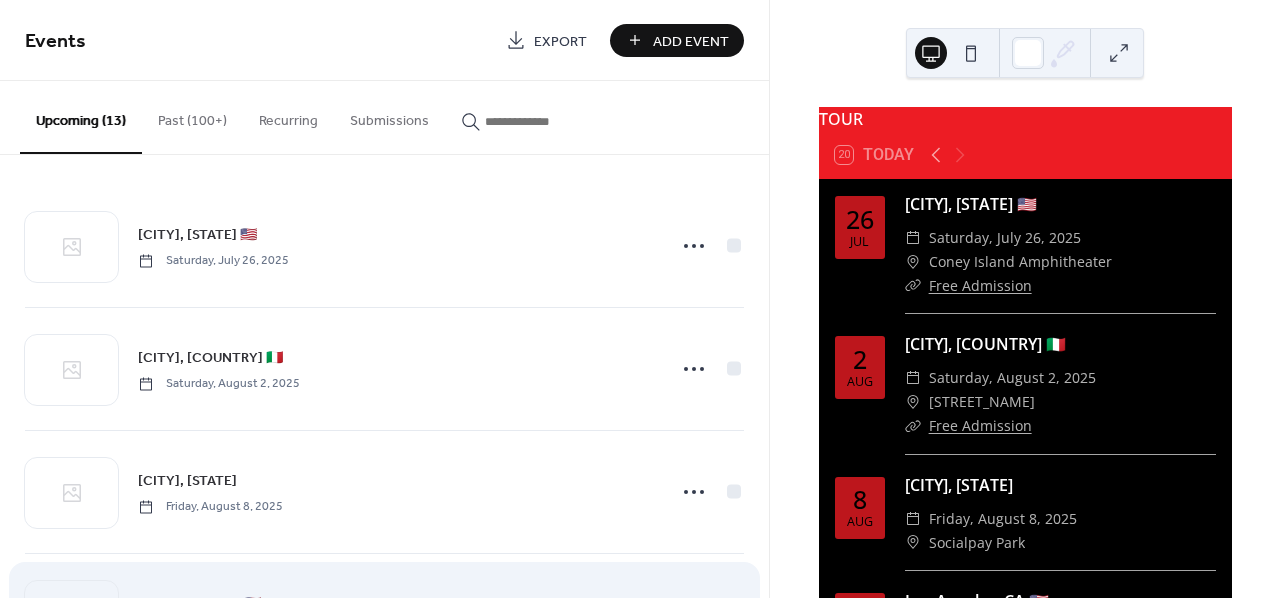 click on "Los Angeles, CA 🇺🇸" at bounding box center (199, 604) 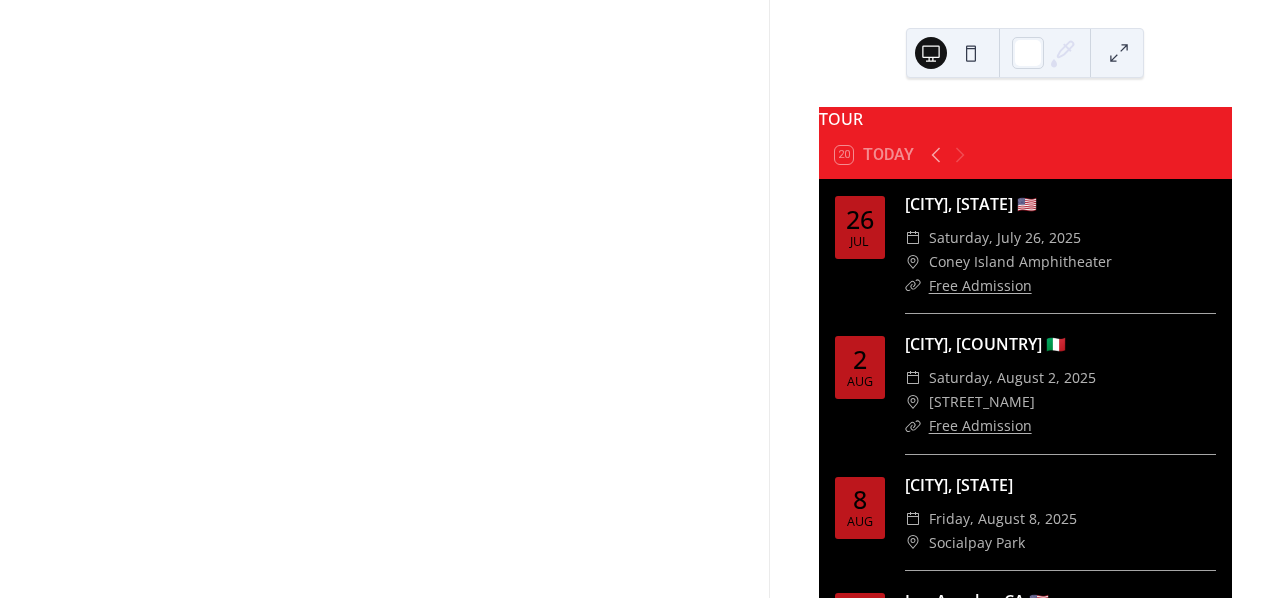 click at bounding box center [384, 299] 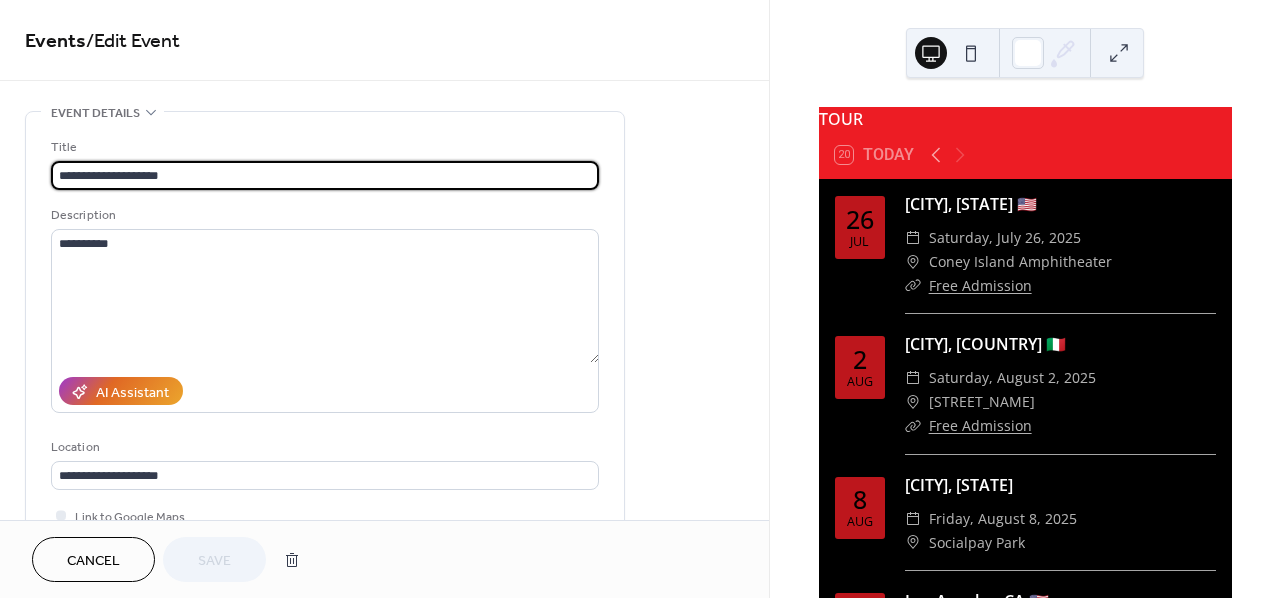 click on "**********" at bounding box center [325, 175] 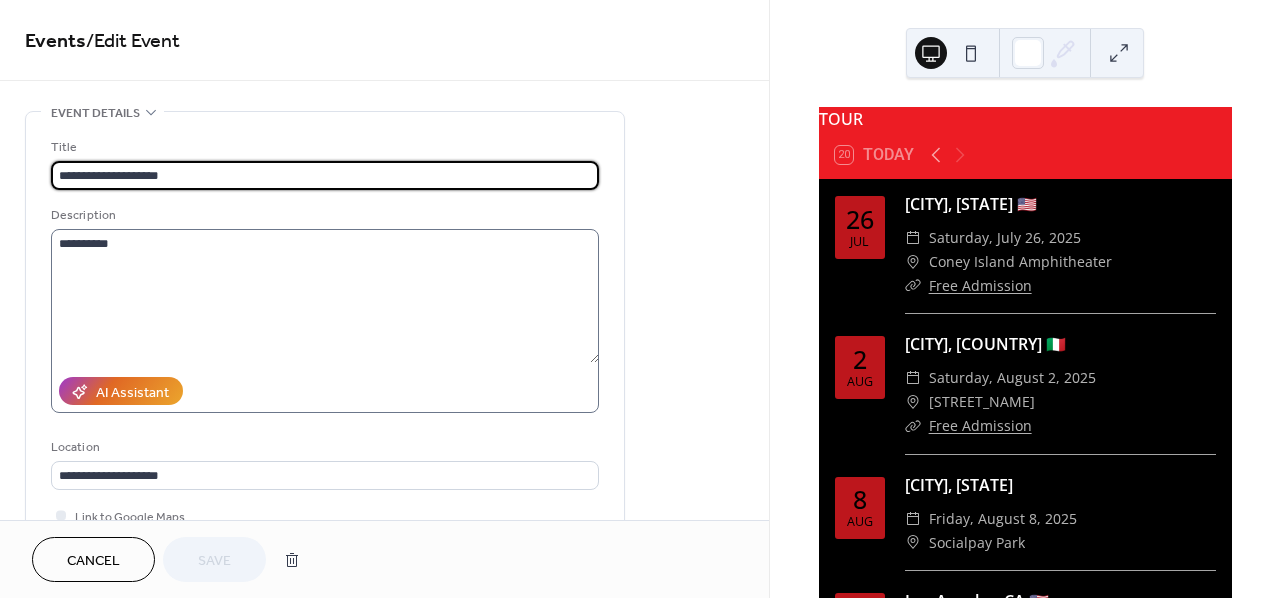 scroll, scrollTop: 597, scrollLeft: 0, axis: vertical 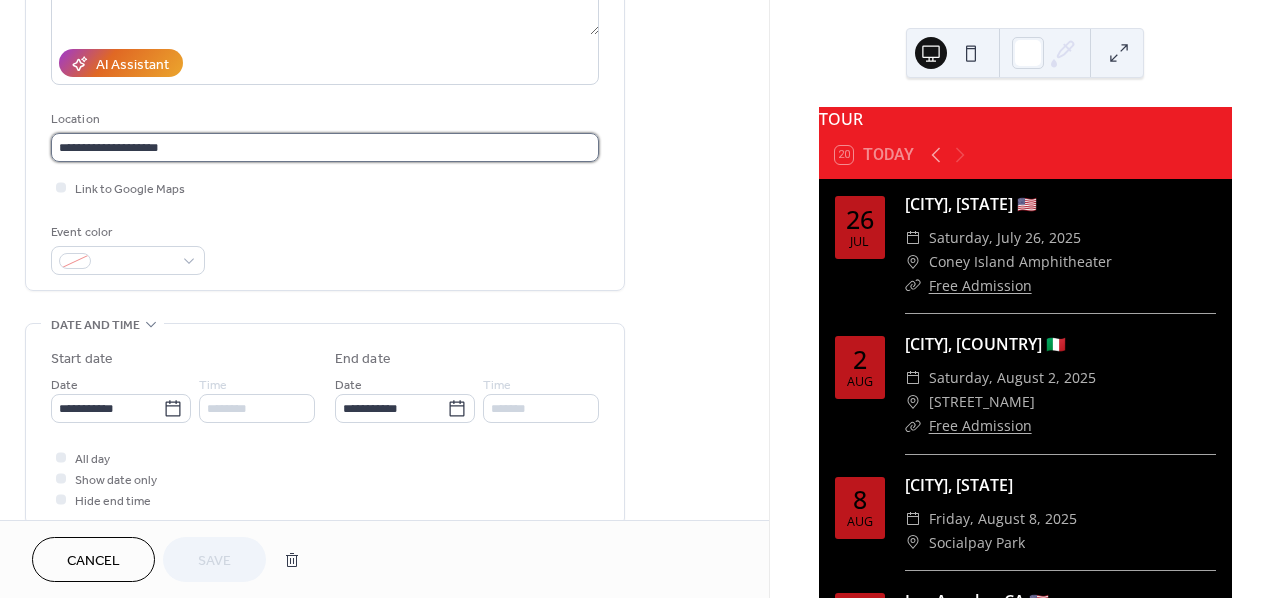 click on "**********" at bounding box center (325, 147) 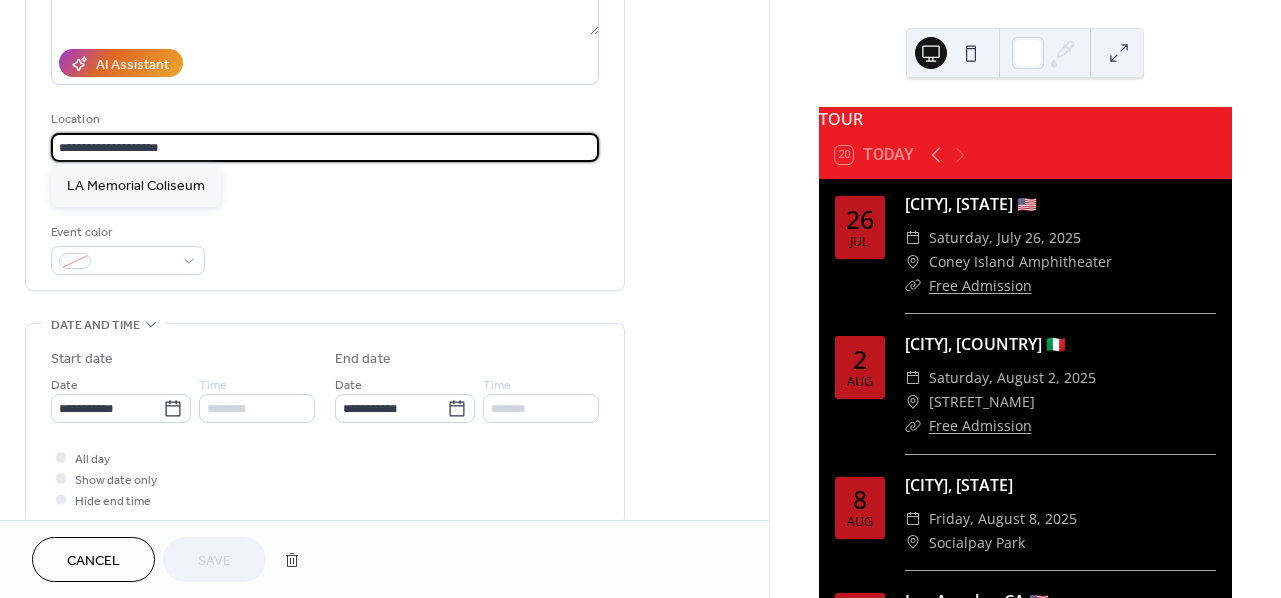 click on "**********" at bounding box center [325, 147] 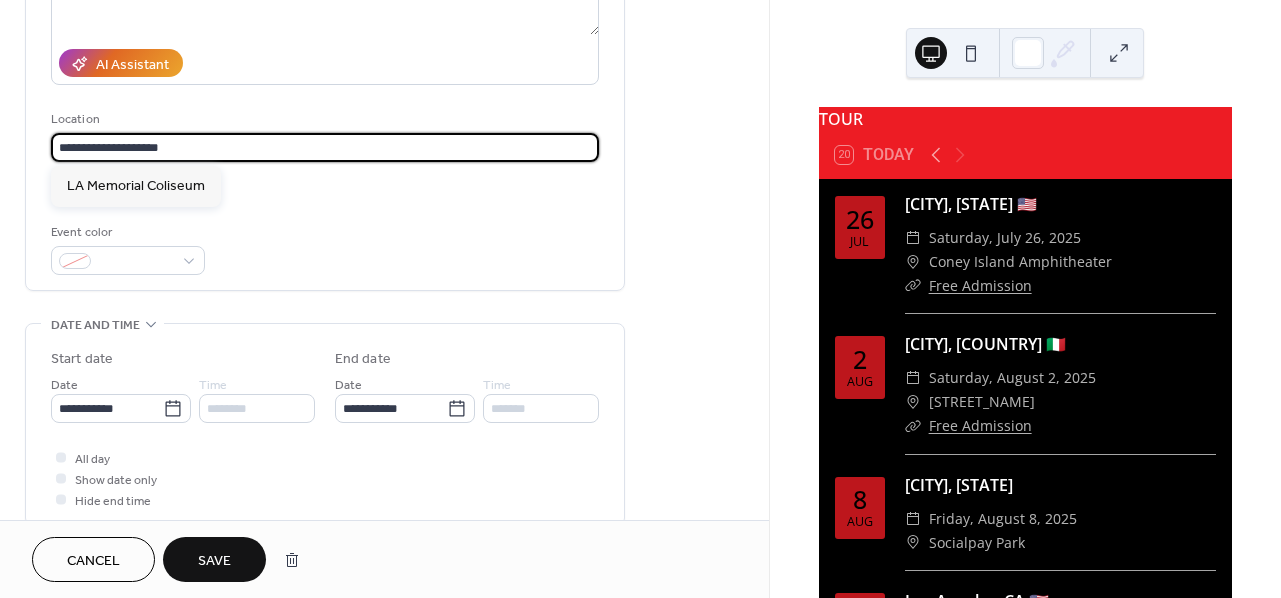 scroll, scrollTop: 466, scrollLeft: 0, axis: vertical 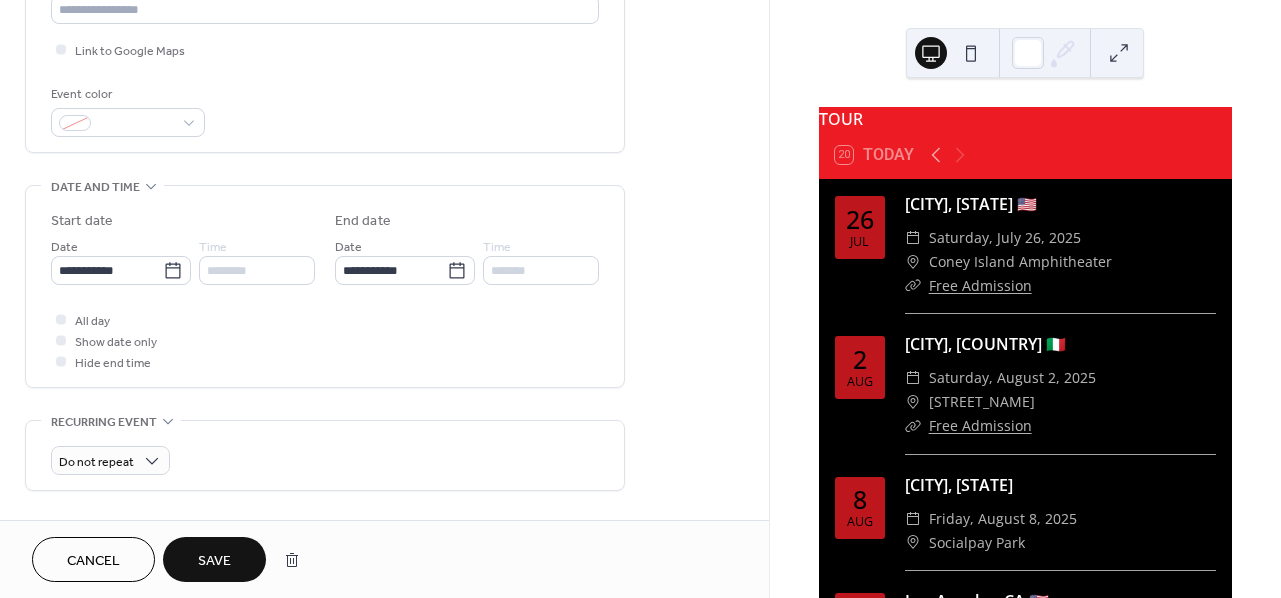 type 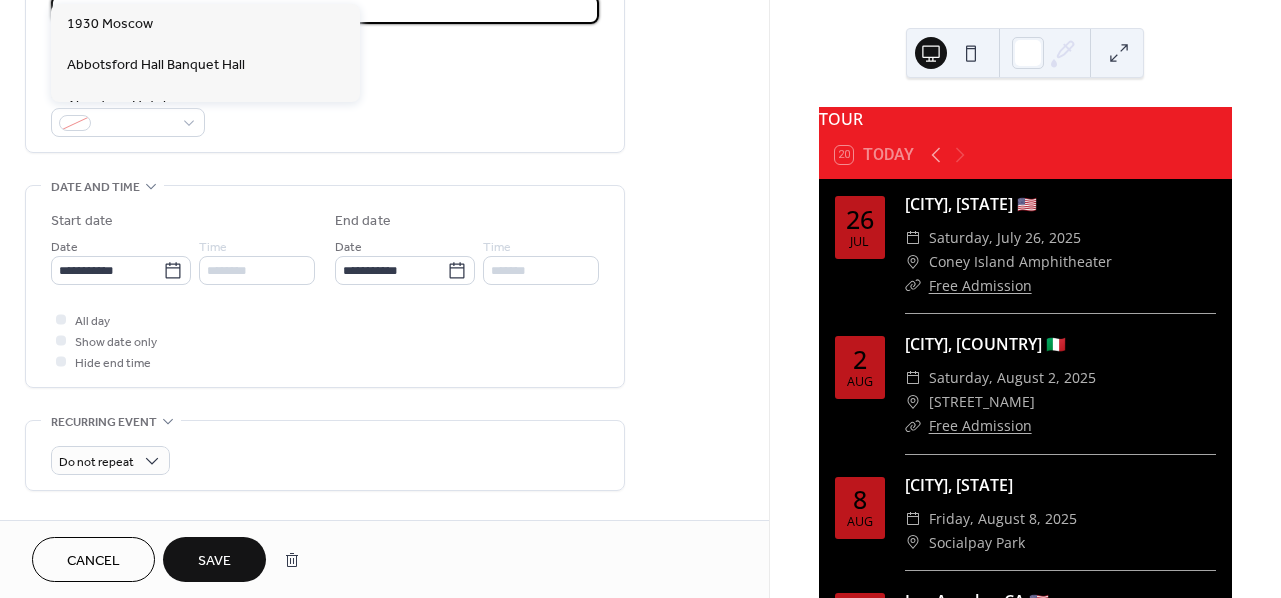 scroll, scrollTop: 742, scrollLeft: 0, axis: vertical 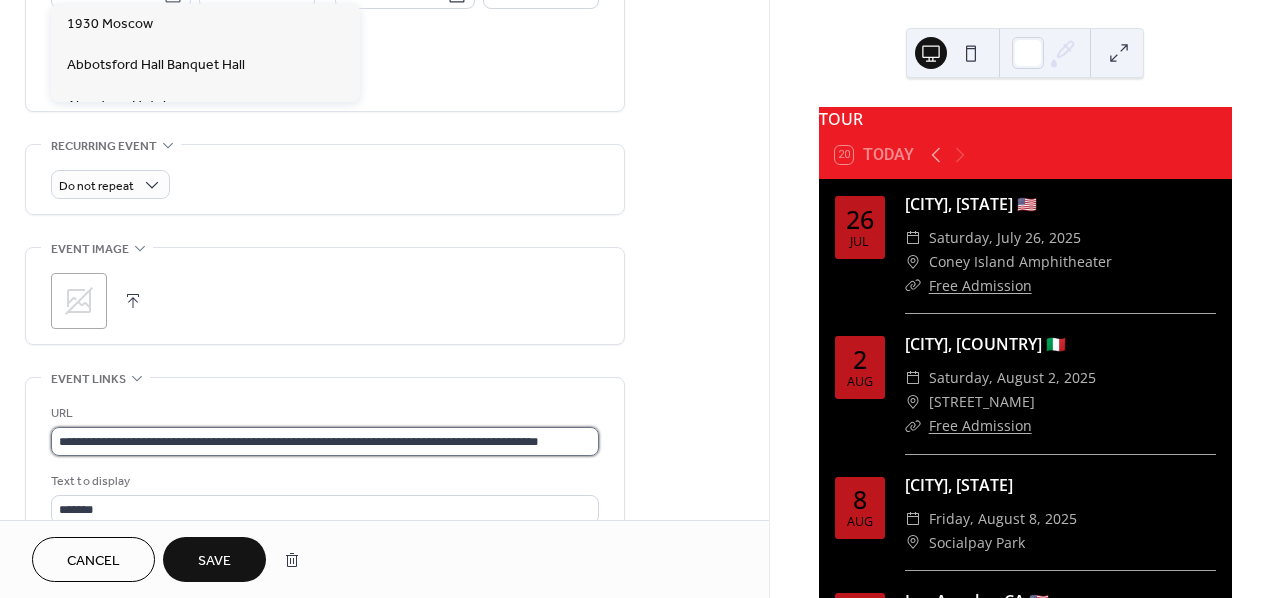 click on "**********" at bounding box center [325, 441] 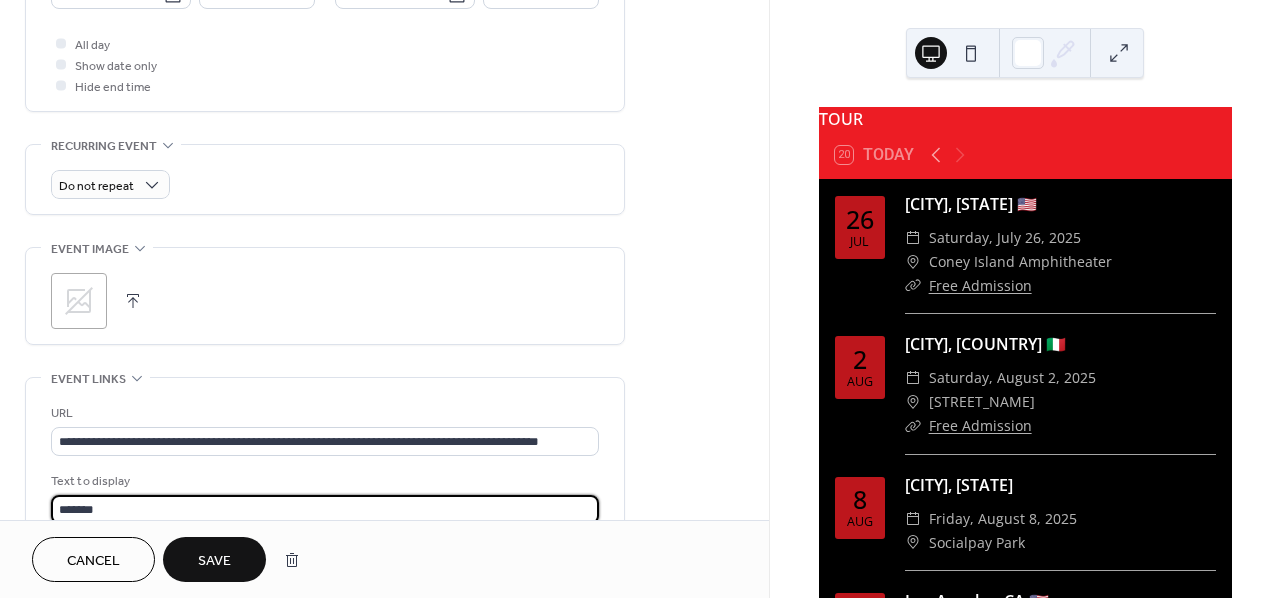 click on "*******" at bounding box center (325, 509) 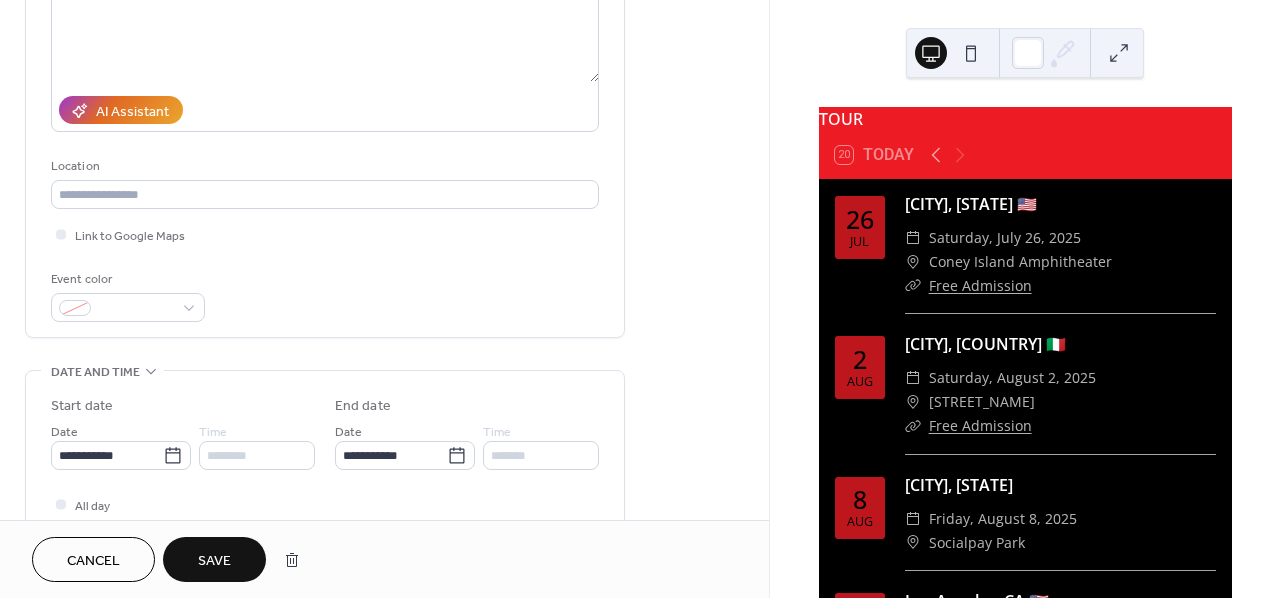 scroll, scrollTop: 117, scrollLeft: 0, axis: vertical 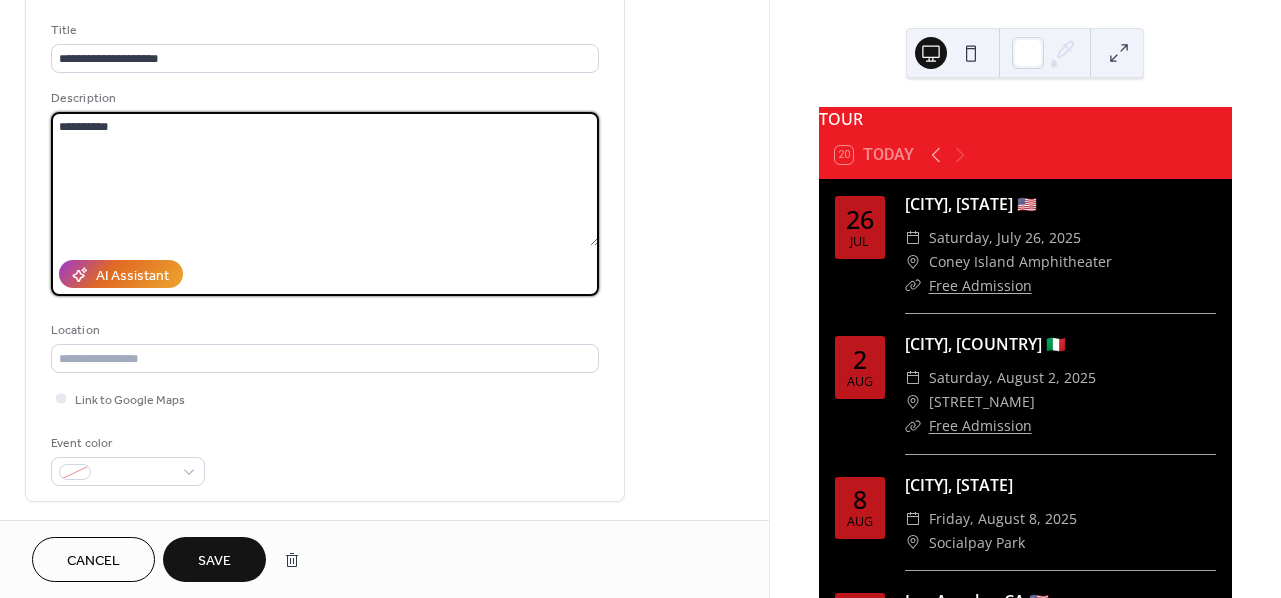 click on "**********" at bounding box center [325, 179] 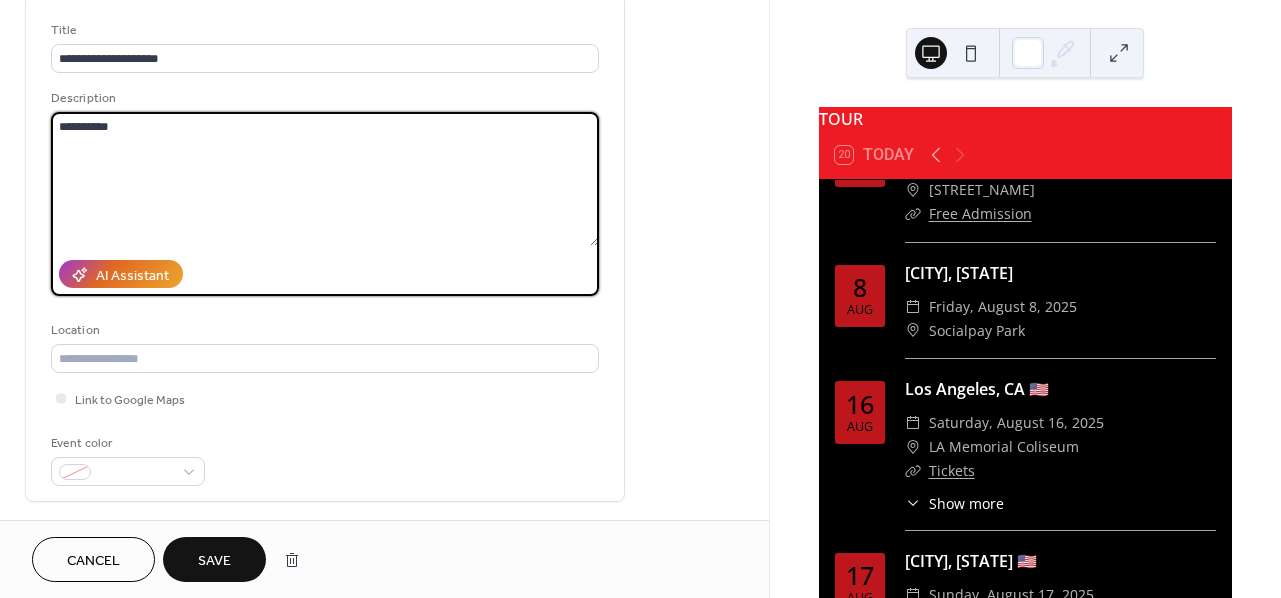click on "Cancel" at bounding box center [93, 559] 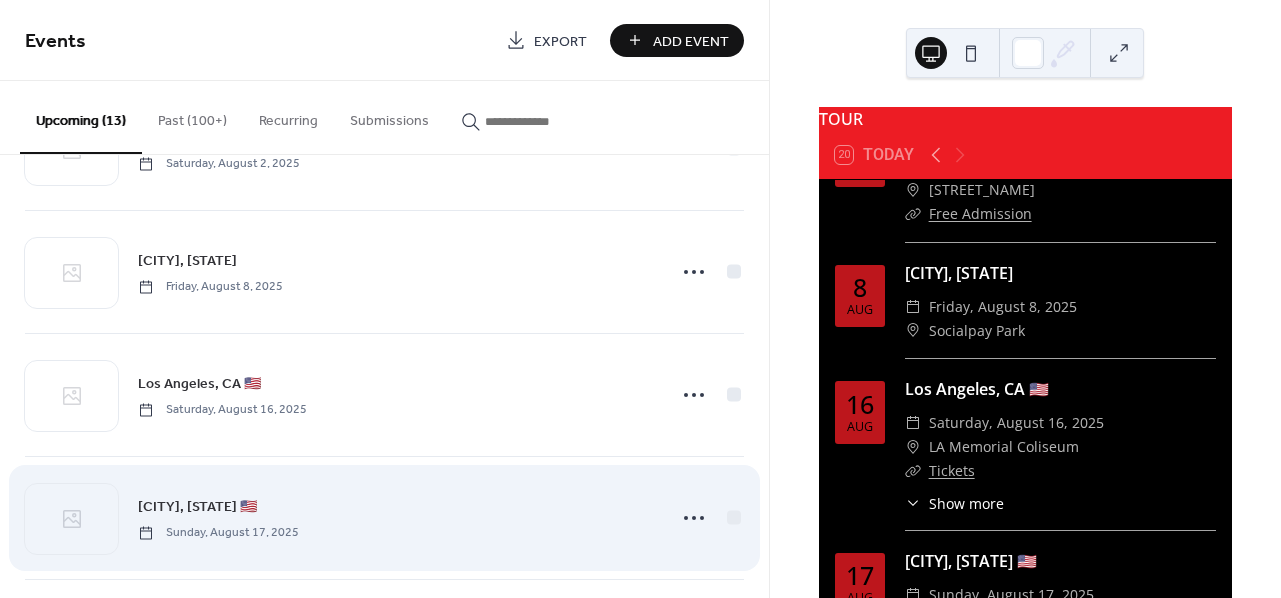 scroll, scrollTop: 422, scrollLeft: 0, axis: vertical 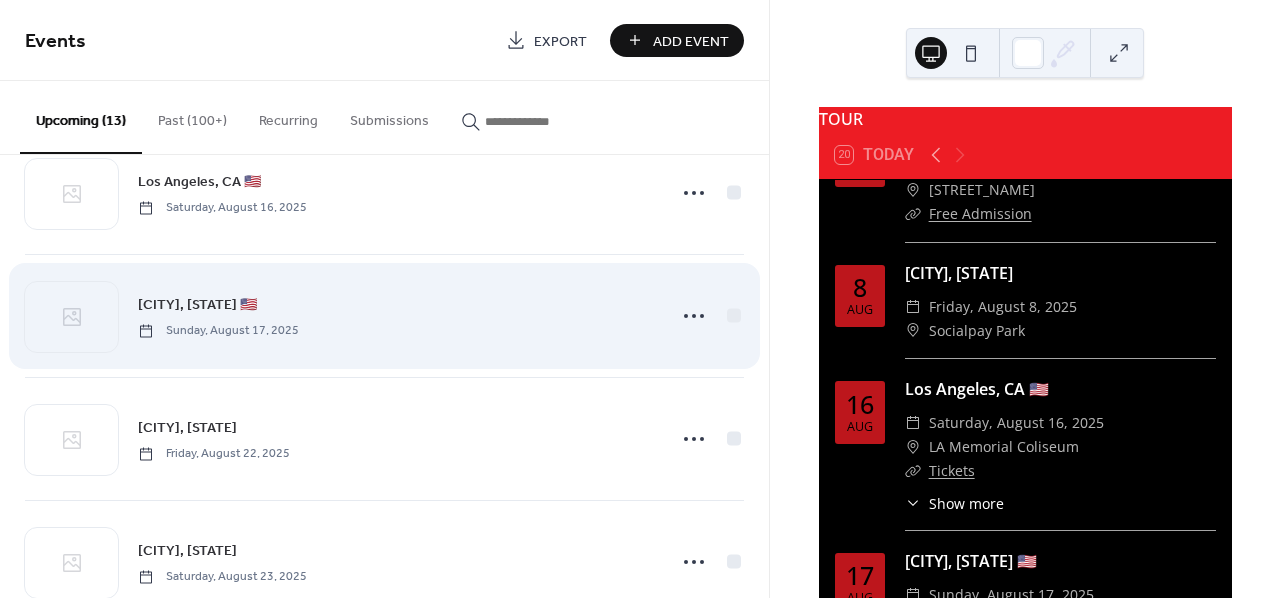 click on "[CITY], [STATE] 🇺🇸" at bounding box center [197, 305] 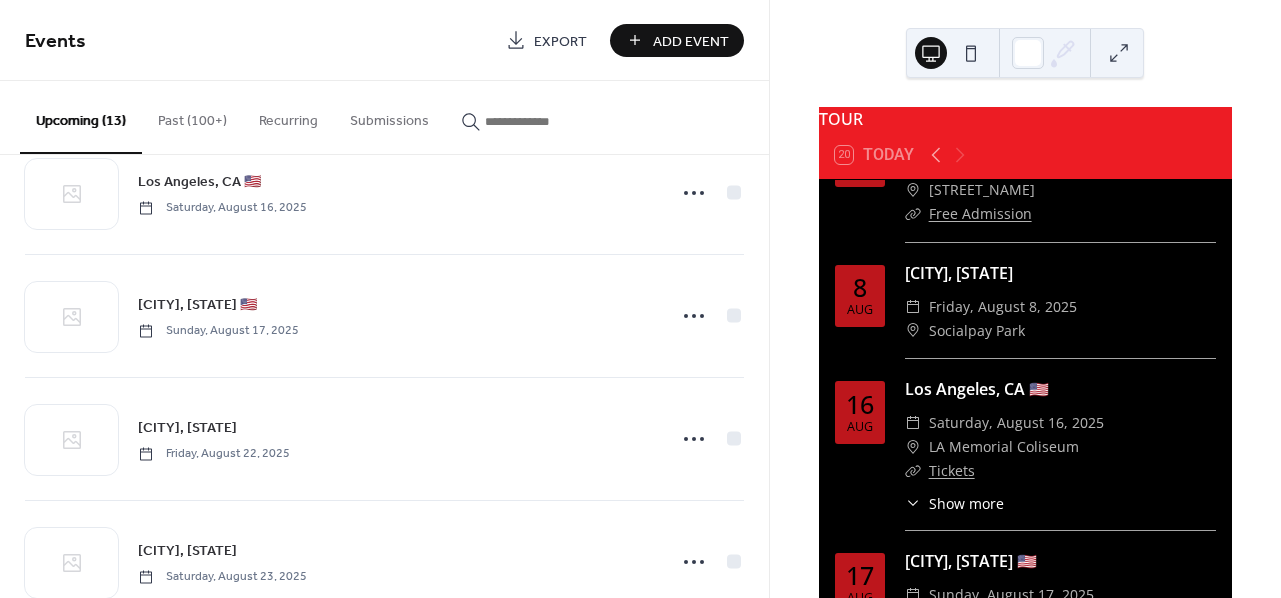 click on "Events Export Add Event Upcoming (13) Past (100+) Recurring Submissions Brooklyn, NY 🇺🇸 Saturday, July 26, 2025 Bari, Italy 🇮🇹 Saturday, August 2, 2025 Ulaanbaatar, Mongolia  🇲🇳 Friday, August 8, 2025 Los Angeles, CA 🇺🇸 Saturday, August 16, 2025 Atlantic City, NJ 🇺🇸 Sunday, August 17, 2025 Enoch, AB 🇨🇦 Friday, August 22, 2025 Bala, ON 🇨🇦 Saturday, August 23, 2025 Ostrava, Czechia 🇨🇿 Wednesday, August 27, 2025 Bratislava, Slovakia 🇸🇰 w/ Mad Lion Friday, August 29, 2025 Prague, Czechia 🇨🇿 Saturday, August 30, 2025 Seattle, WA 🇺🇸 Sunday, August 31, 2025 Paris, France  🇫🇷 Saturday, October 18, 2025 London, UK 🇬🇧 Monday, December 1, 2025 Cancel" at bounding box center [384, 299] 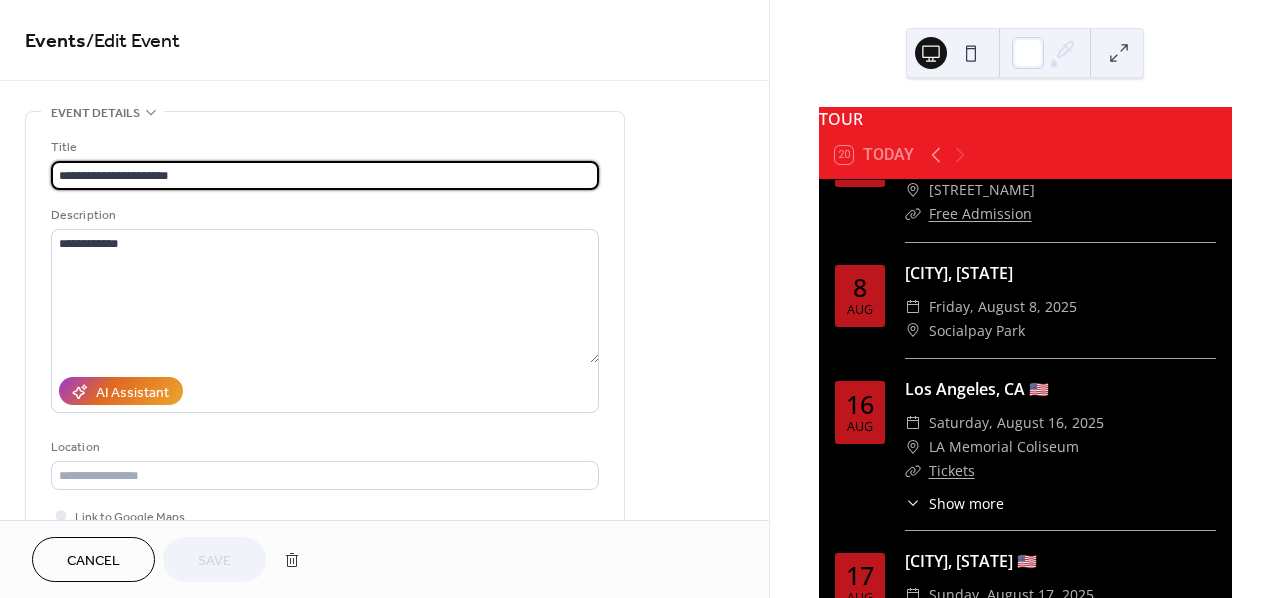click on "**********" at bounding box center [325, 175] 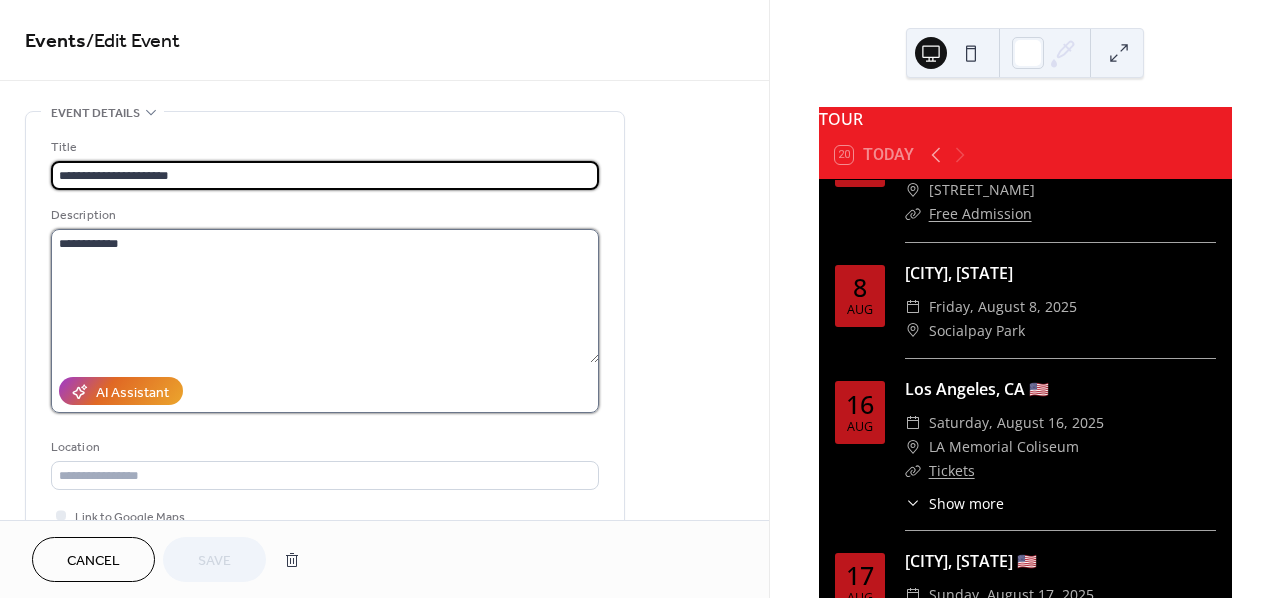 click on "**********" at bounding box center (325, 296) 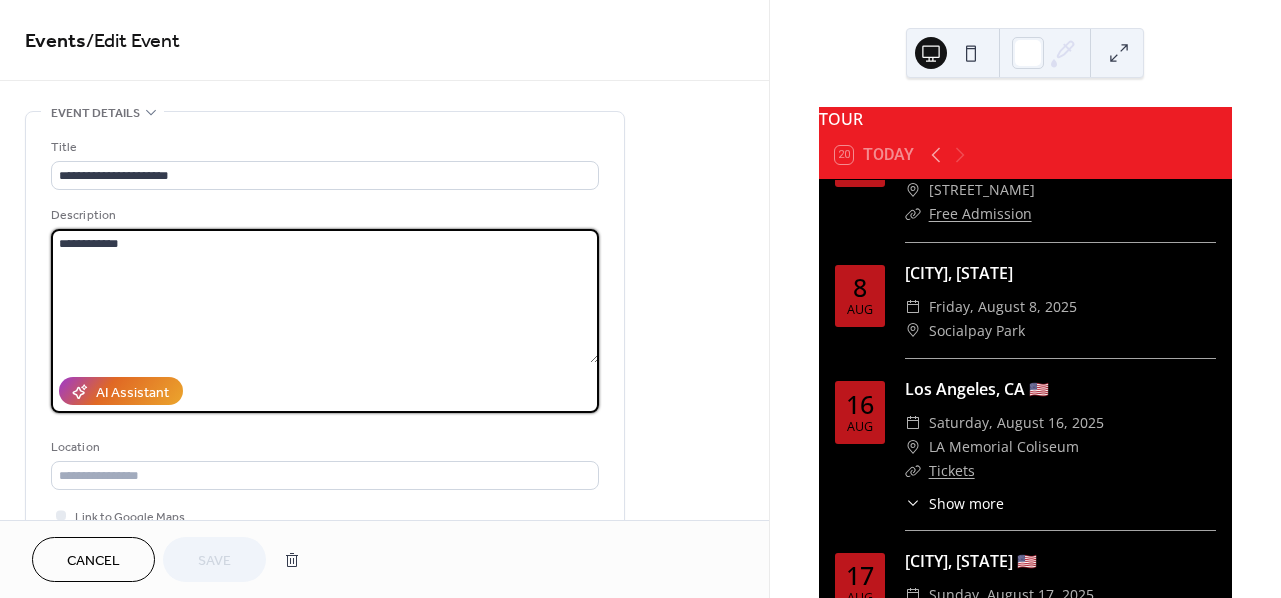 click on "**********" at bounding box center [325, 296] 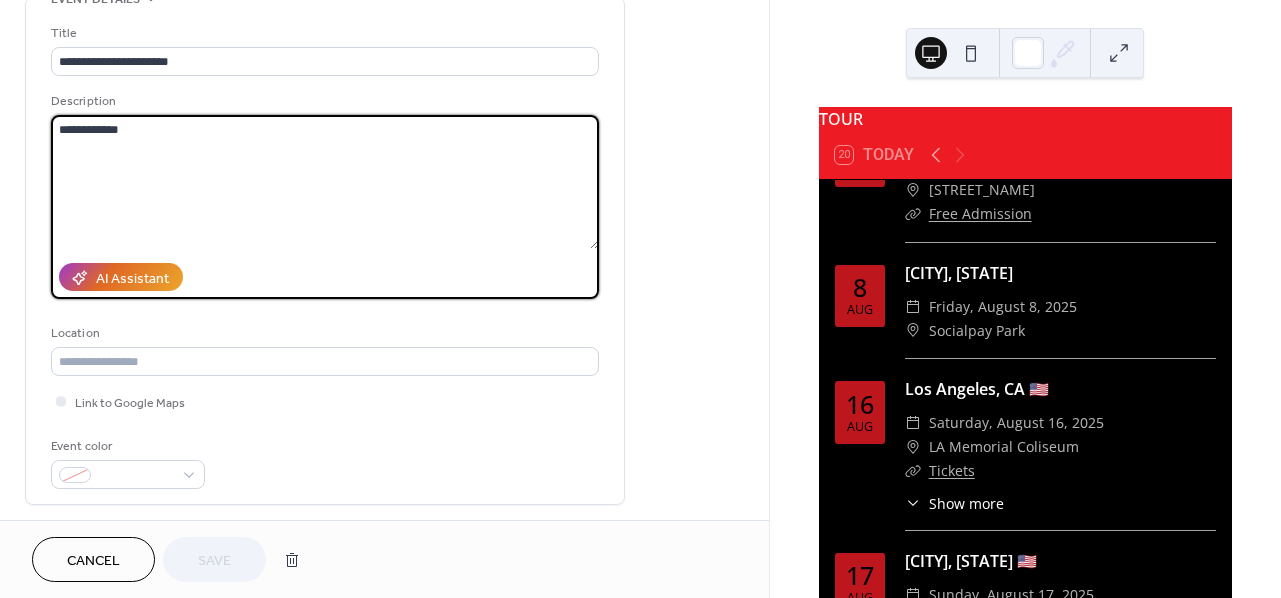 scroll, scrollTop: 339, scrollLeft: 0, axis: vertical 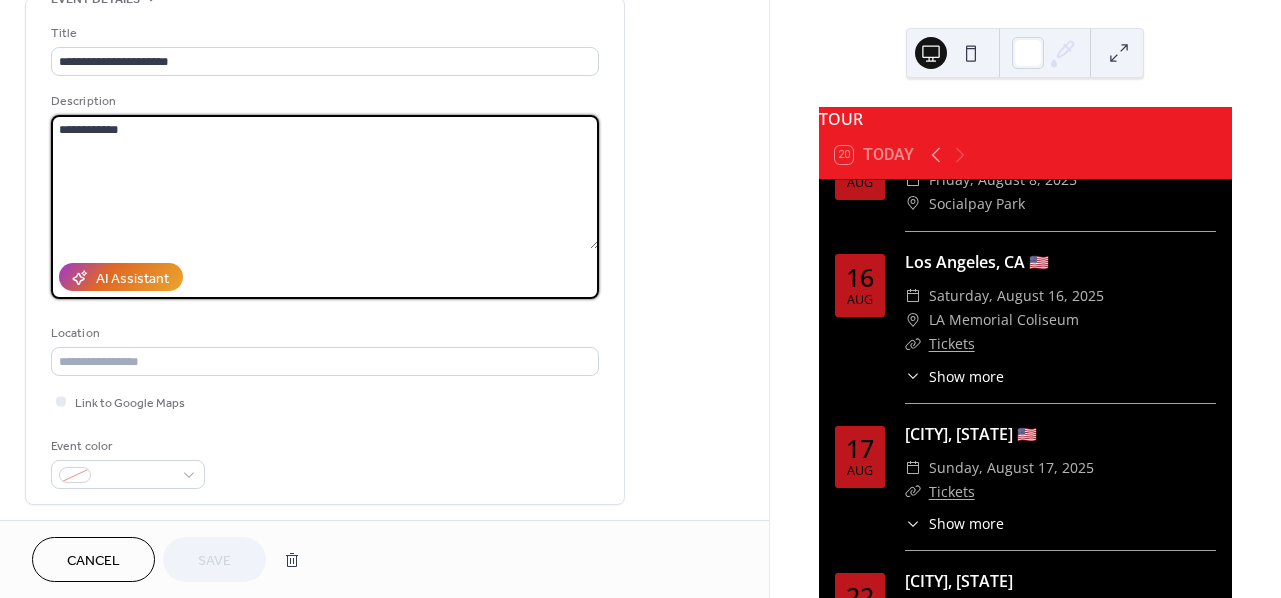click on "Show more" at bounding box center (966, 523) 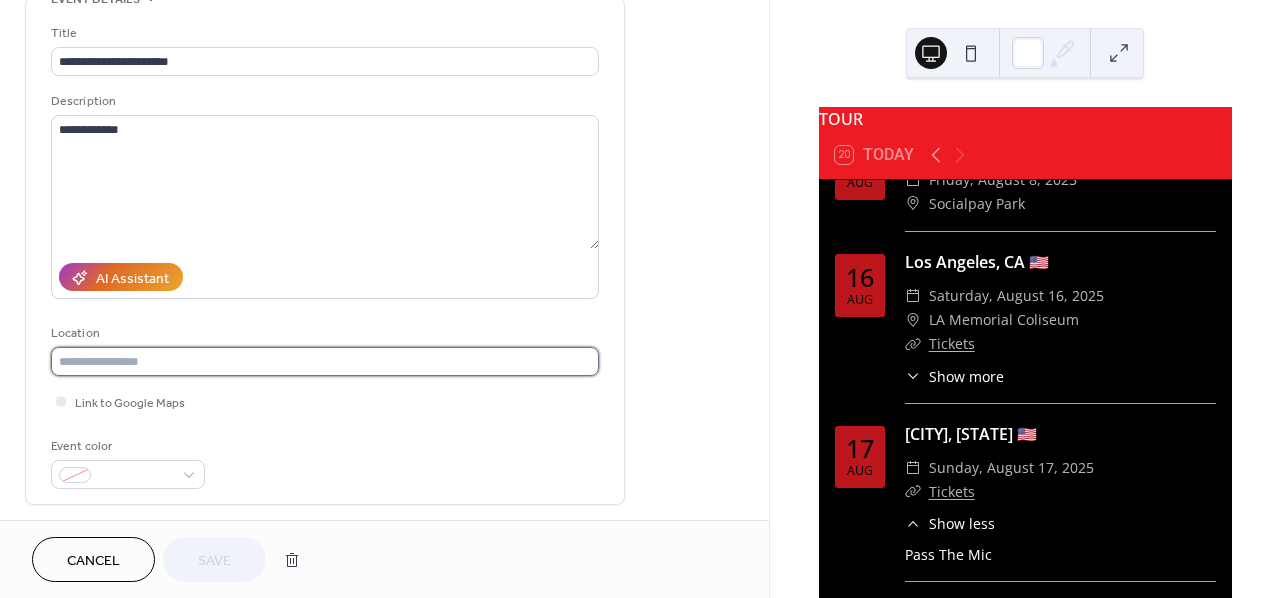 click at bounding box center [325, 361] 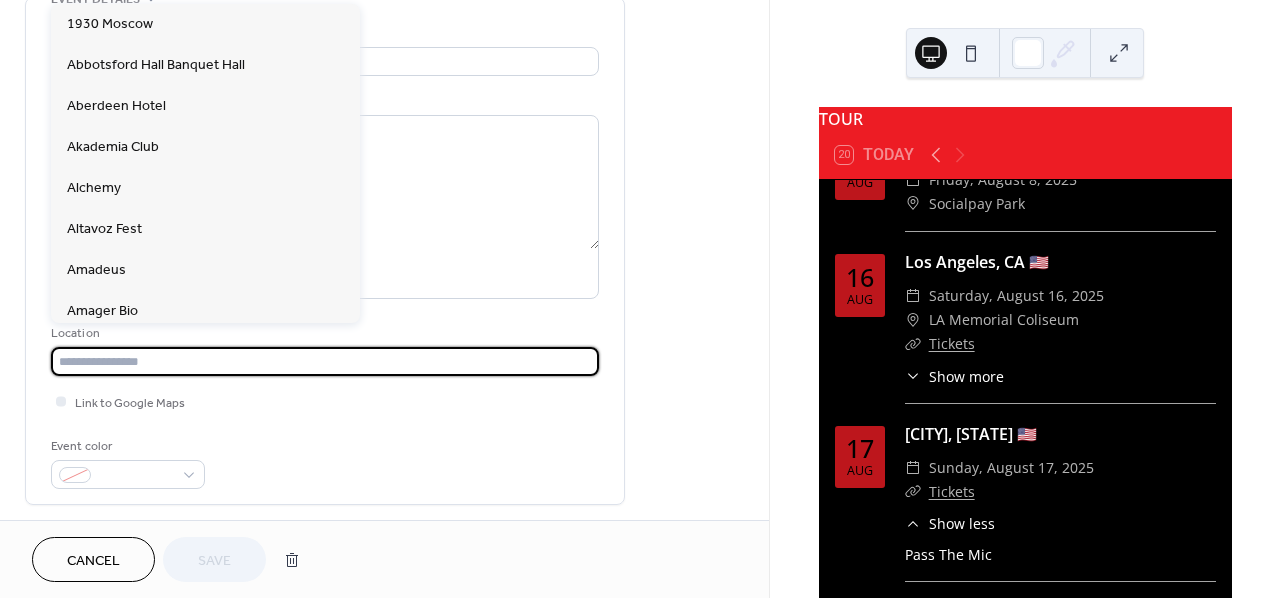 type on "*" 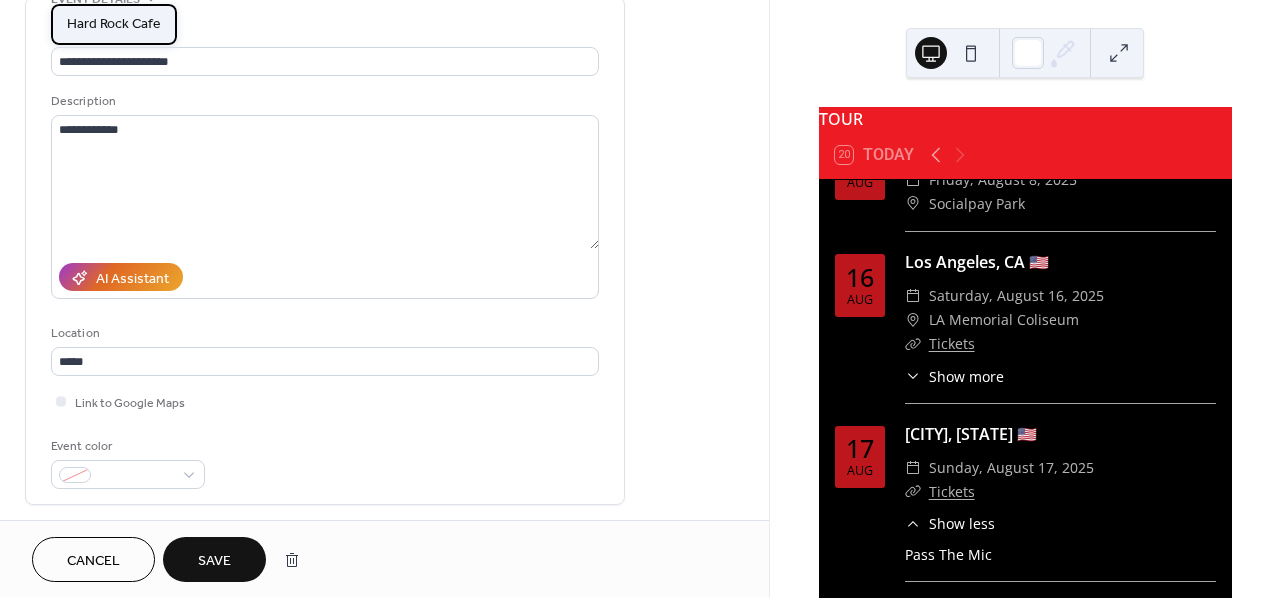 click on "Hard Rock Cafe" at bounding box center (114, 24) 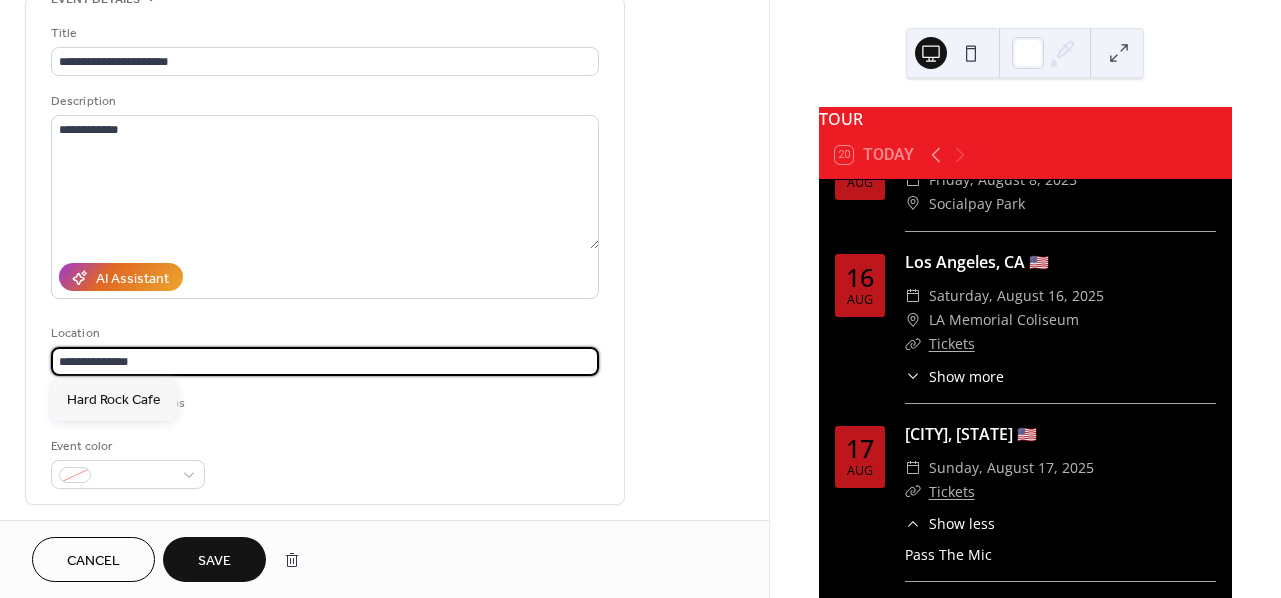 click on "**********" at bounding box center [325, 361] 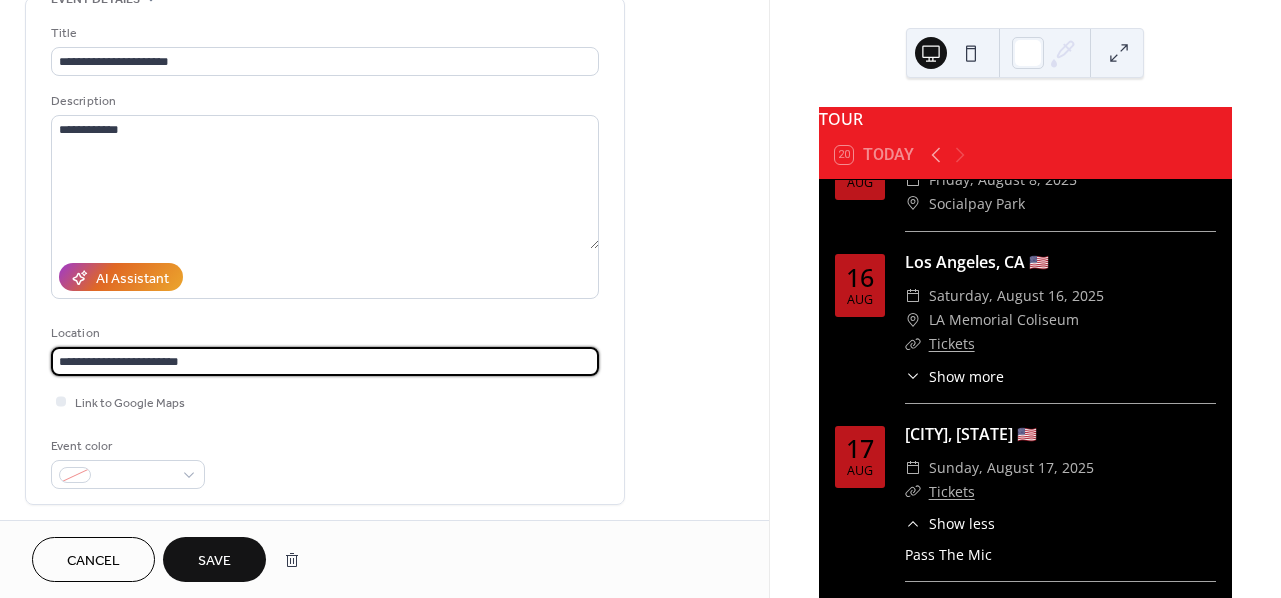 type on "**********" 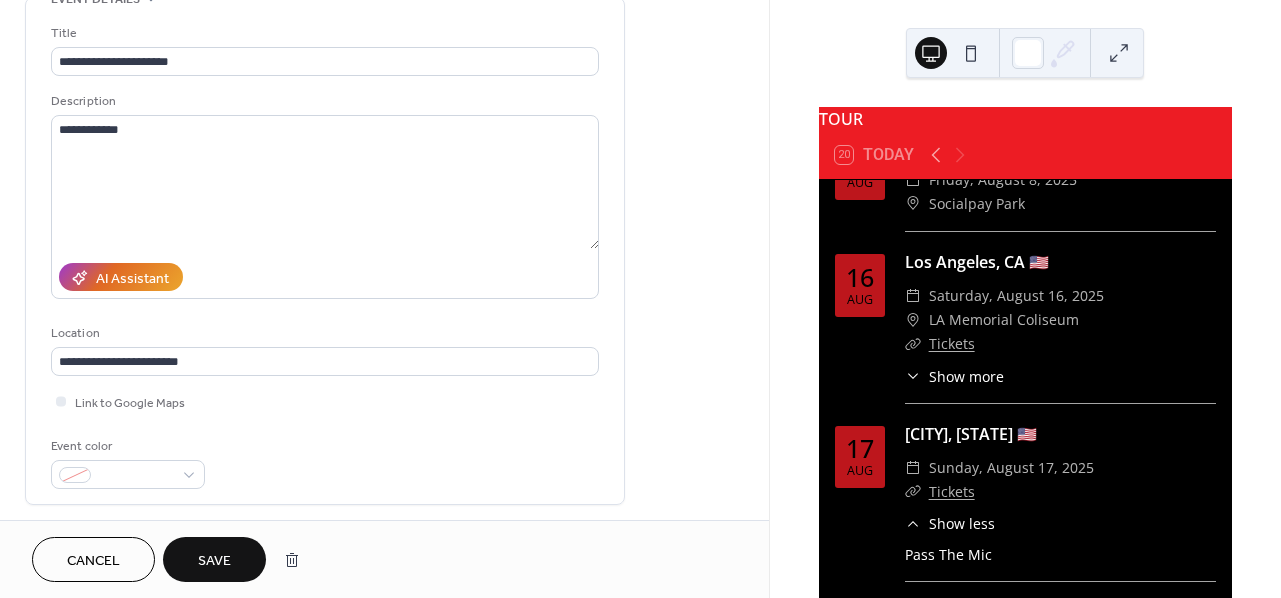 click on "Location" at bounding box center (323, 333) 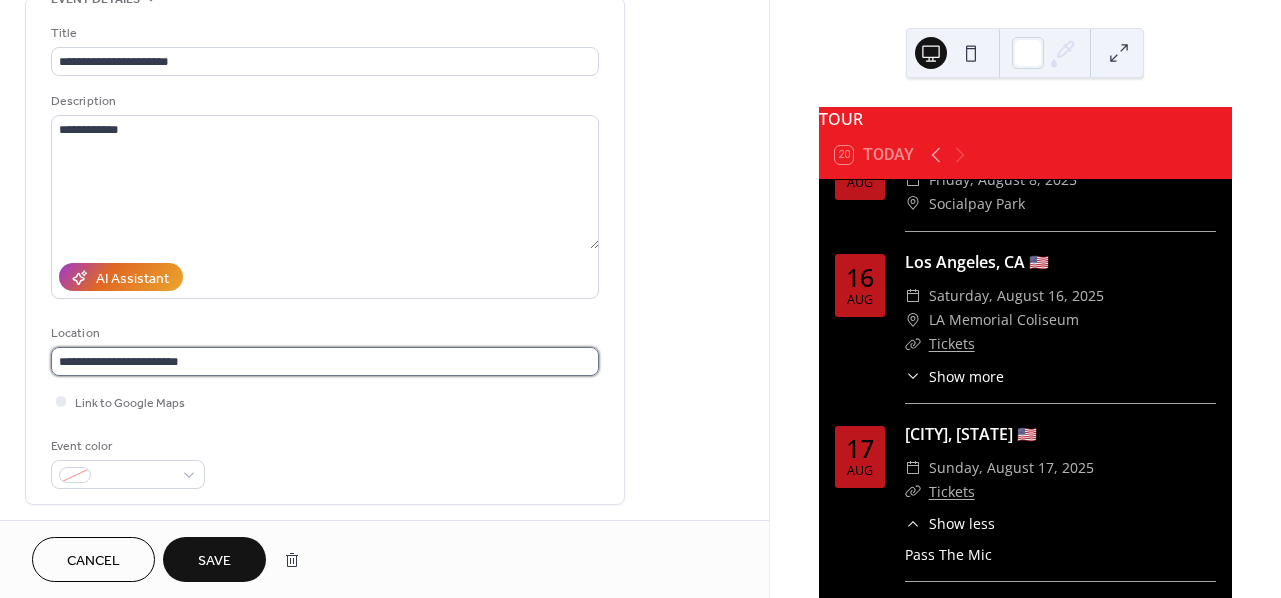 click on "**********" at bounding box center (325, 361) 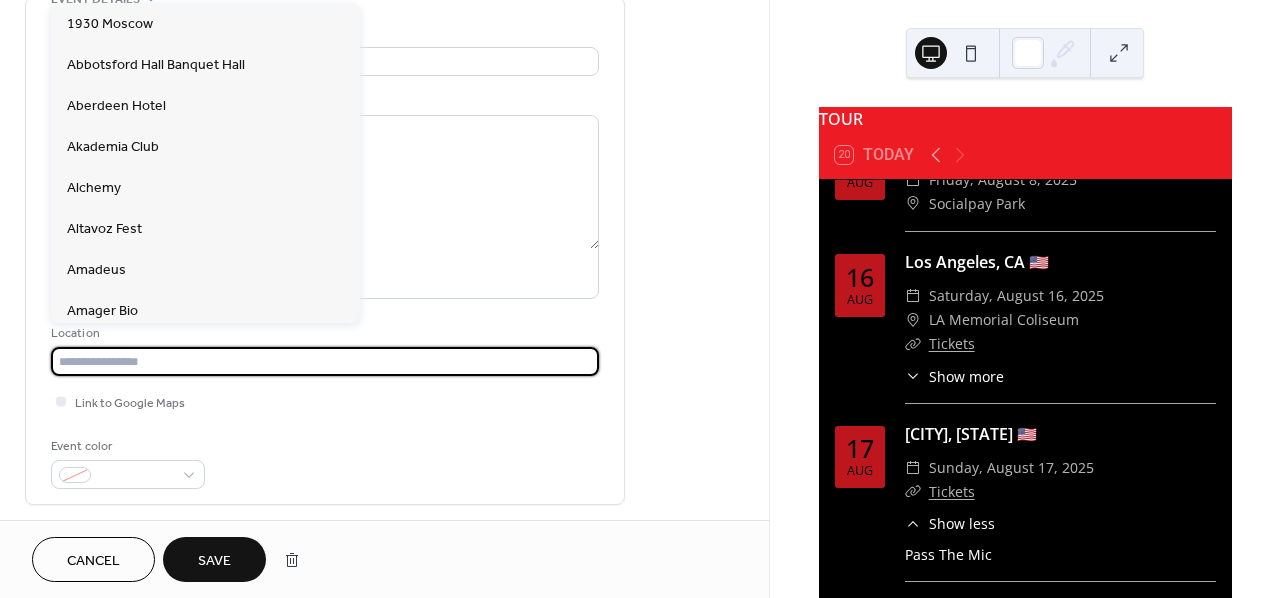 click at bounding box center (325, 361) 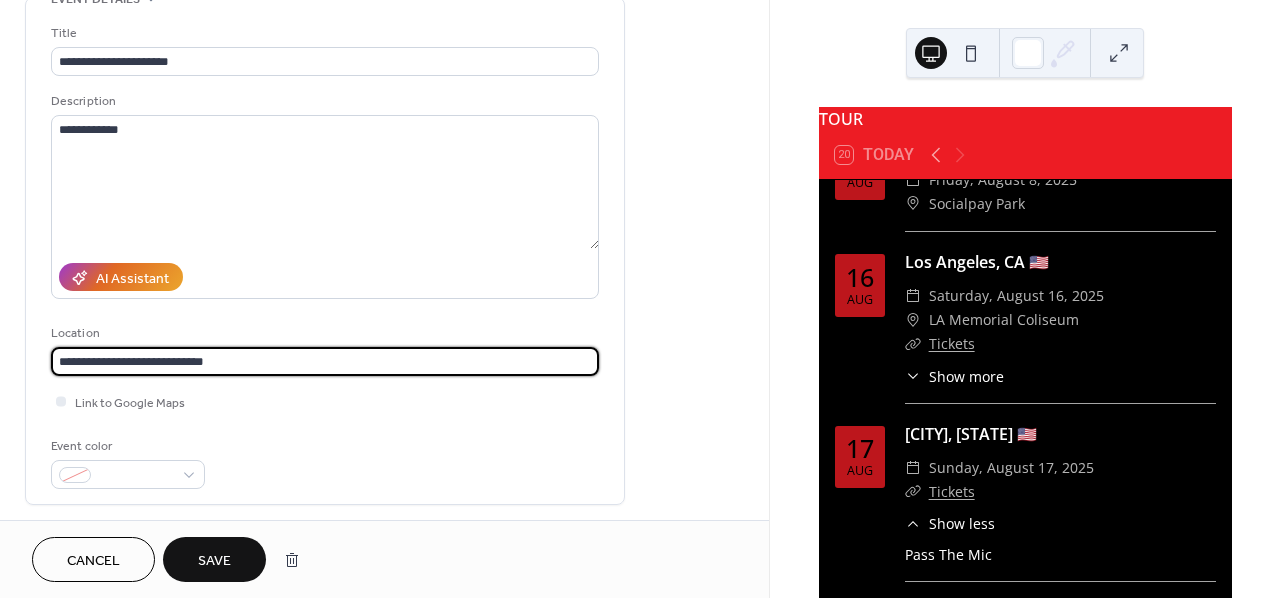 type on "**********" 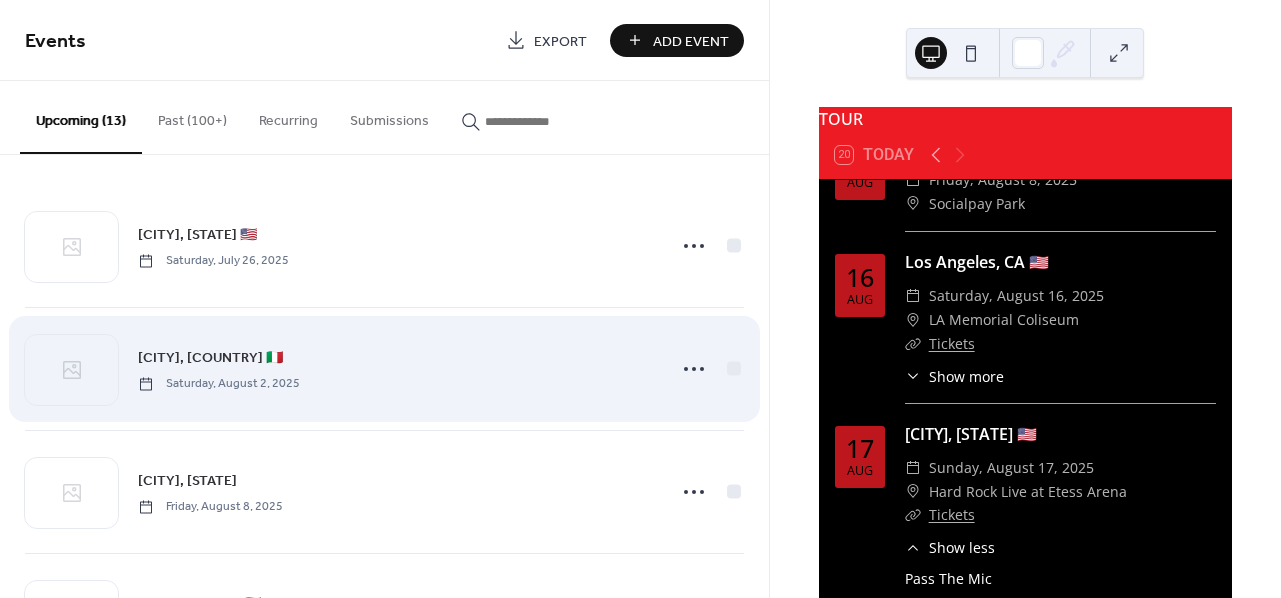 scroll, scrollTop: 238, scrollLeft: 0, axis: vertical 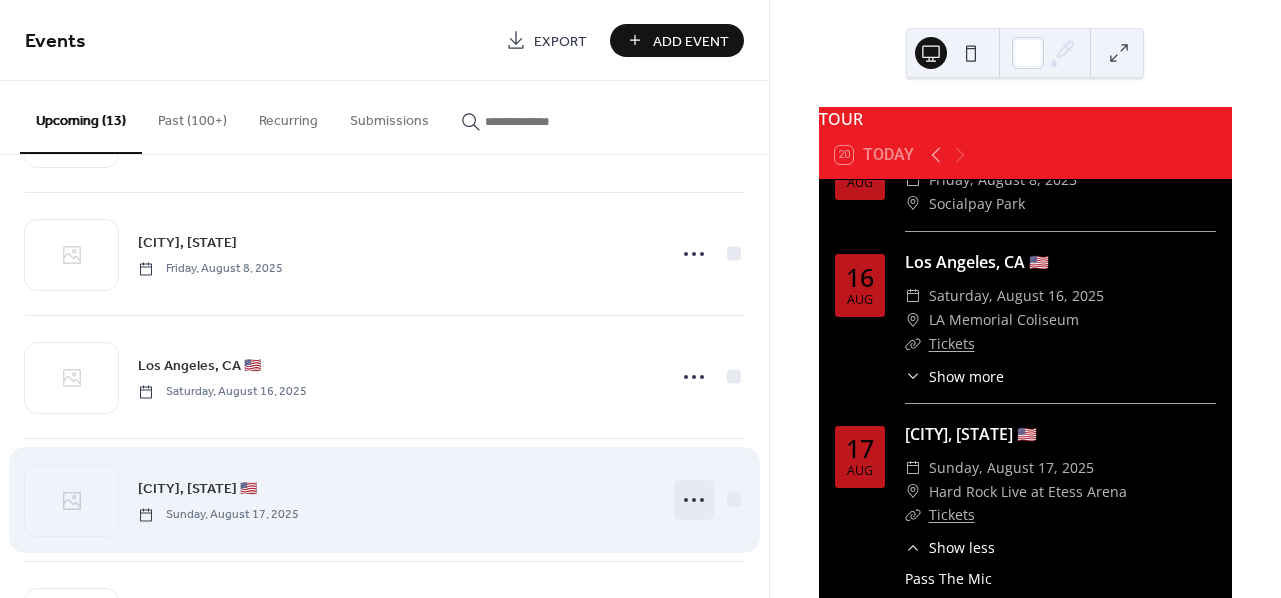 click 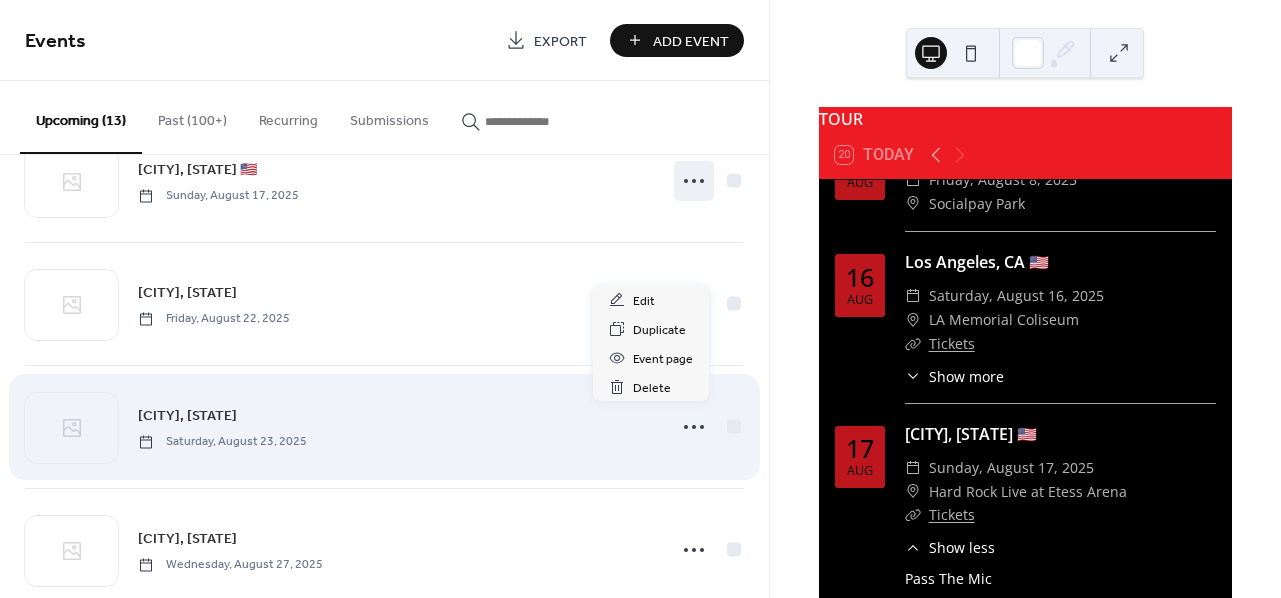 scroll, scrollTop: 477, scrollLeft: 0, axis: vertical 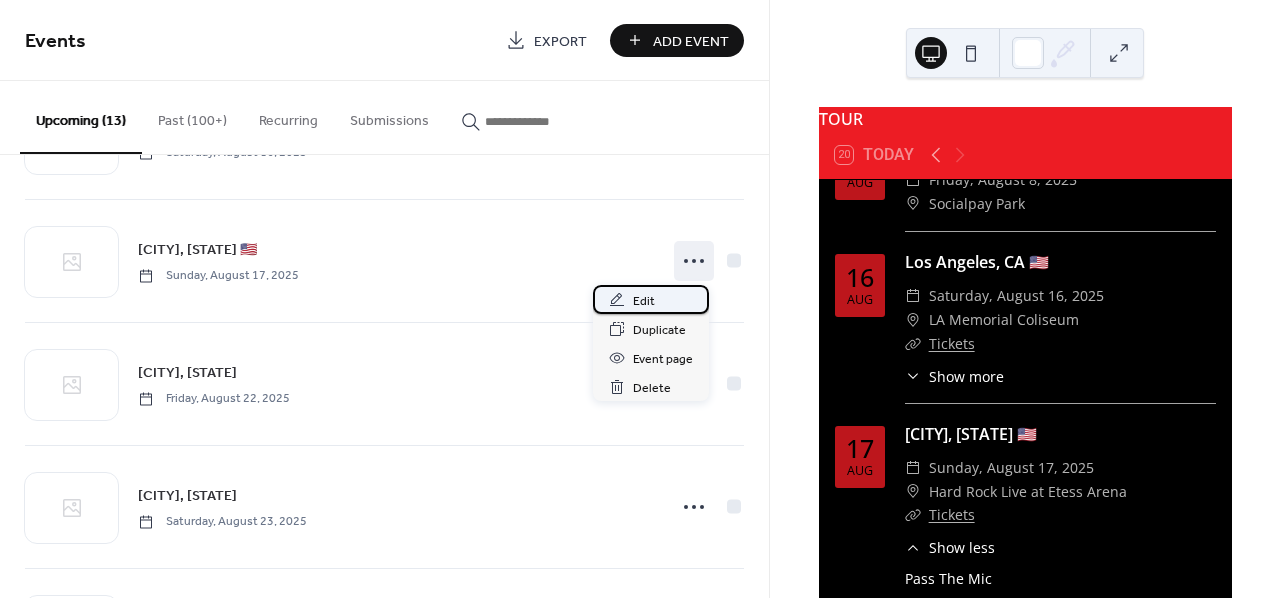 click on "Edit" at bounding box center [644, 301] 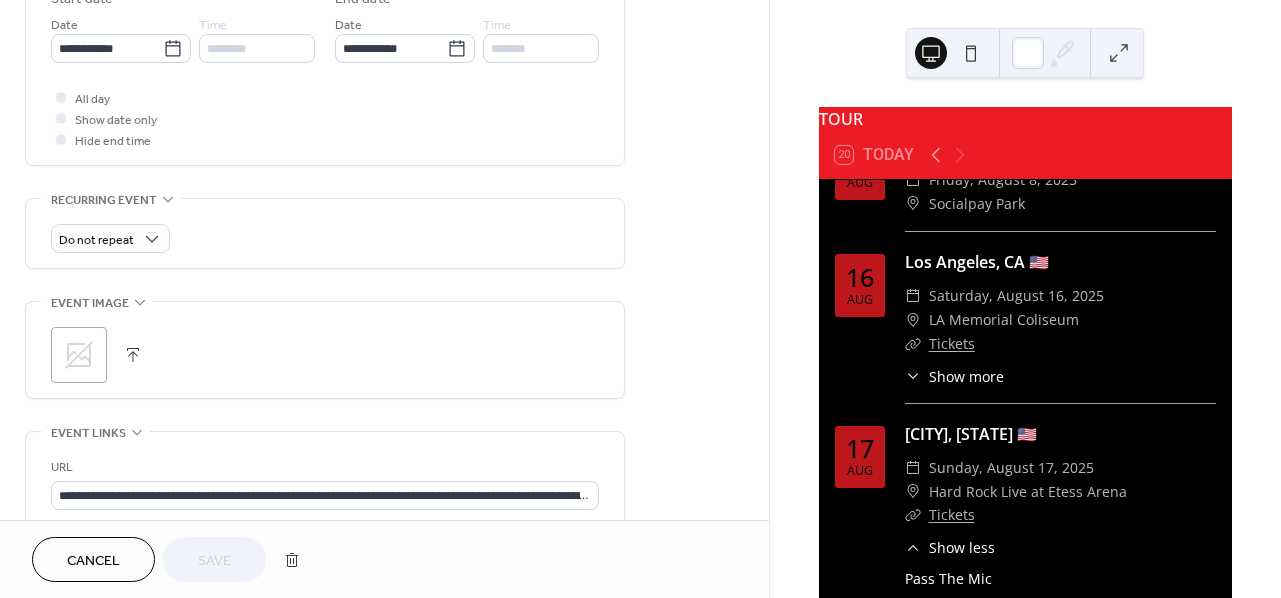 scroll, scrollTop: 852, scrollLeft: 0, axis: vertical 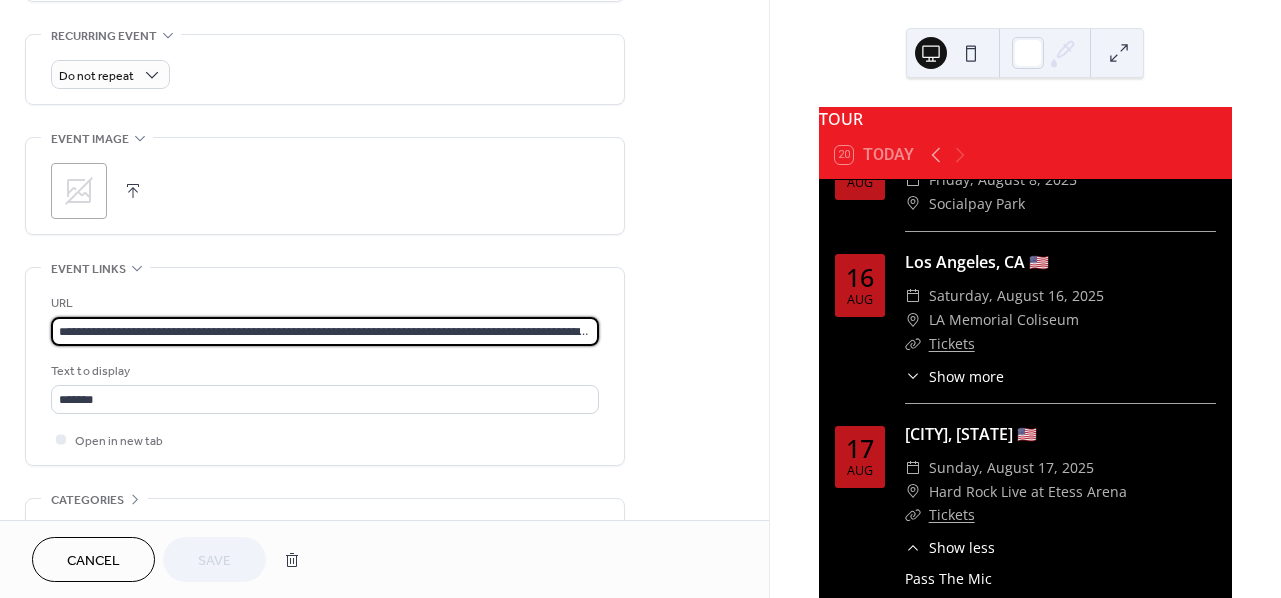 click on "**********" at bounding box center [325, 331] 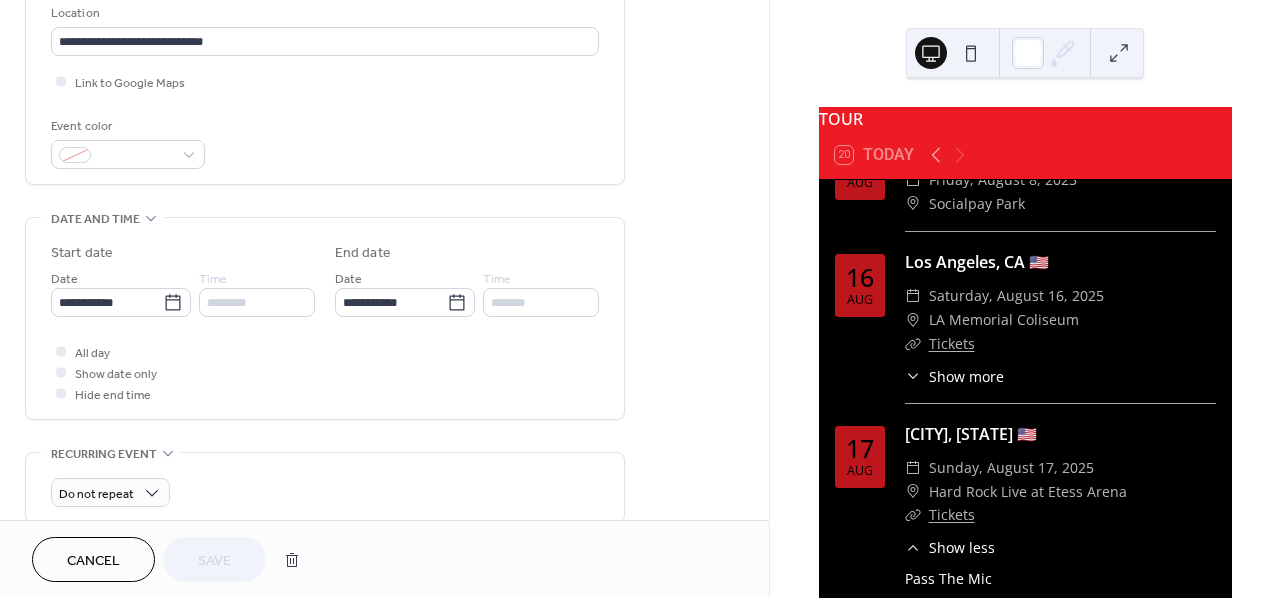 scroll, scrollTop: 206, scrollLeft: 0, axis: vertical 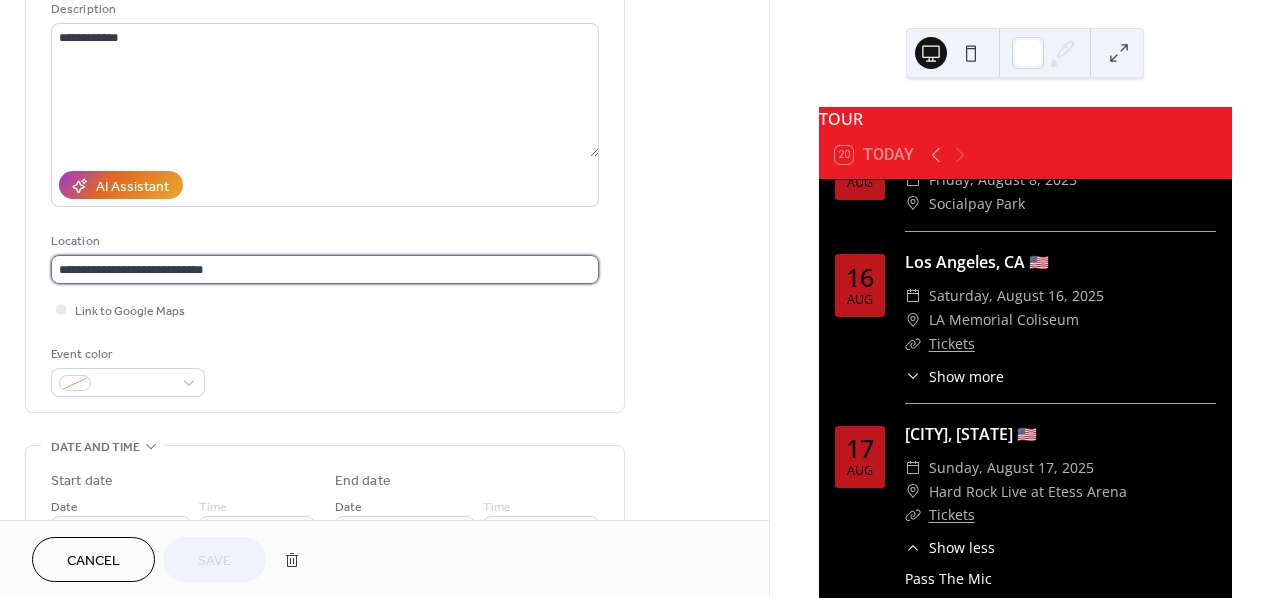 click on "**********" at bounding box center [325, 269] 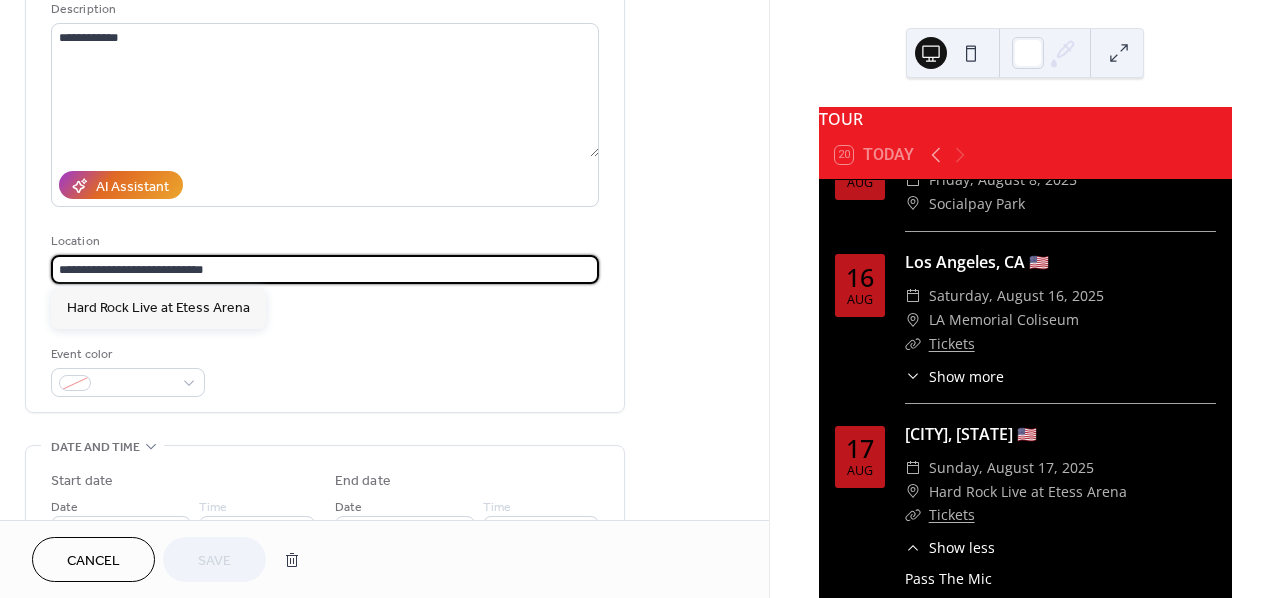 click on "**********" at bounding box center (325, 269) 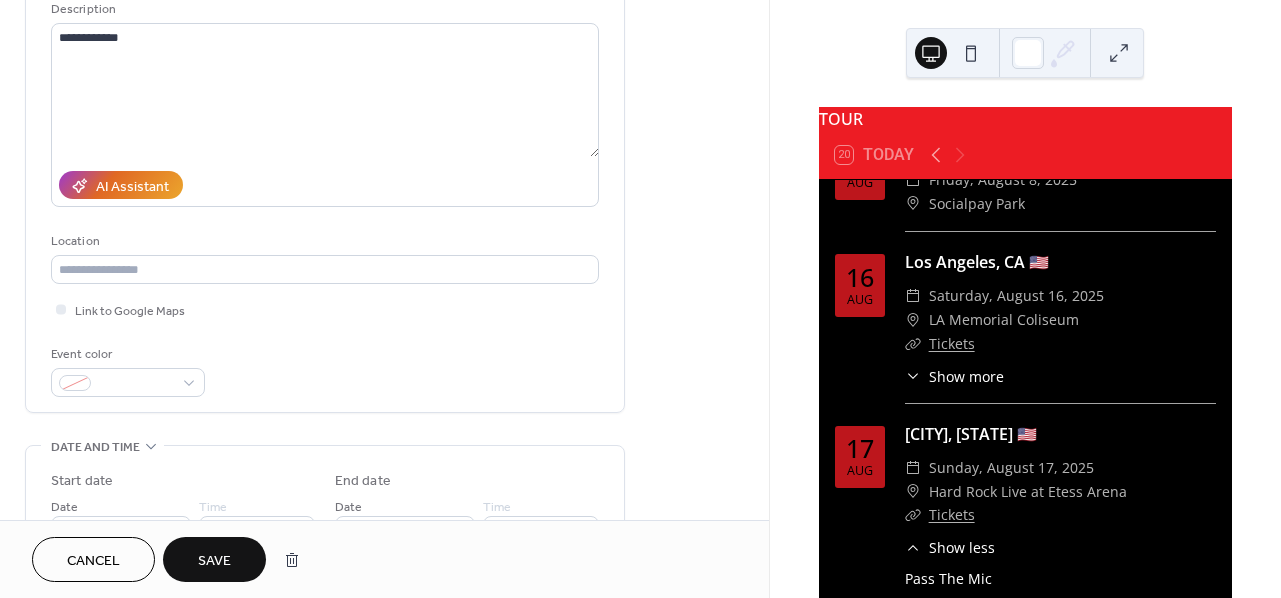 type 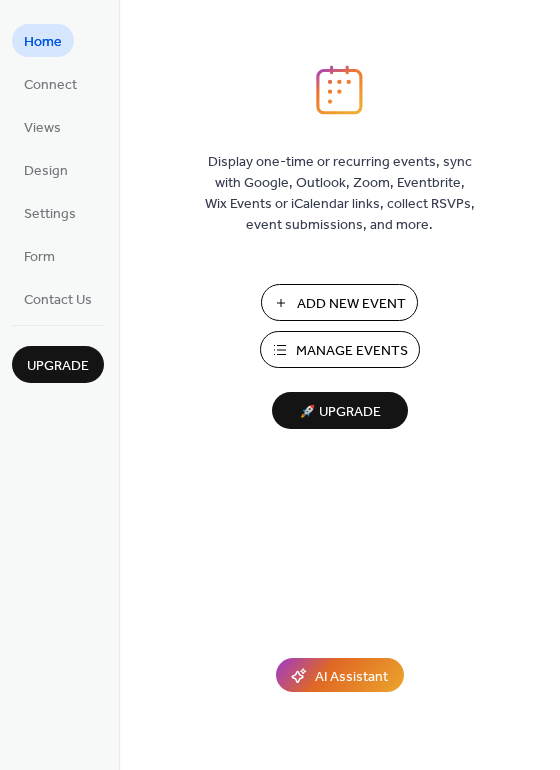 scroll, scrollTop: 0, scrollLeft: 0, axis: both 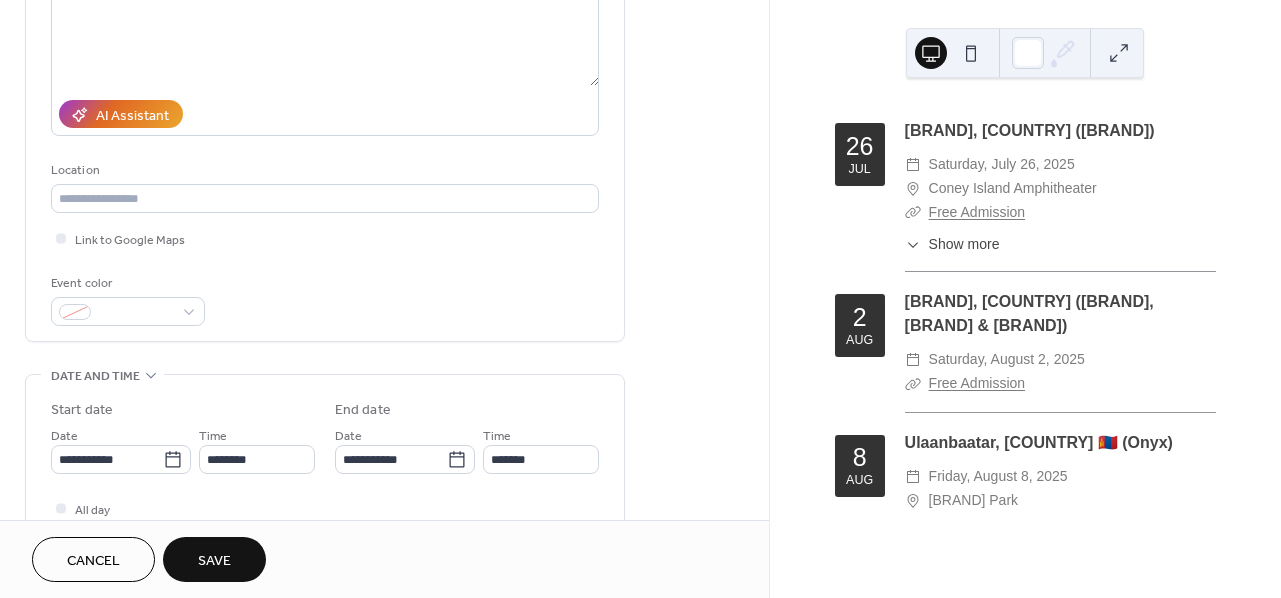 type on "**********" 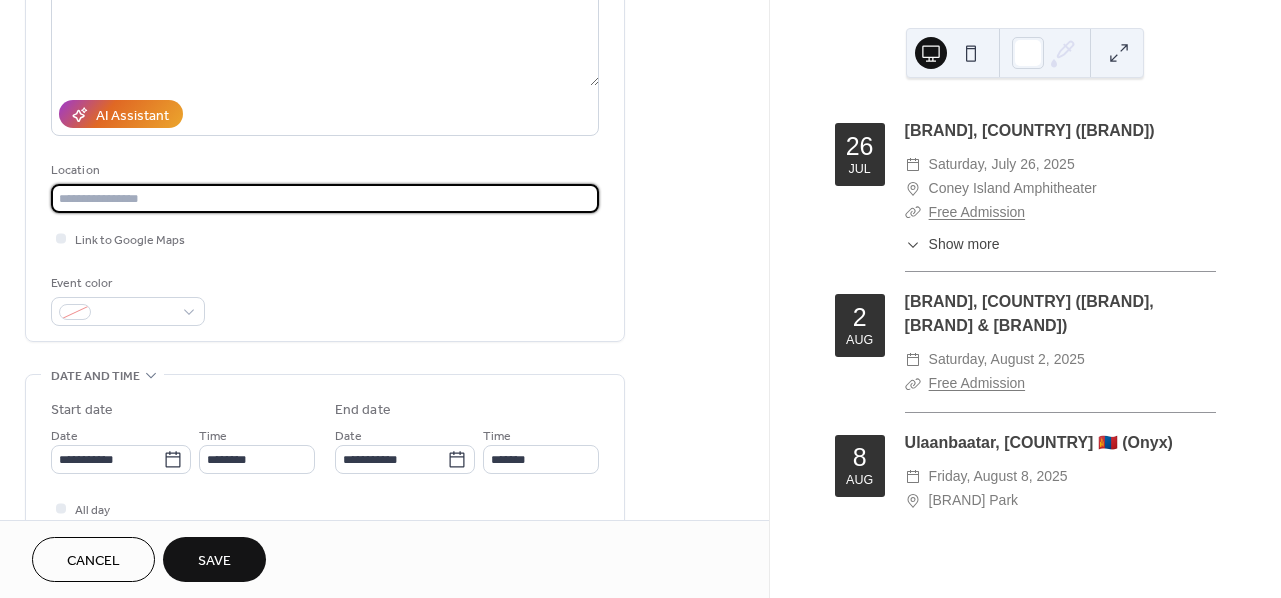 click at bounding box center (325, 198) 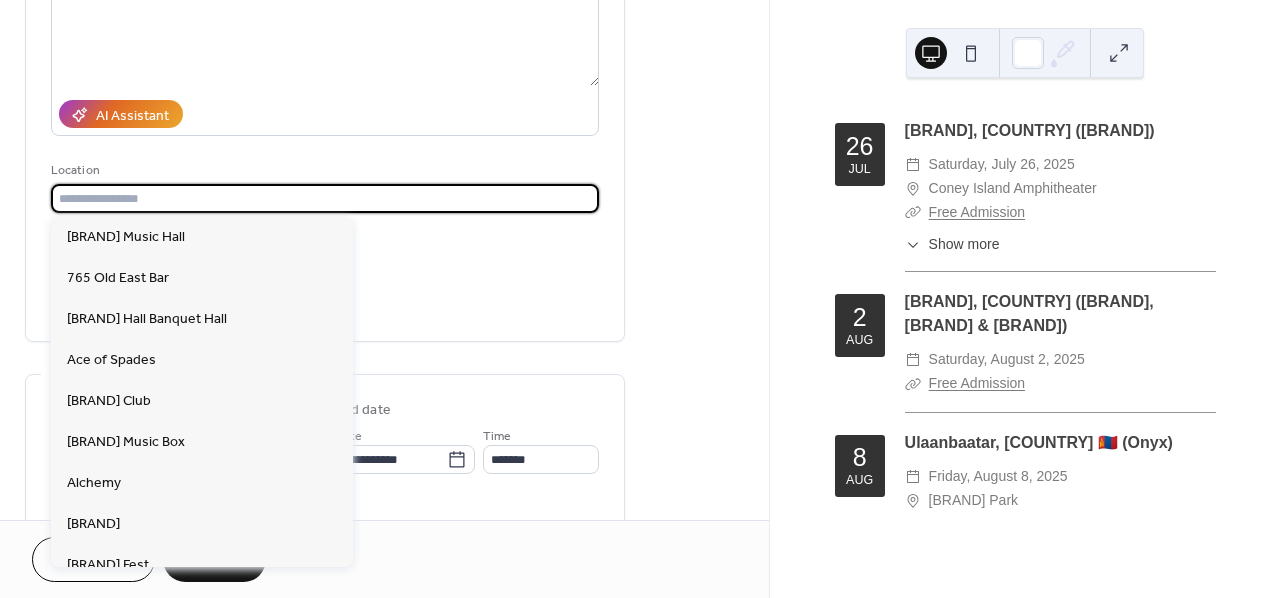 paste on "**********" 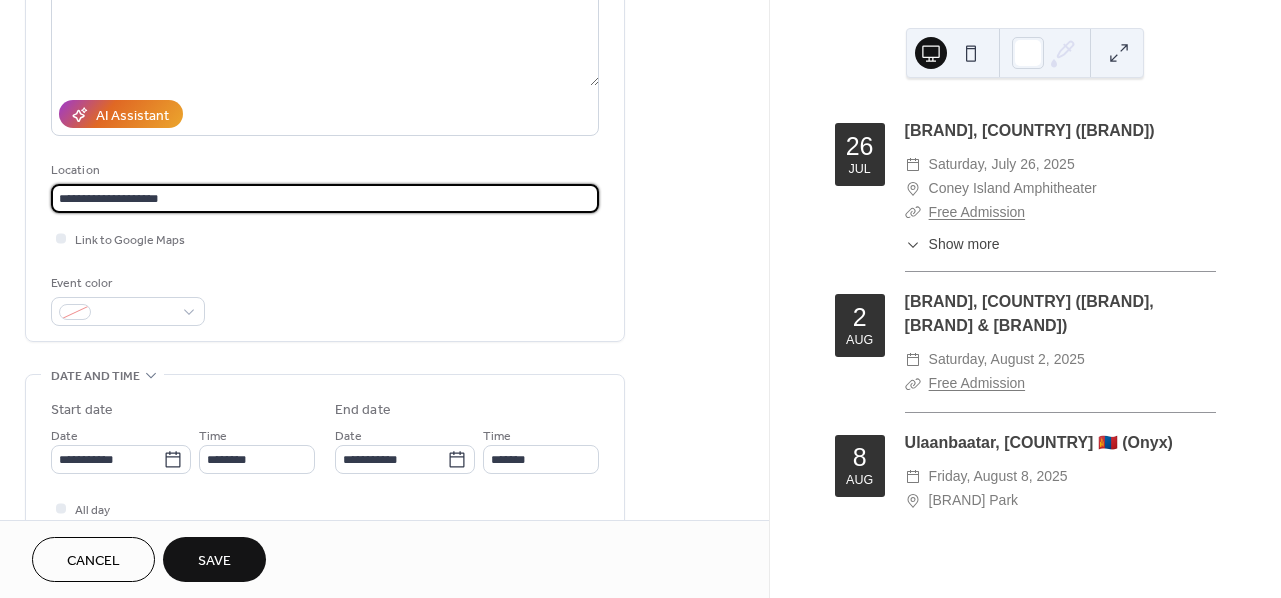 type on "**********" 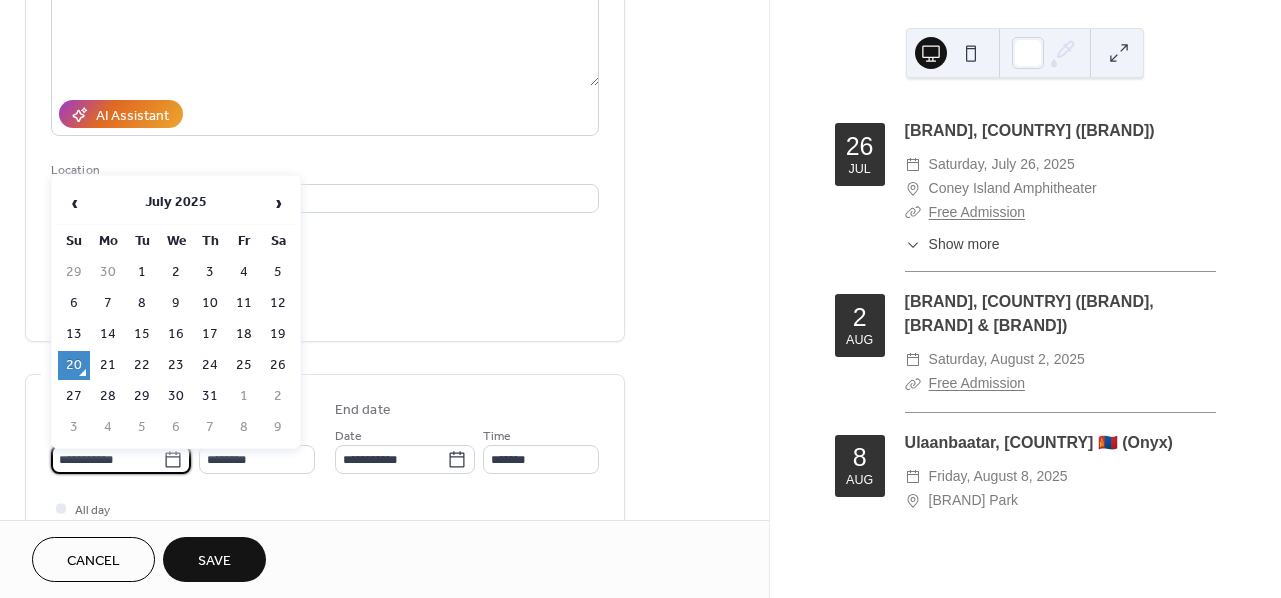 click on "**********" at bounding box center (107, 459) 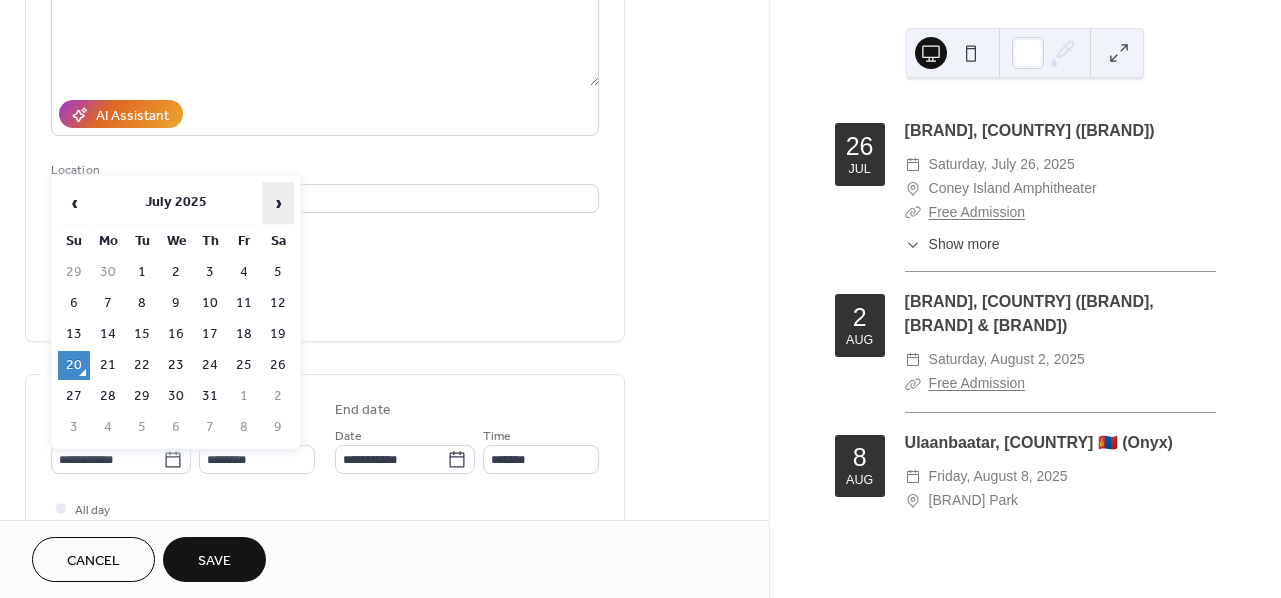 click on "›" at bounding box center [278, 203] 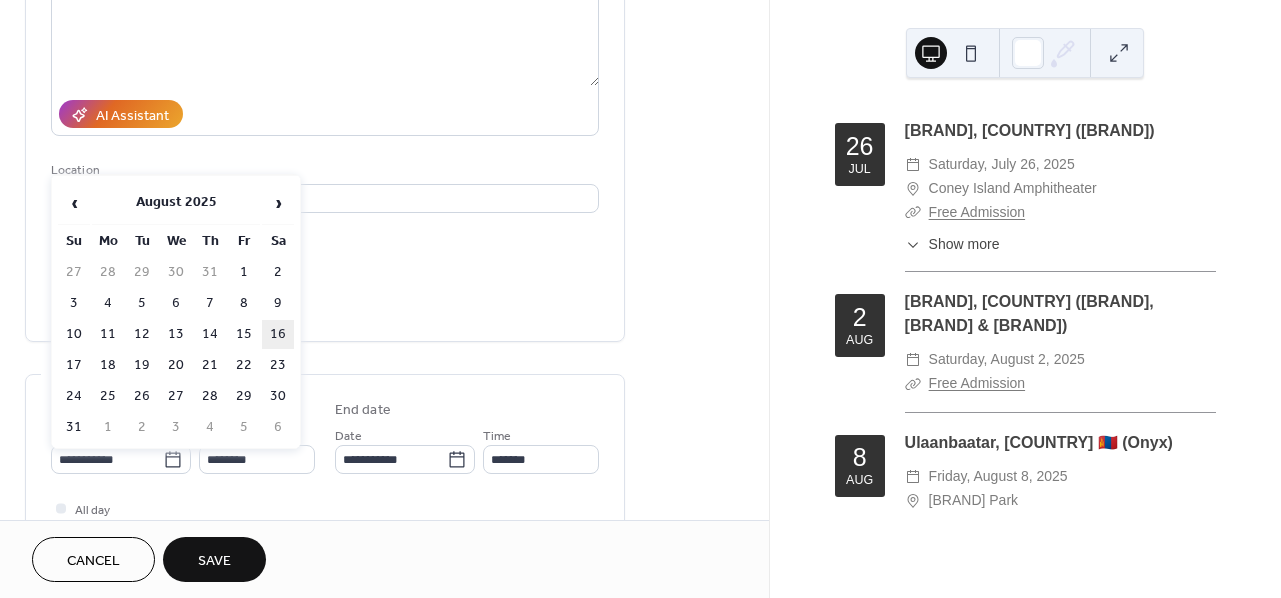 click on "16" at bounding box center (278, 334) 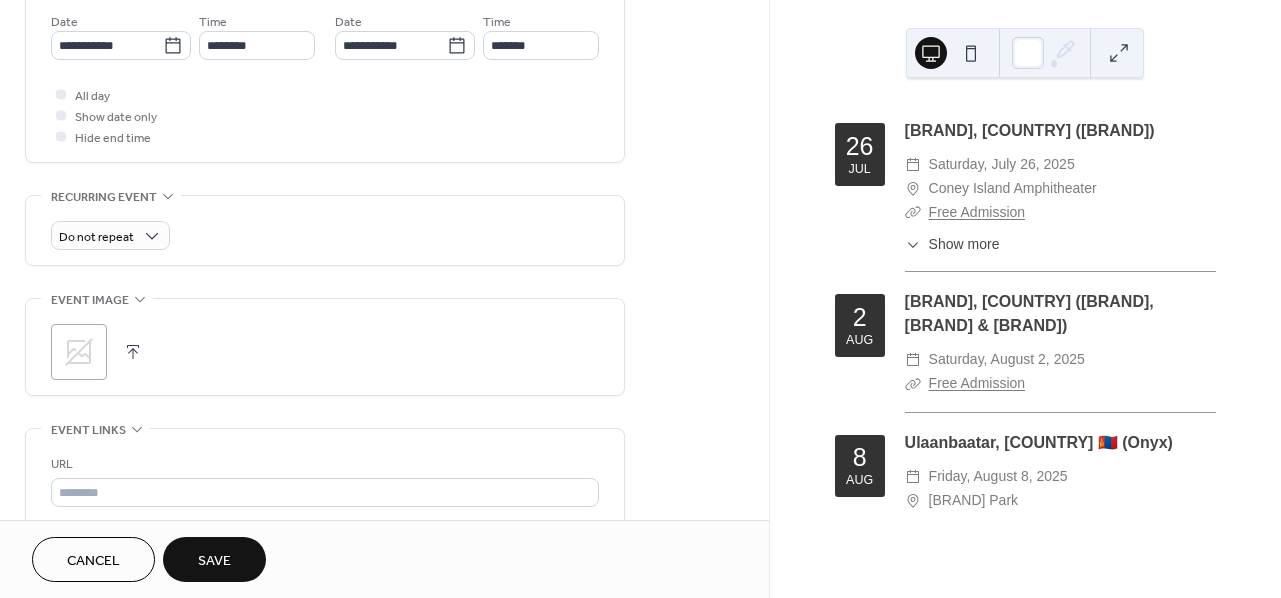 scroll, scrollTop: 699, scrollLeft: 0, axis: vertical 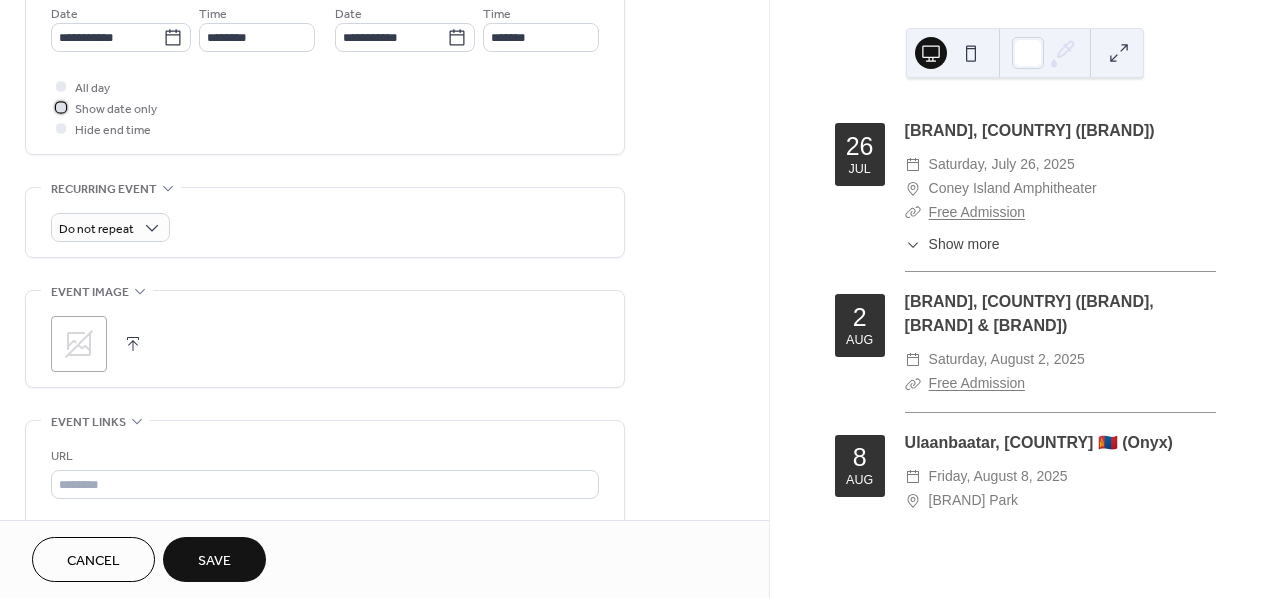 click at bounding box center [61, 107] 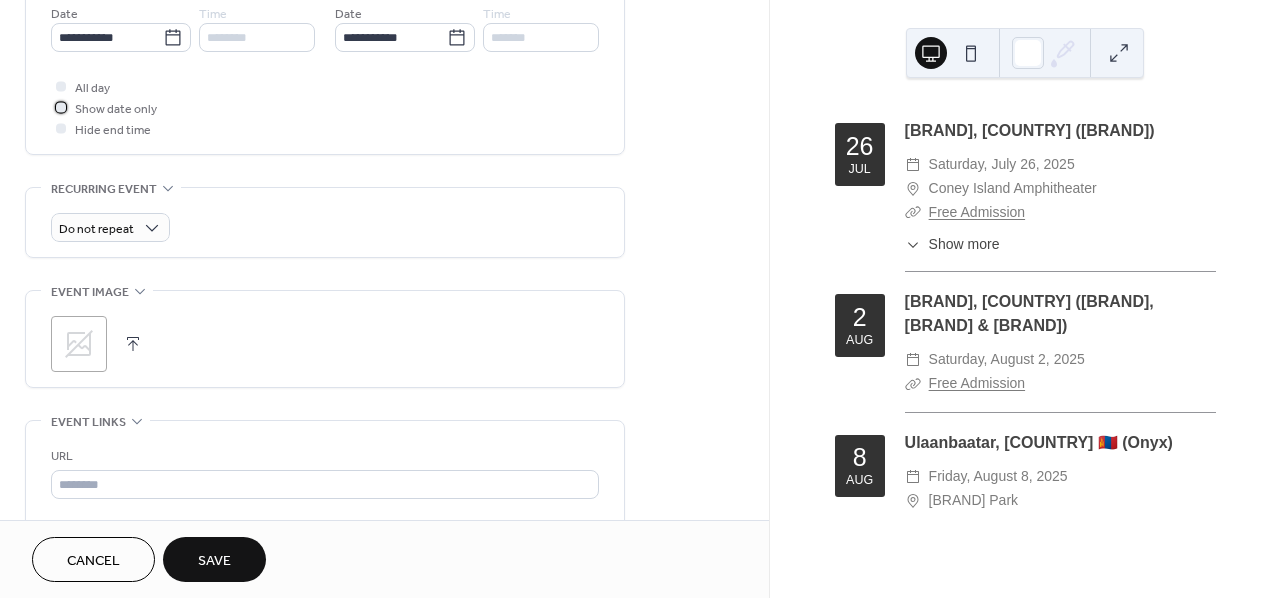 scroll, scrollTop: 852, scrollLeft: 0, axis: vertical 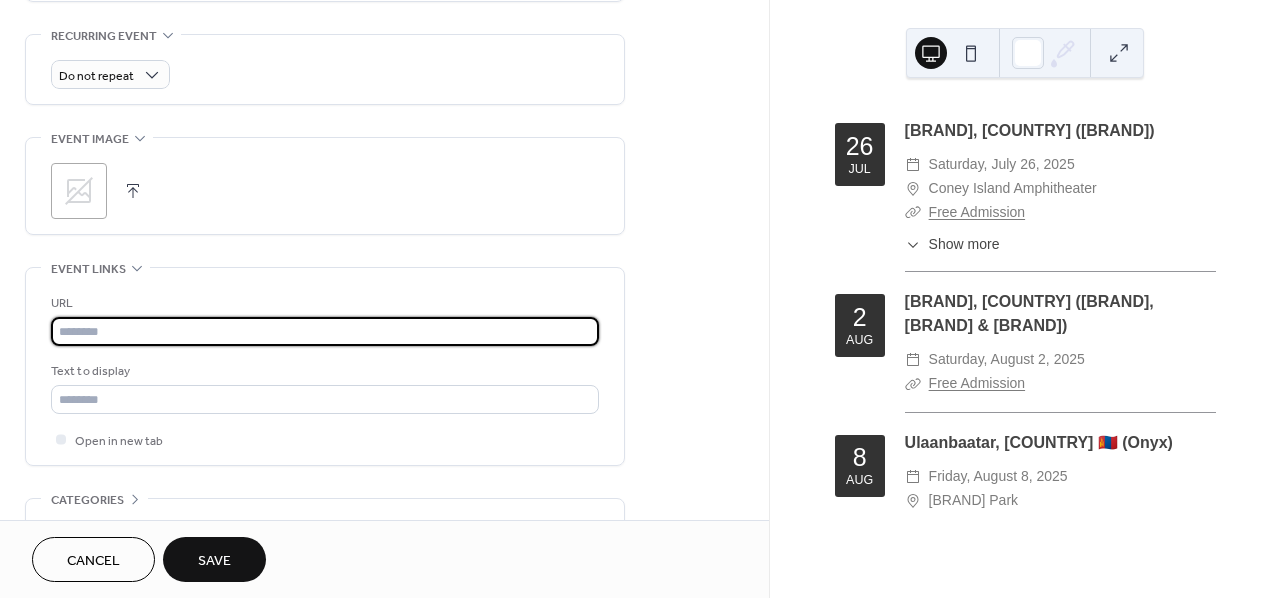 click at bounding box center (325, 331) 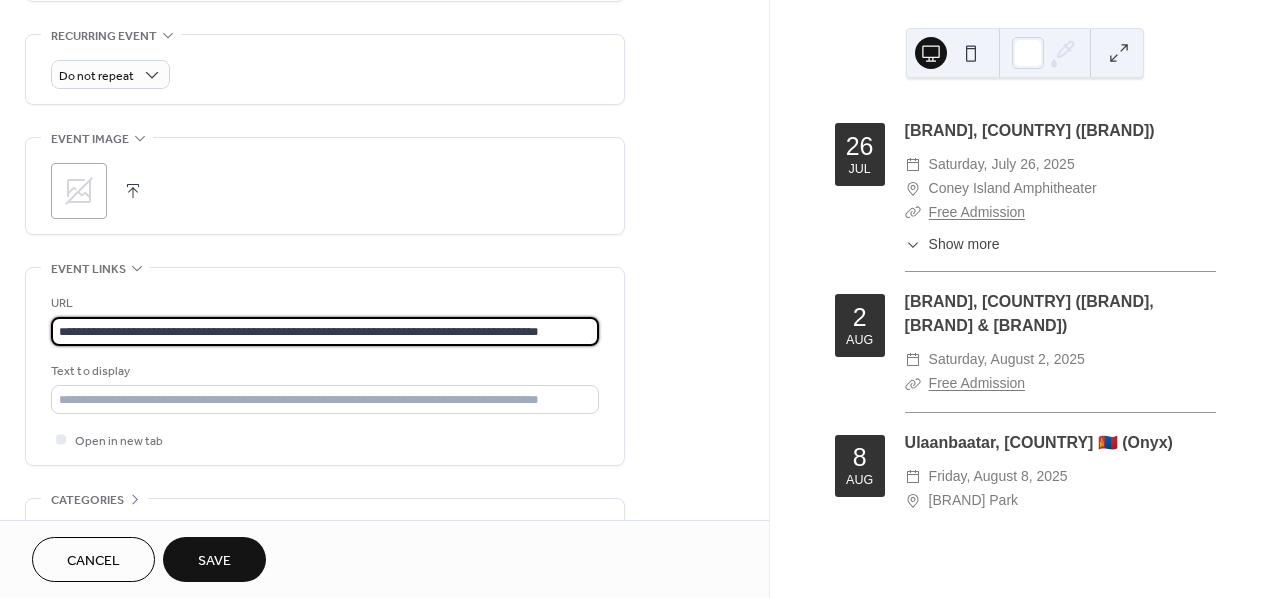 scroll, scrollTop: 0, scrollLeft: 30, axis: horizontal 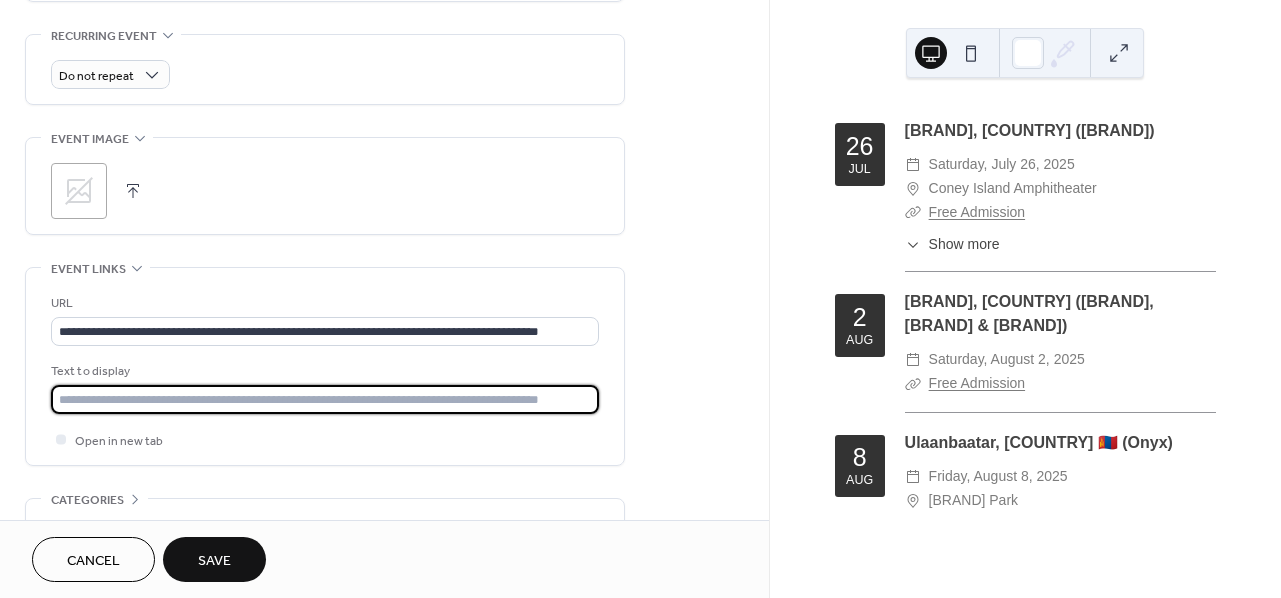 click at bounding box center [325, 399] 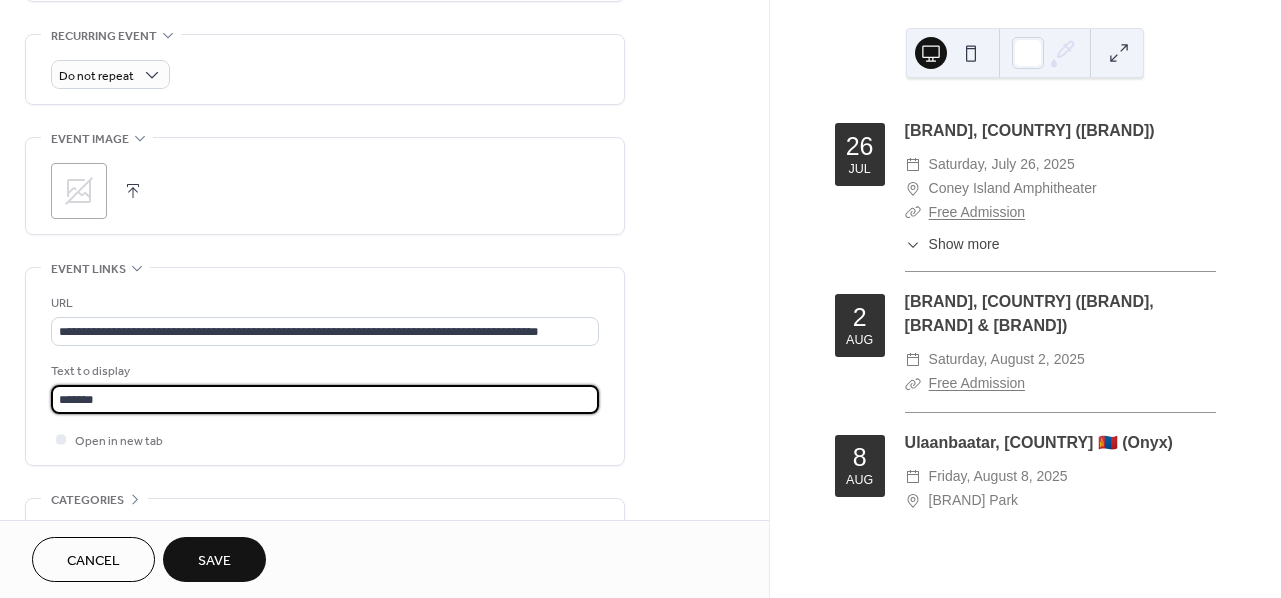 type on "*******" 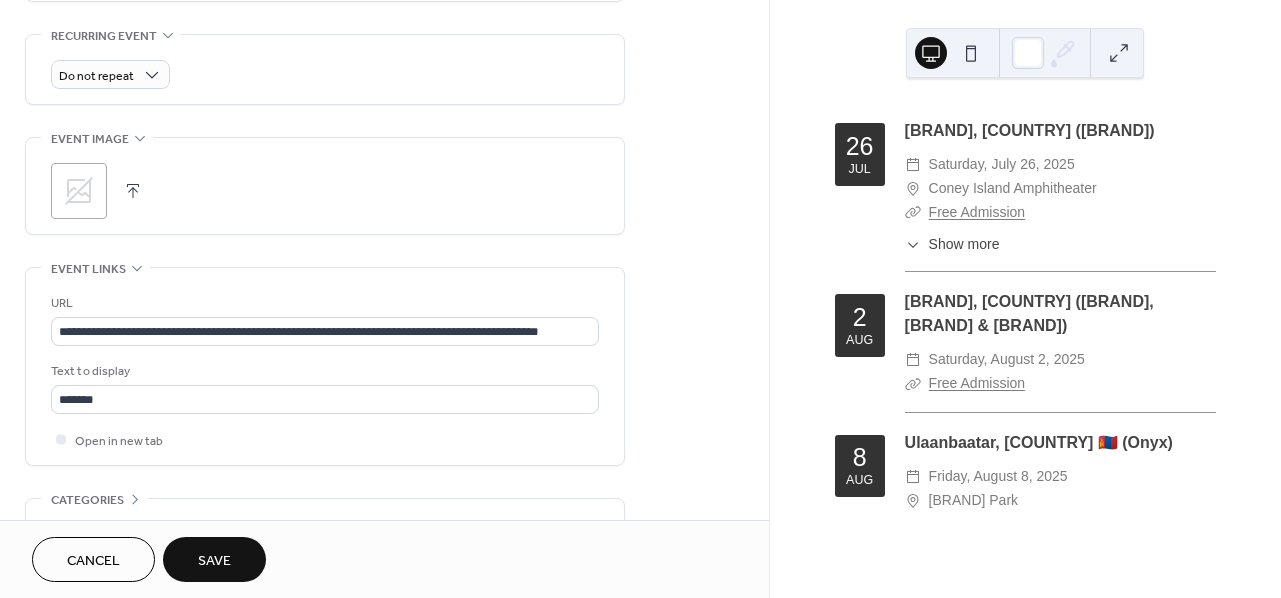 click on "Save" at bounding box center (214, 561) 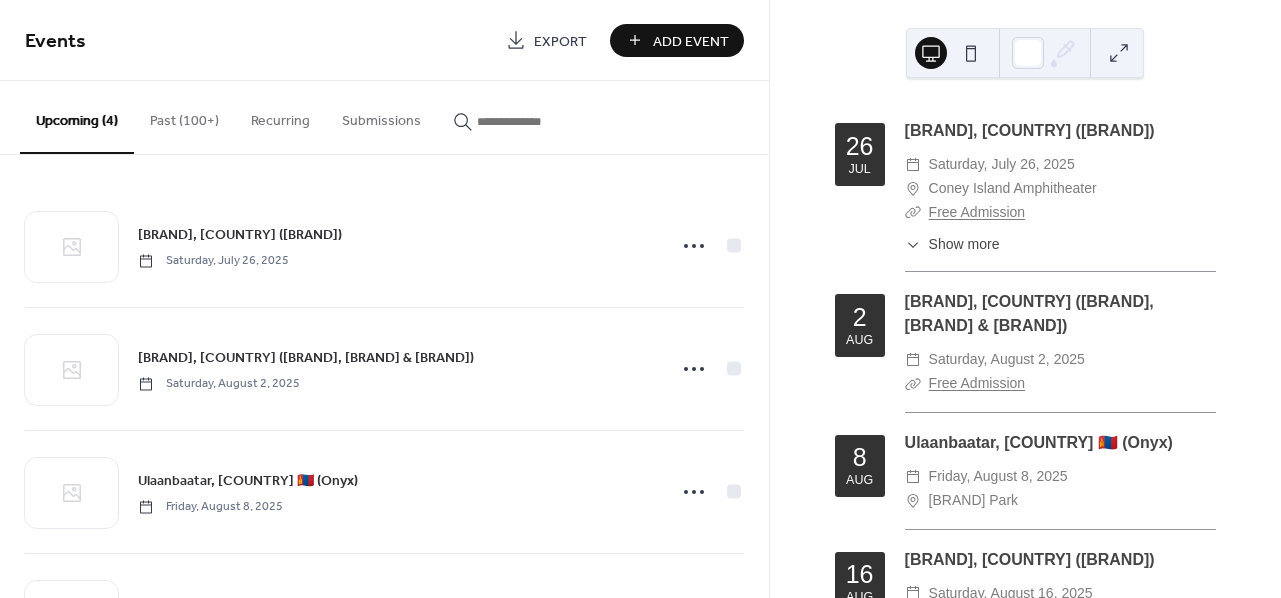 scroll, scrollTop: 39, scrollLeft: 0, axis: vertical 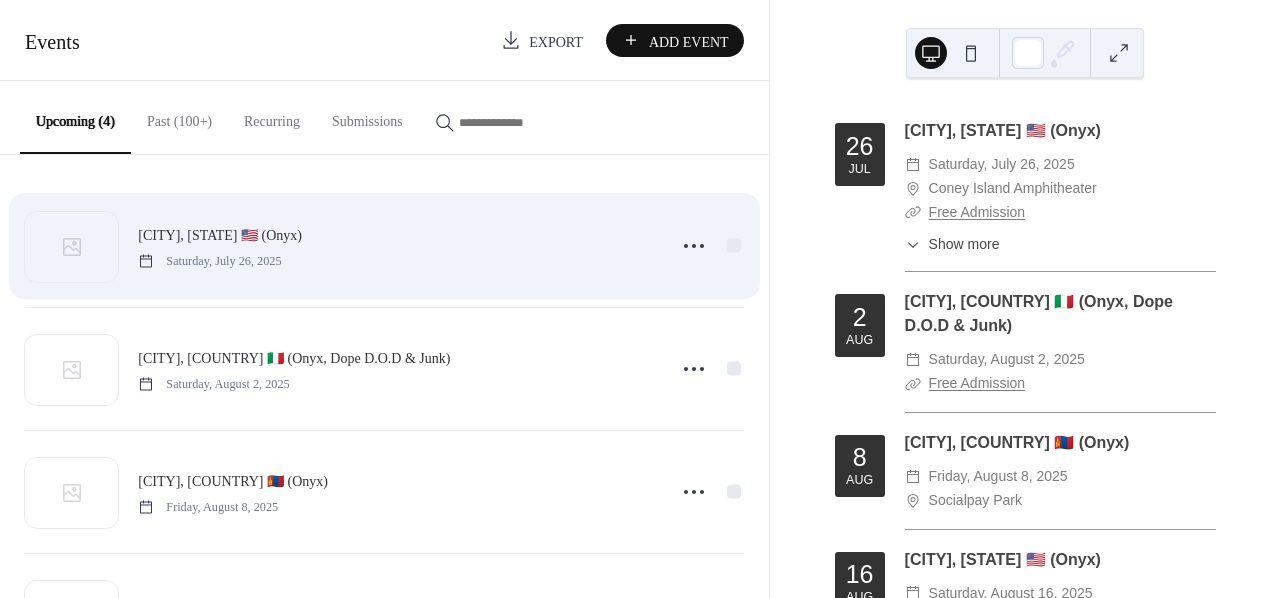 click on "Brooklyn, NY 🇺🇸 (Onyx) Saturday, July 26, 2025" at bounding box center [395, 245] 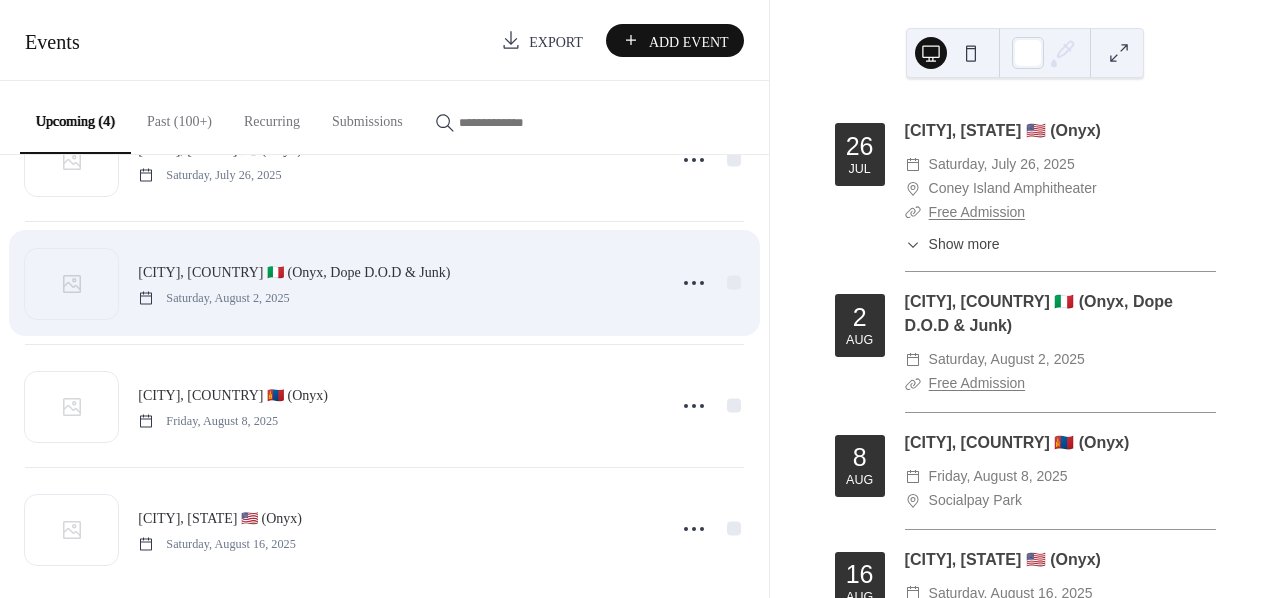 scroll, scrollTop: 108, scrollLeft: 0, axis: vertical 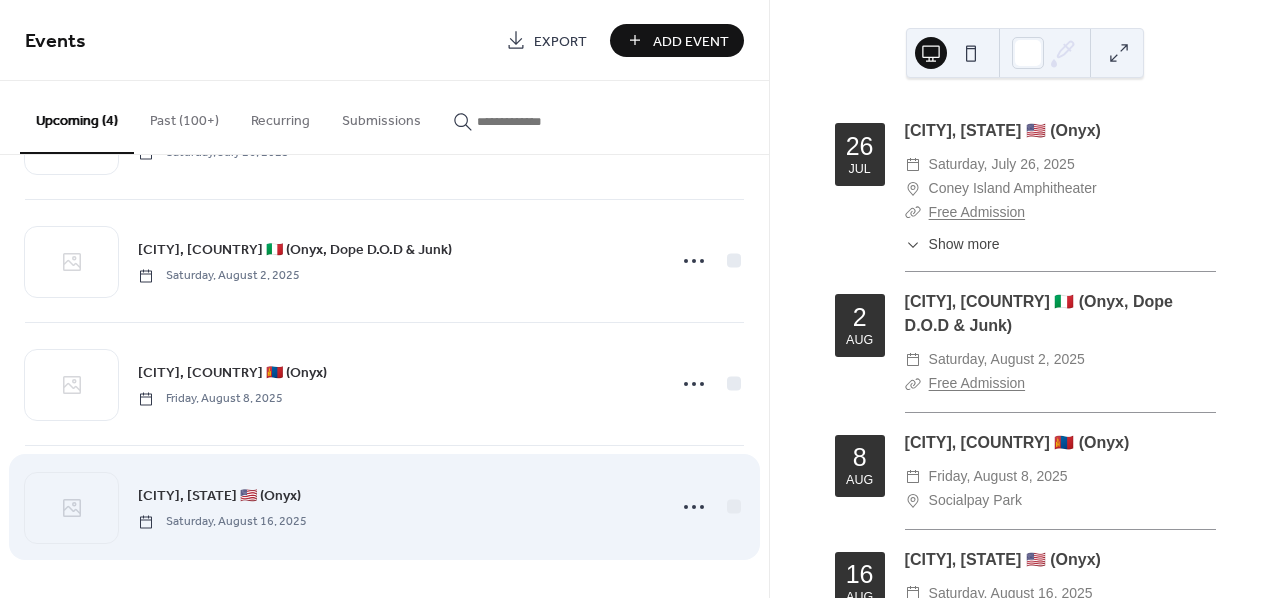 click on "[BRAND], [COUNTRY] ([BRAND])" at bounding box center (219, 496) 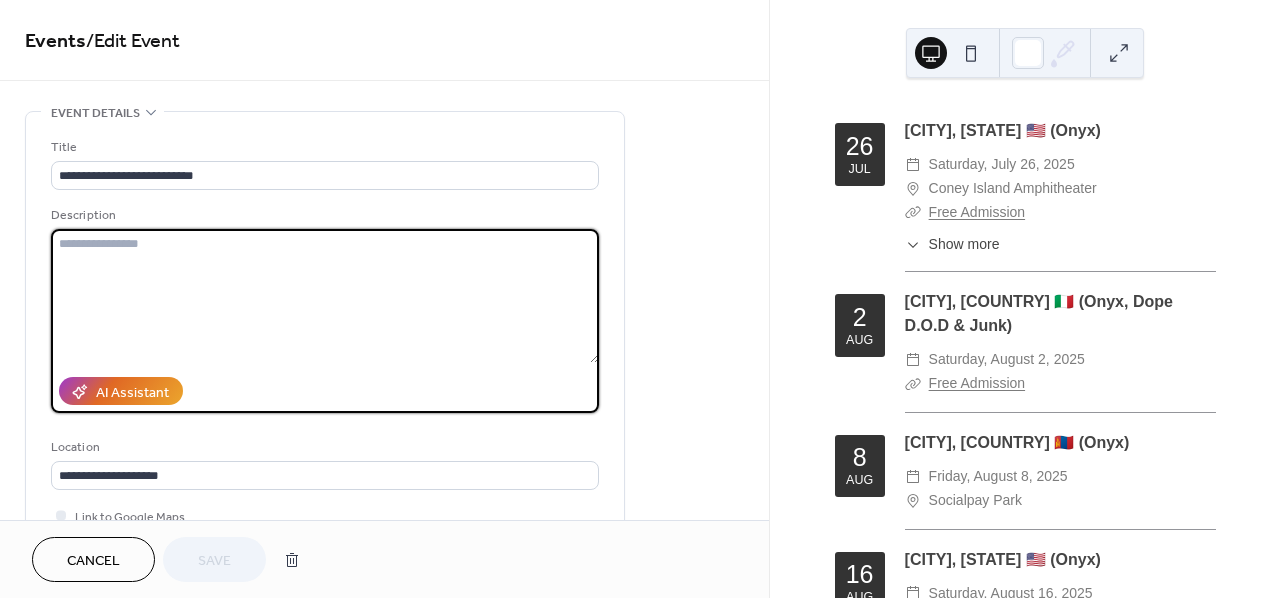 click at bounding box center (325, 296) 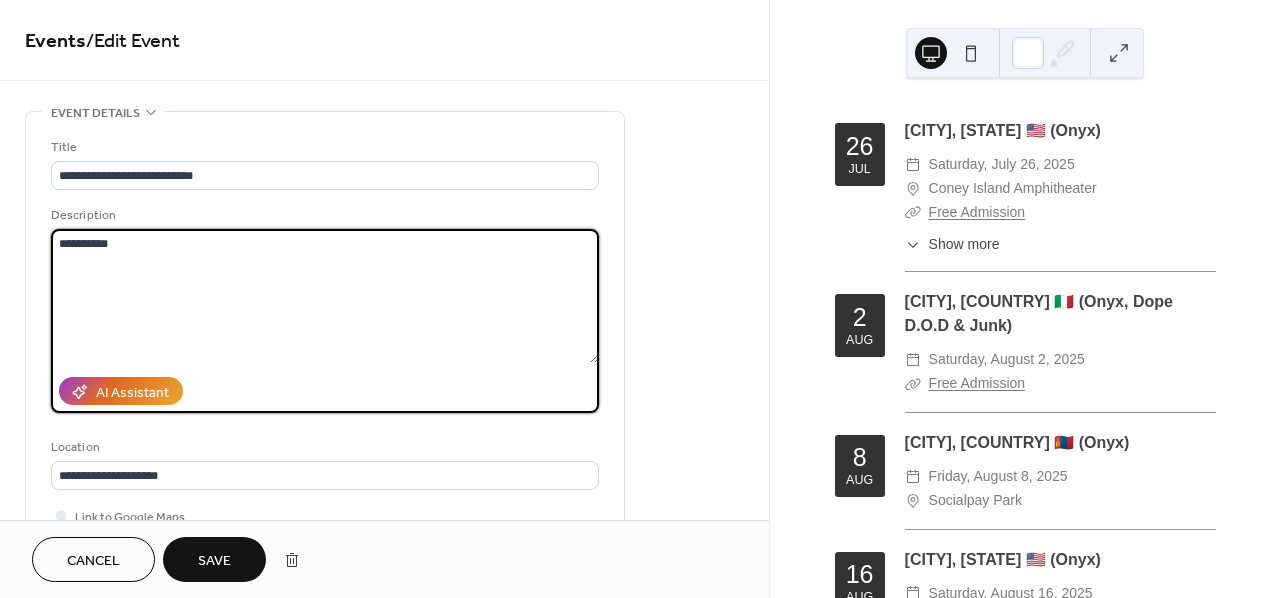 type on "**********" 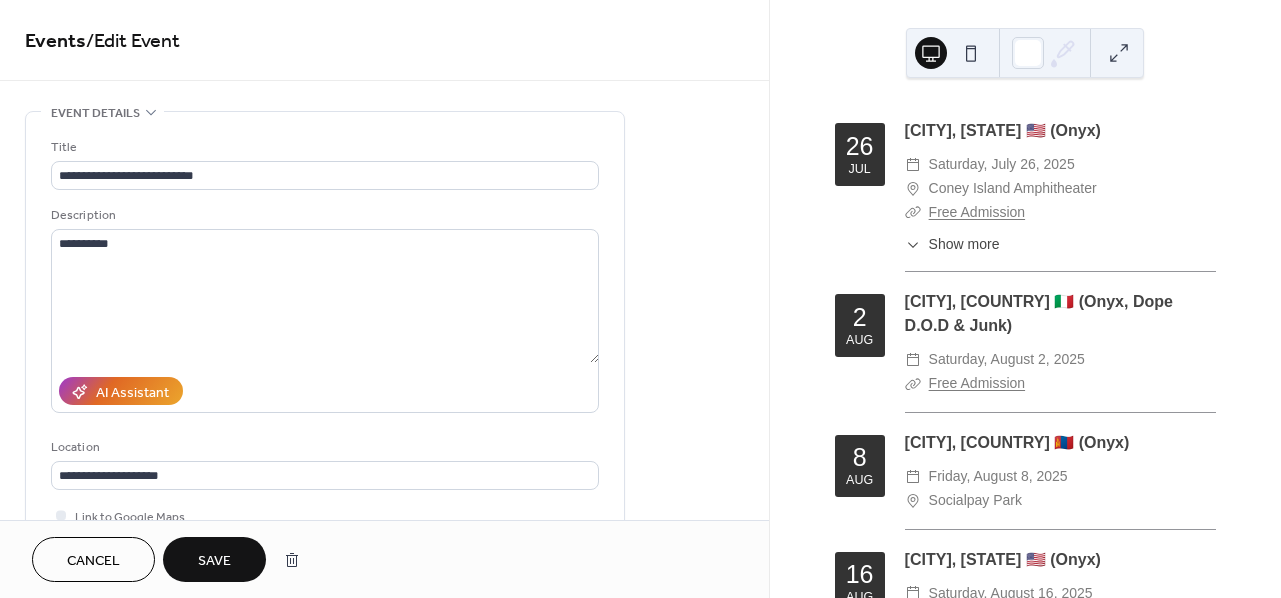 click on "Save" at bounding box center (214, 559) 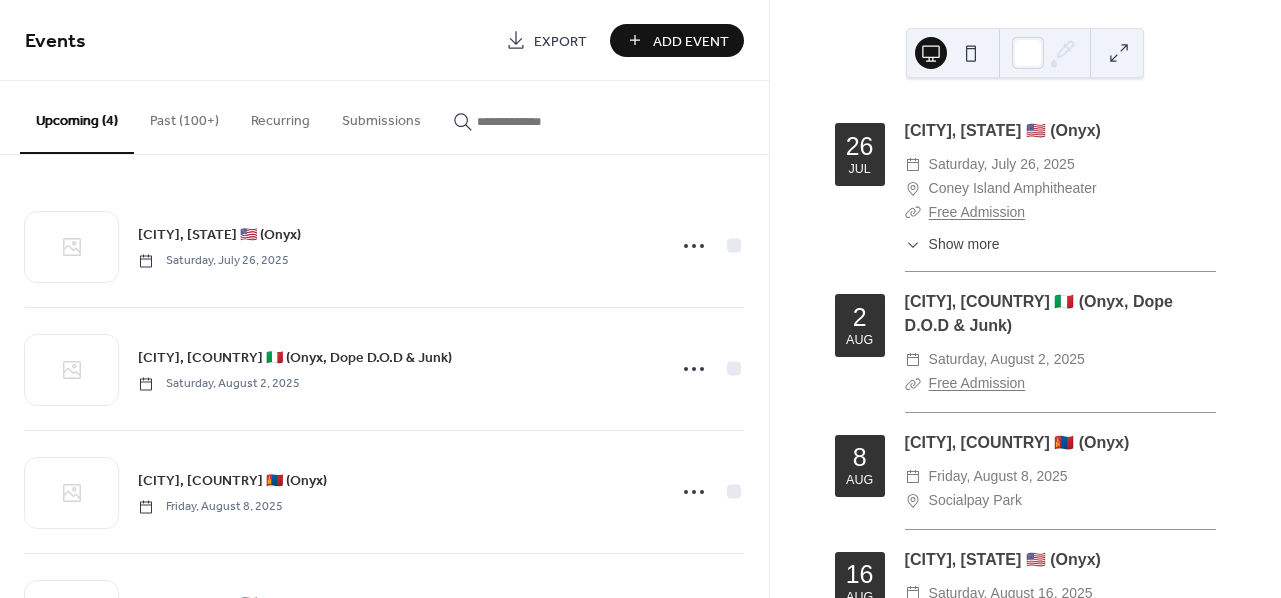 click on "Add Event" at bounding box center [691, 41] 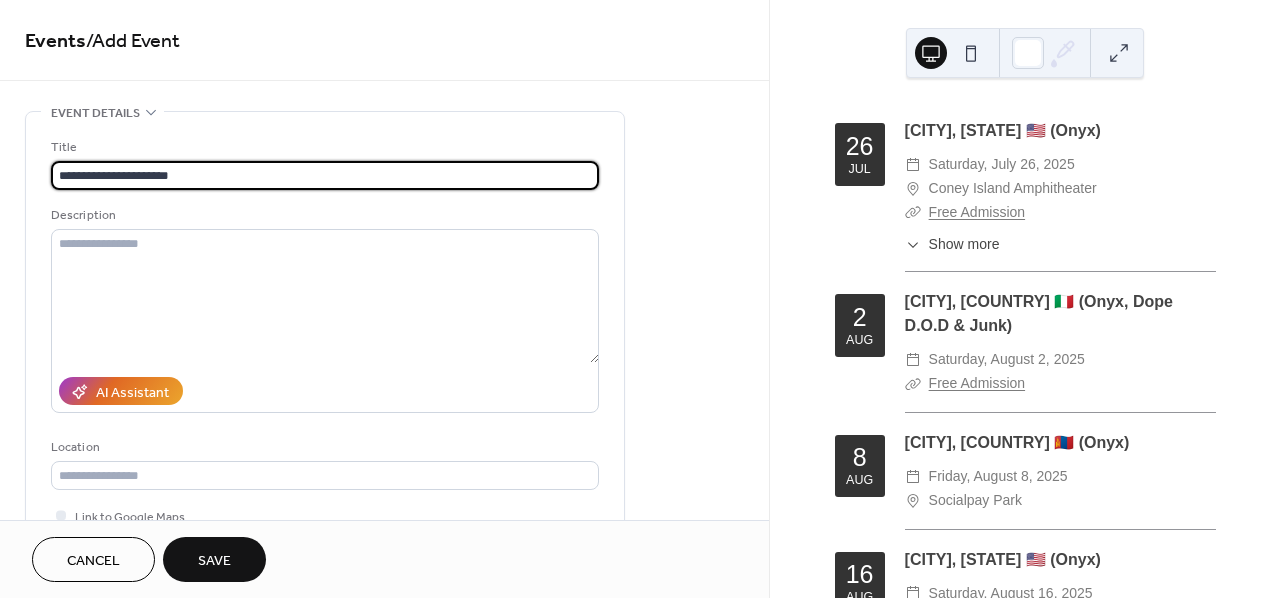 type on "**********" 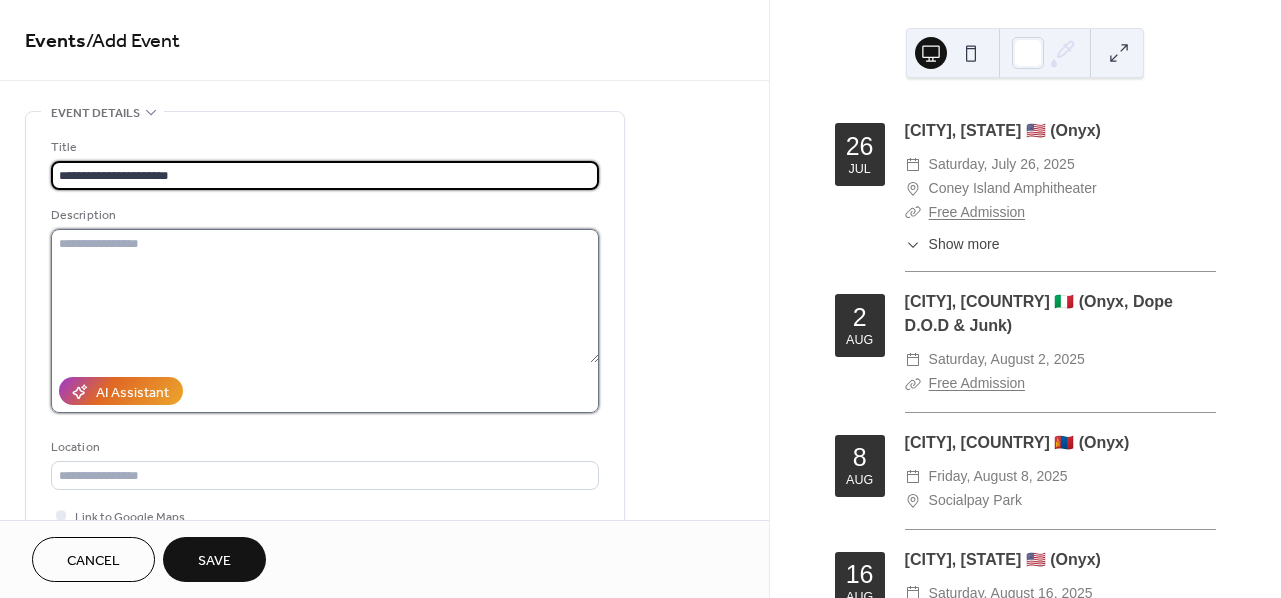 click at bounding box center (325, 296) 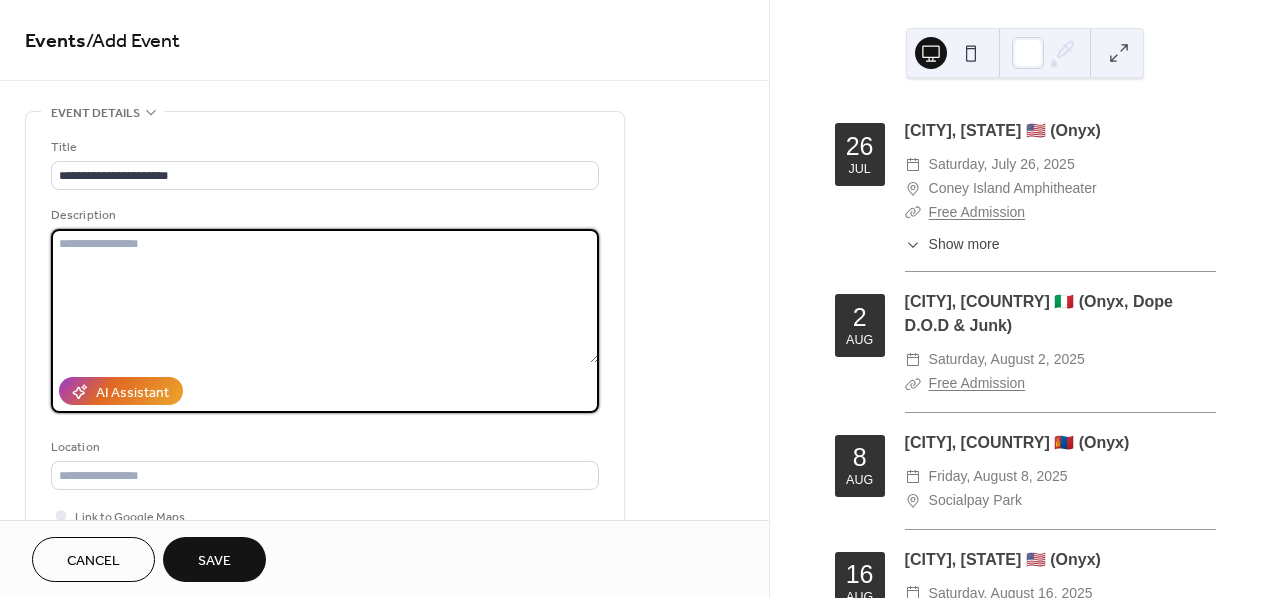 paste on "**********" 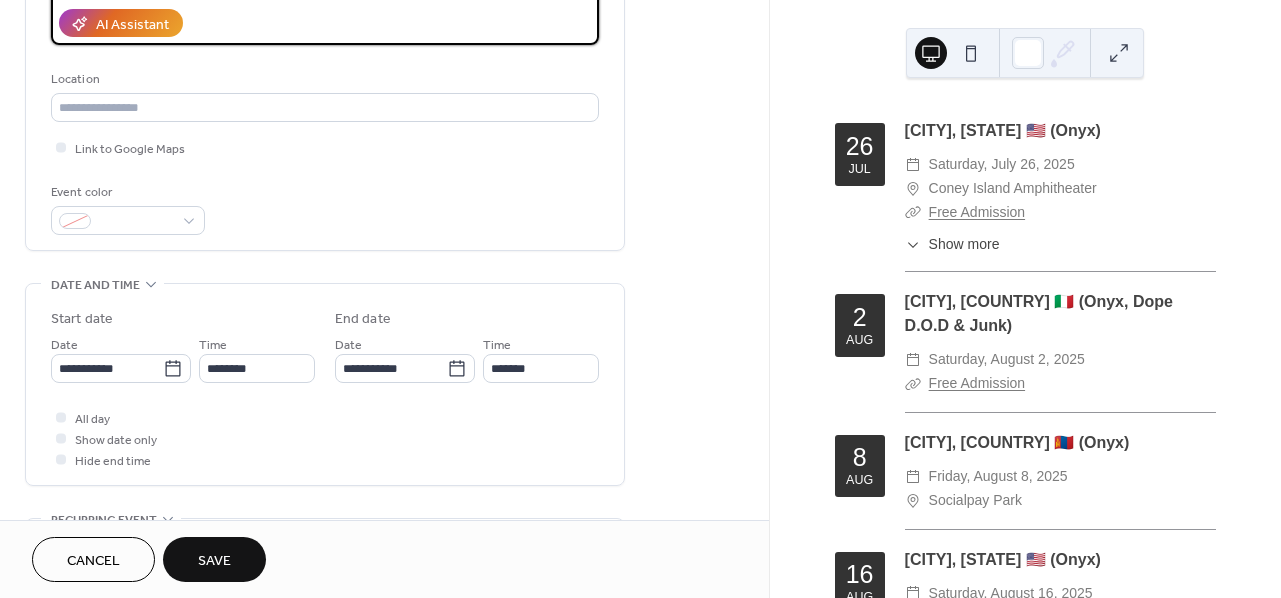 scroll, scrollTop: 401, scrollLeft: 0, axis: vertical 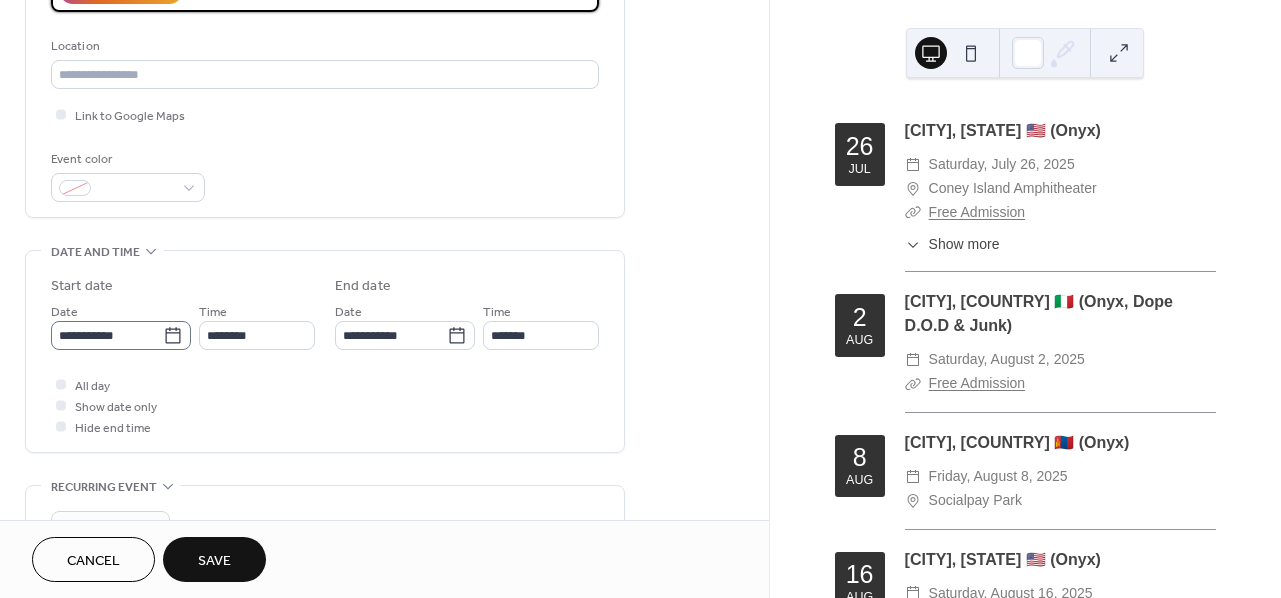 type on "**********" 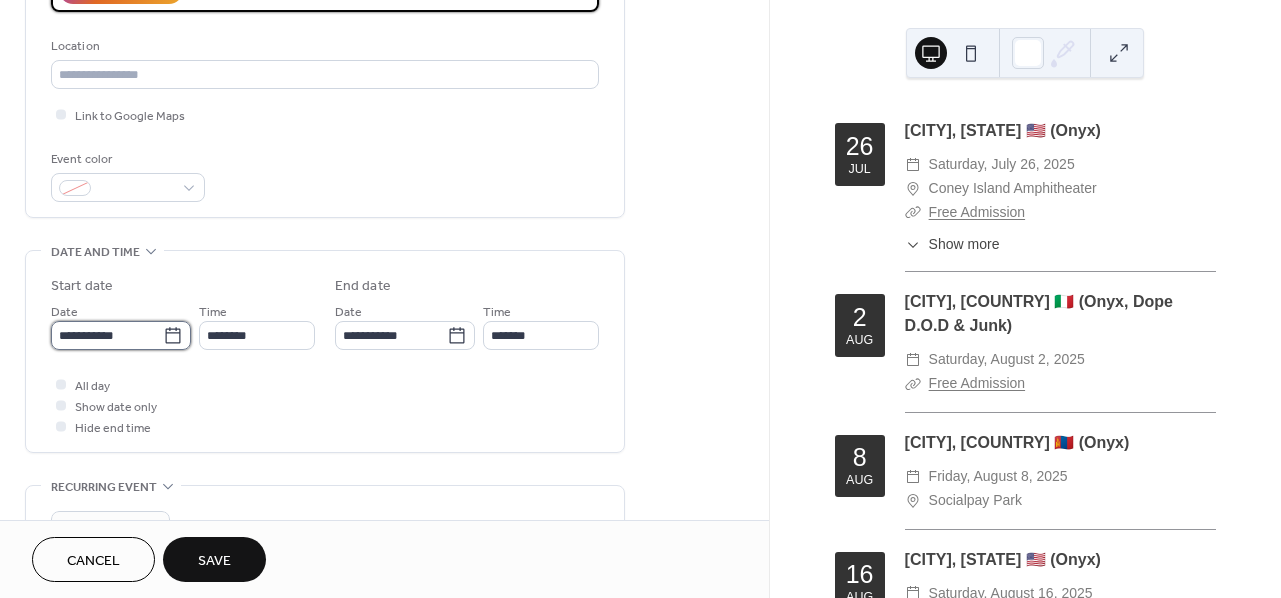 click on "**********" at bounding box center [107, 335] 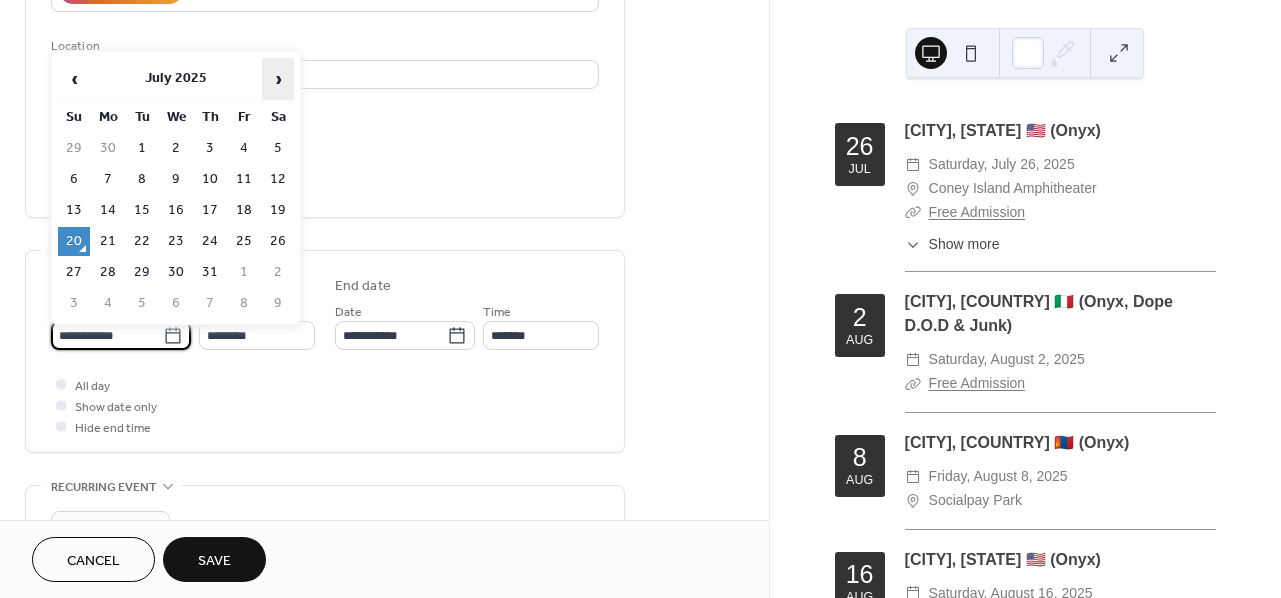 click on "›" at bounding box center [278, 79] 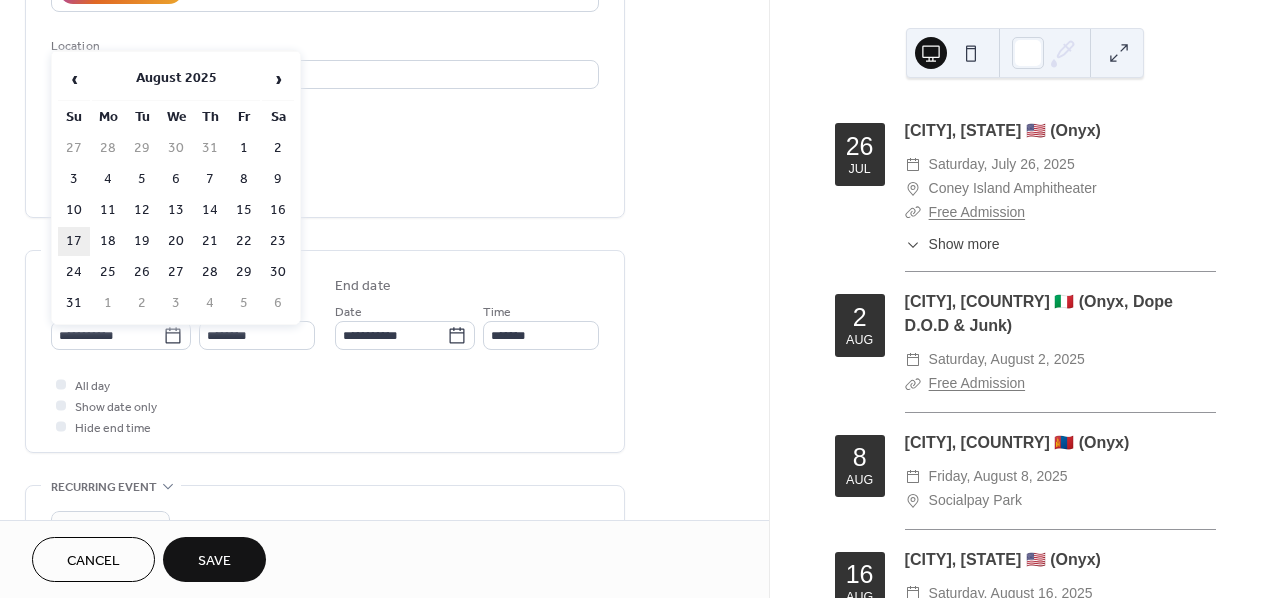 click on "17" at bounding box center [74, 241] 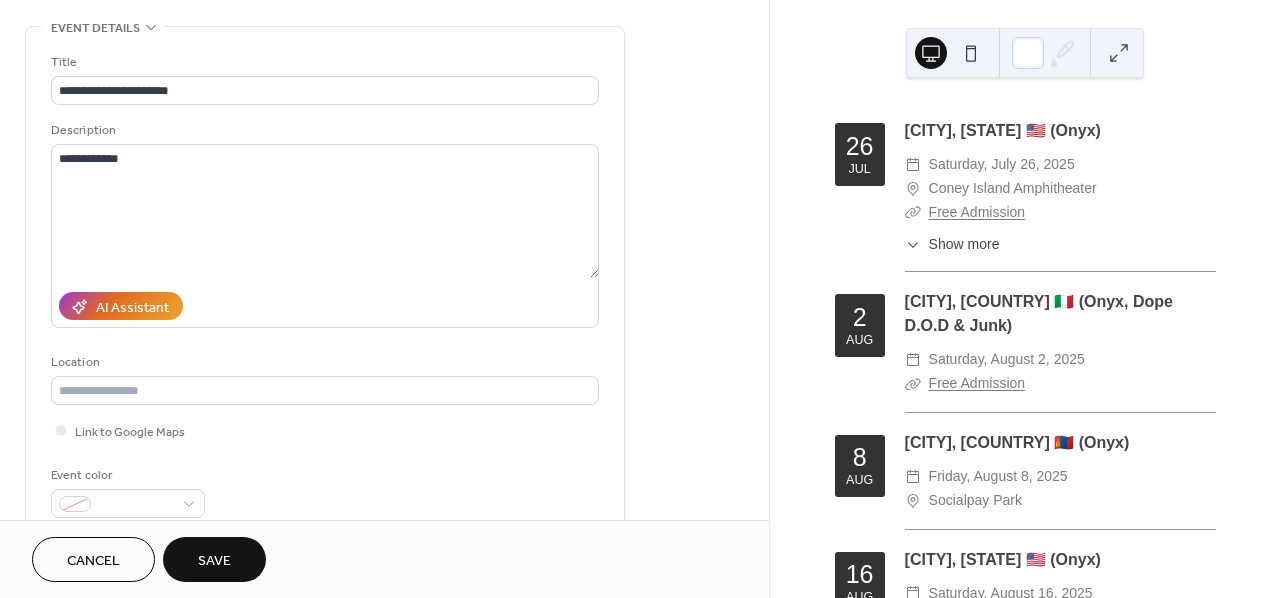 scroll, scrollTop: 0, scrollLeft: 0, axis: both 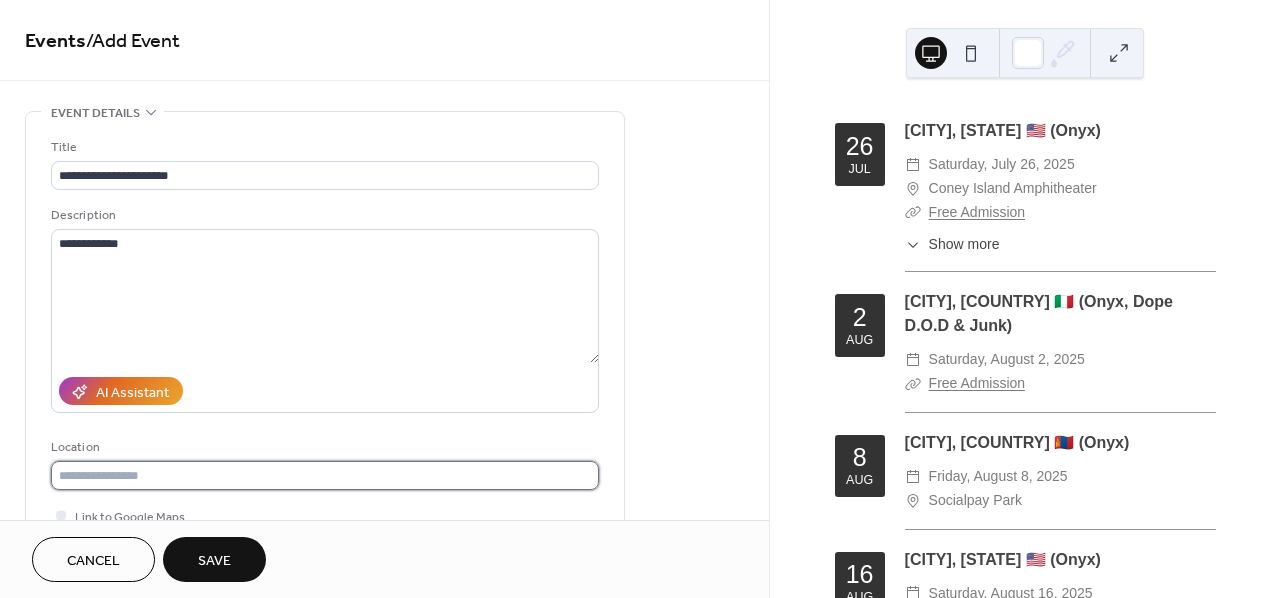 click at bounding box center [325, 475] 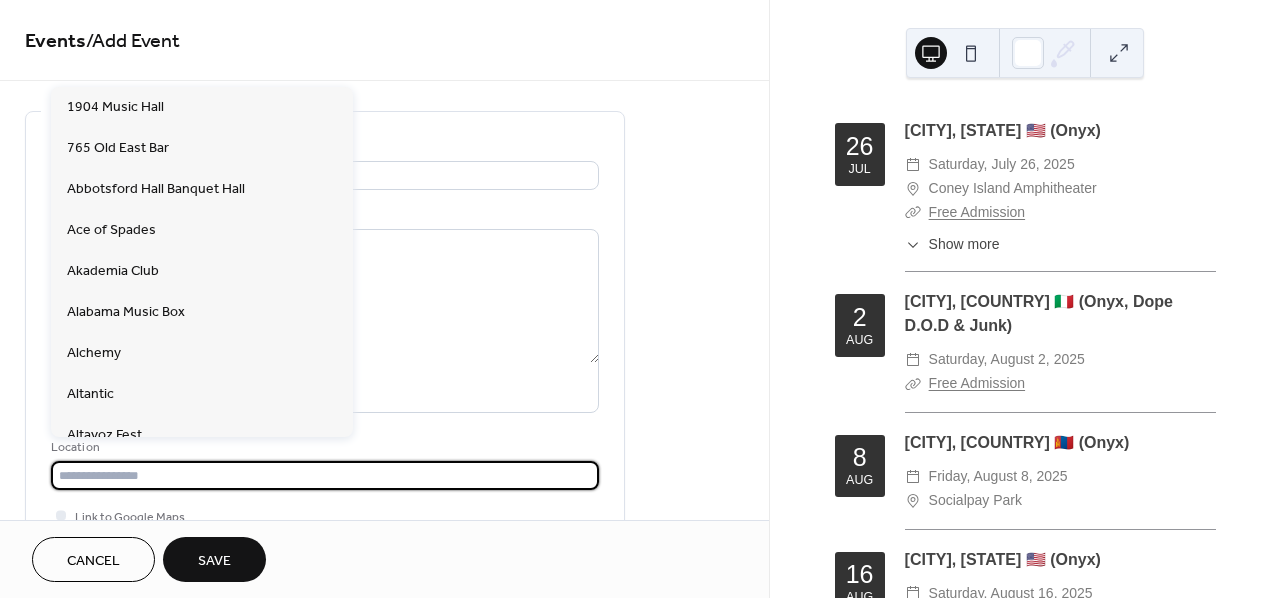 paste on "**********" 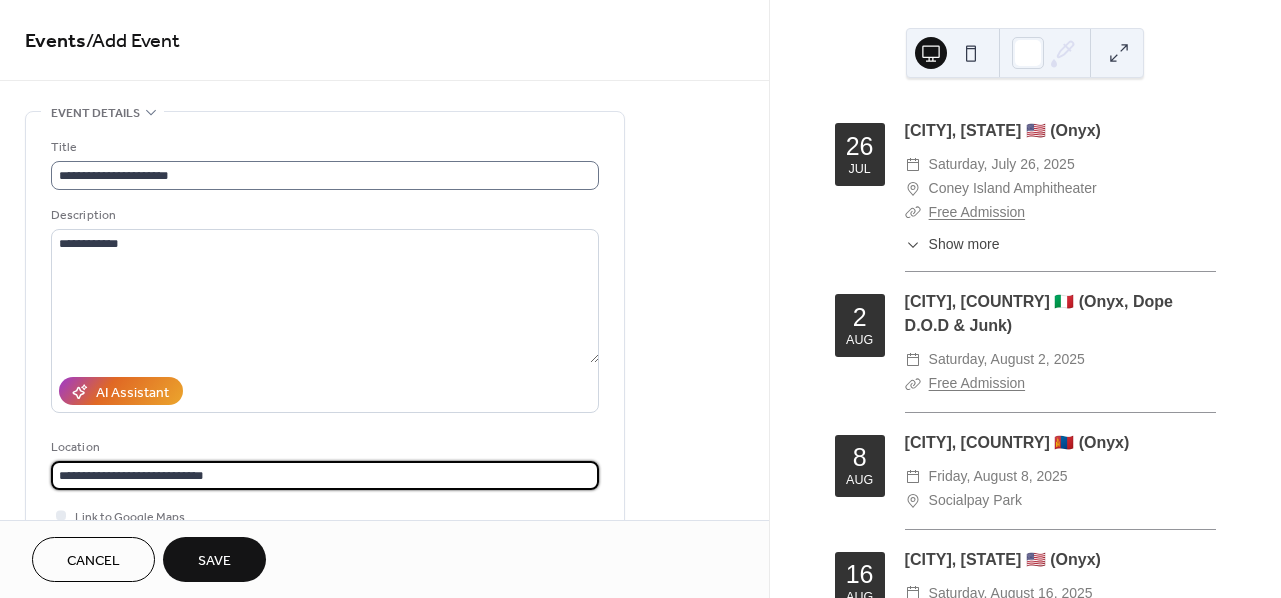 type on "**********" 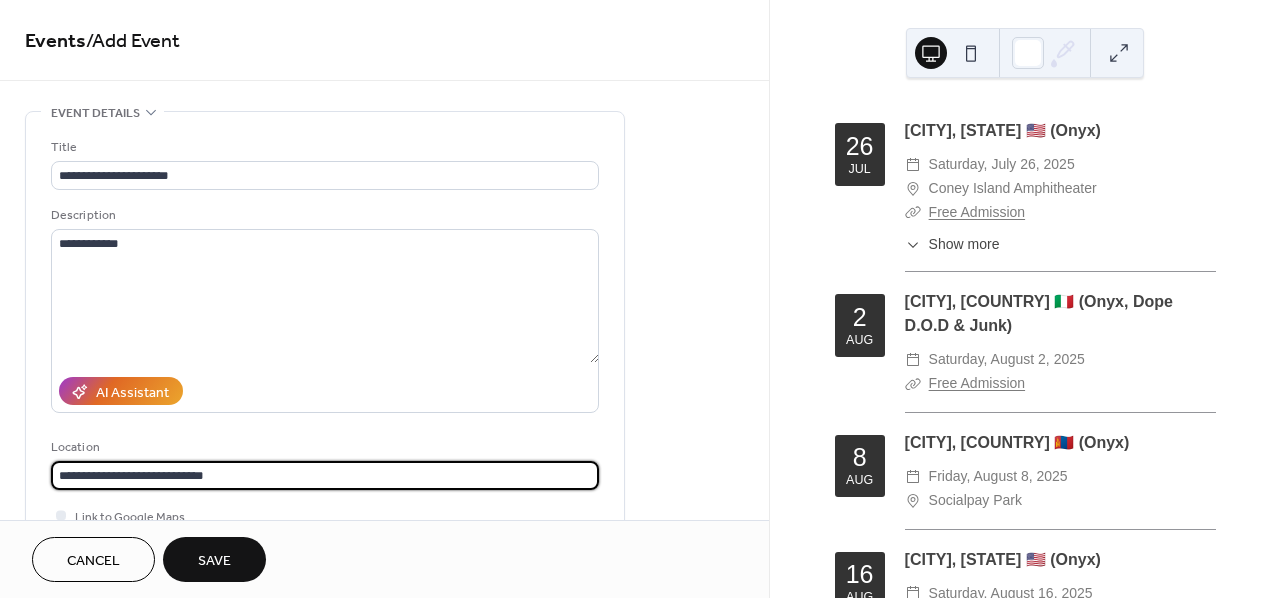scroll, scrollTop: 1, scrollLeft: 0, axis: vertical 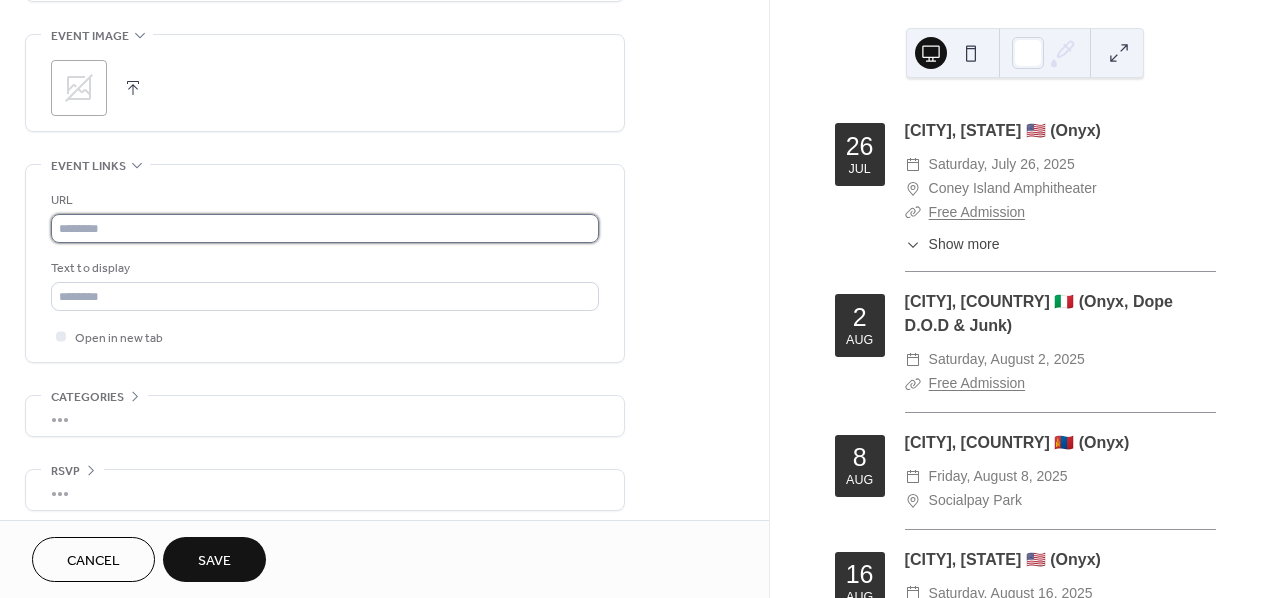type 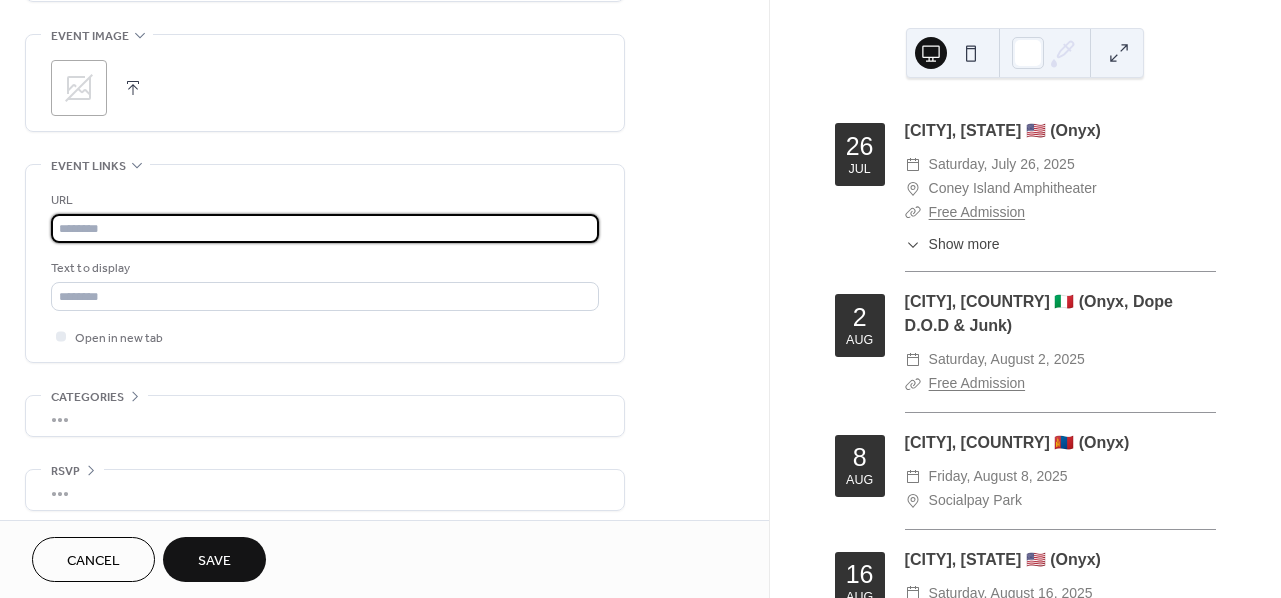 scroll, scrollTop: 0, scrollLeft: 0, axis: both 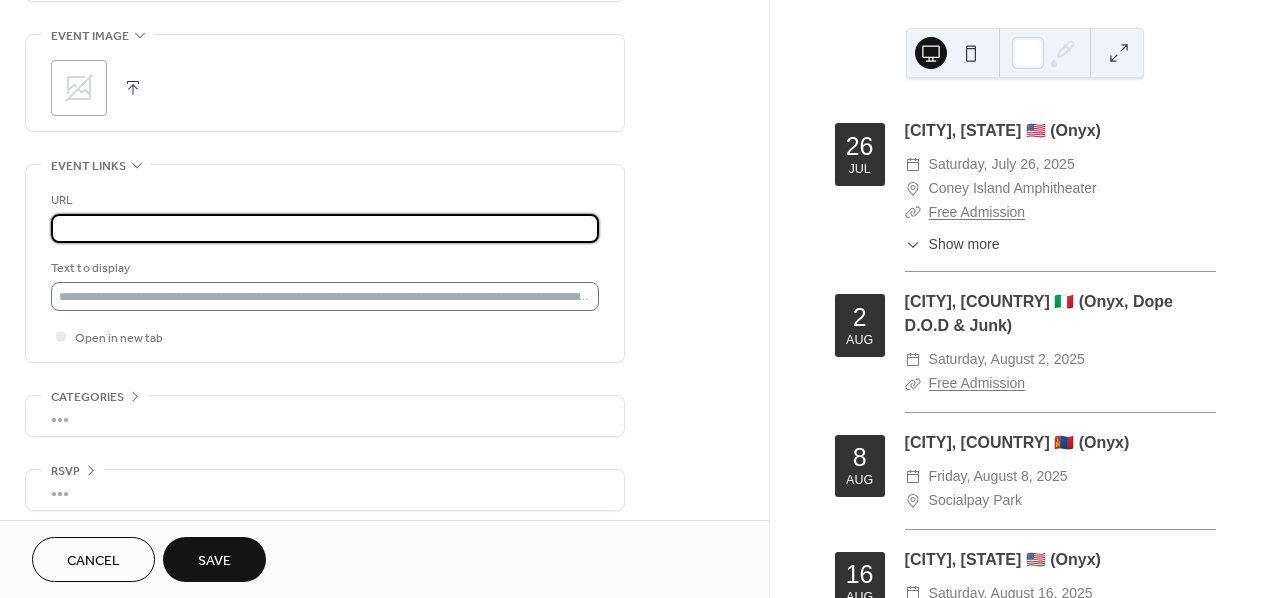 type on "**********" 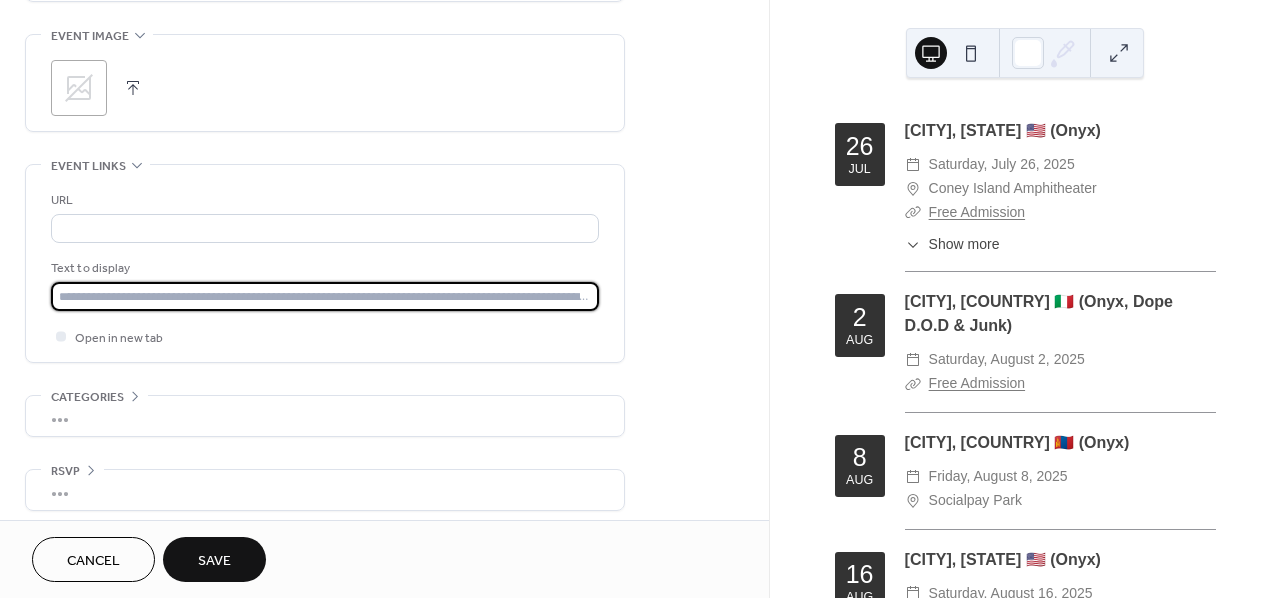 scroll, scrollTop: 0, scrollLeft: 0, axis: both 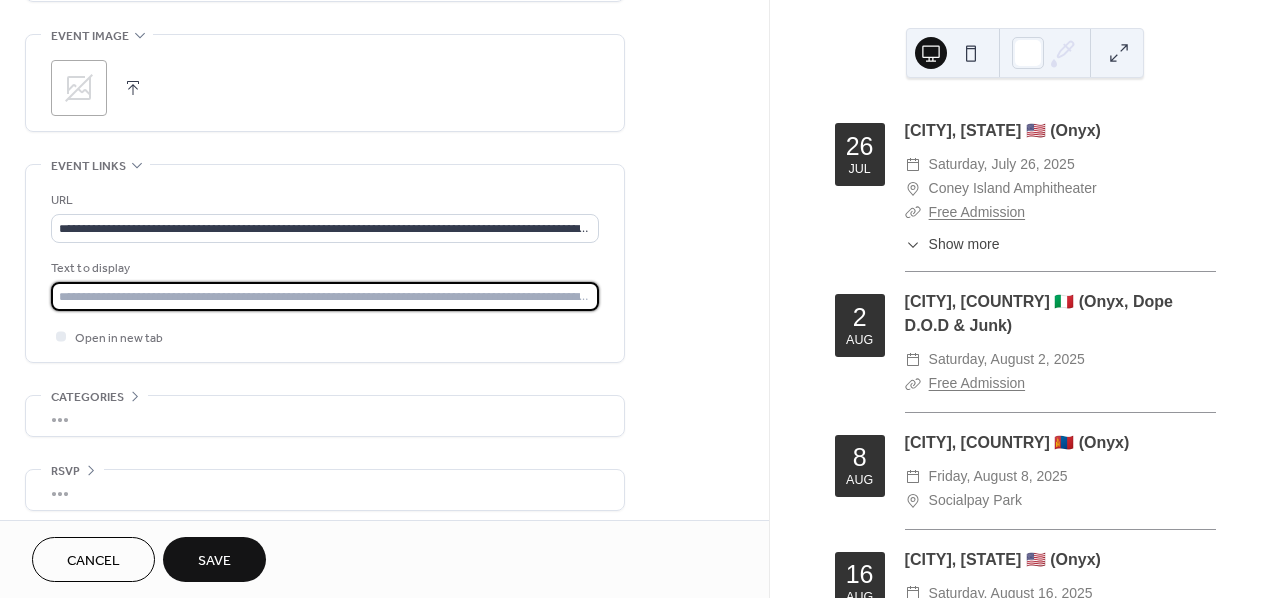 click at bounding box center (325, 296) 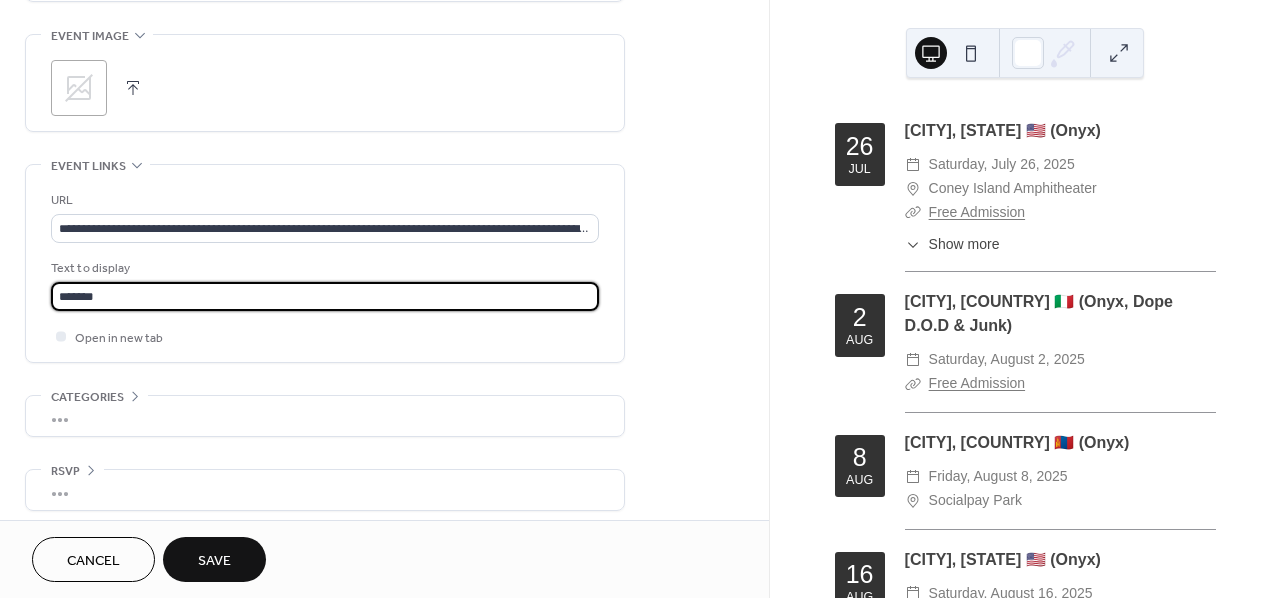 scroll, scrollTop: 966, scrollLeft: 0, axis: vertical 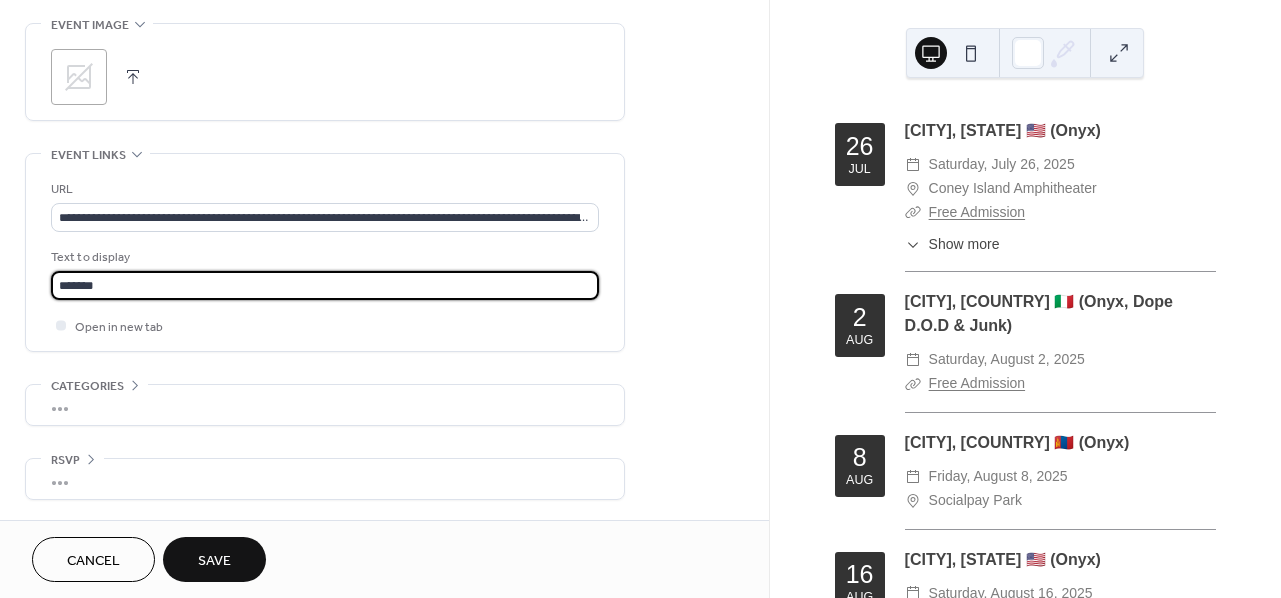 type on "*******" 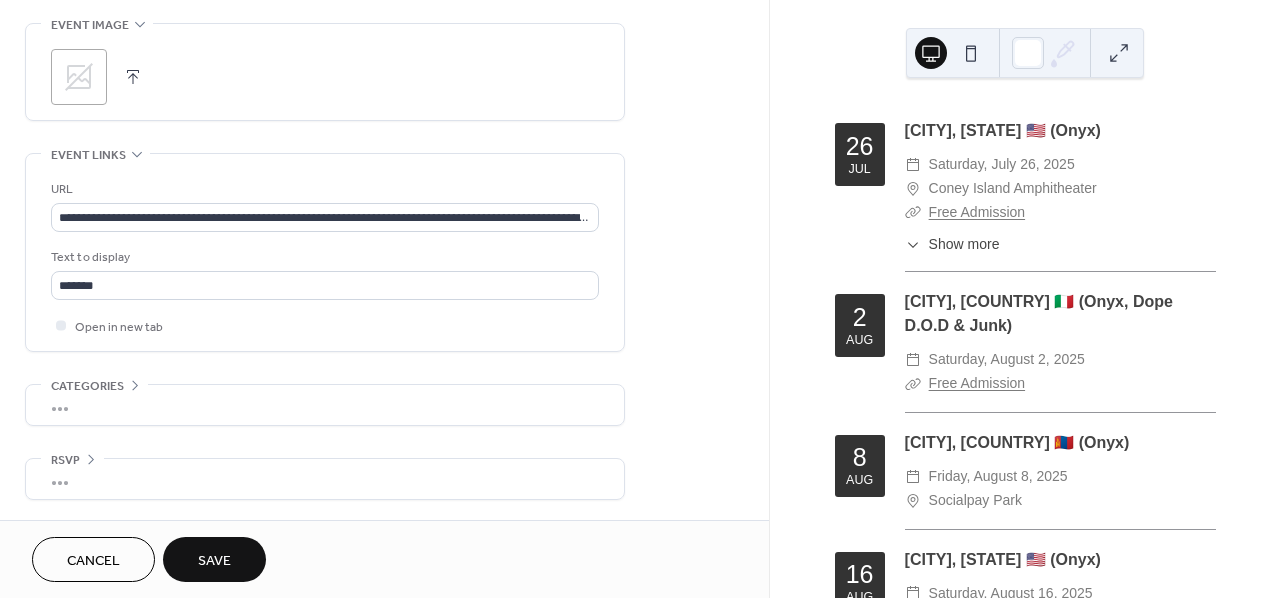 click on "Save" at bounding box center (214, 561) 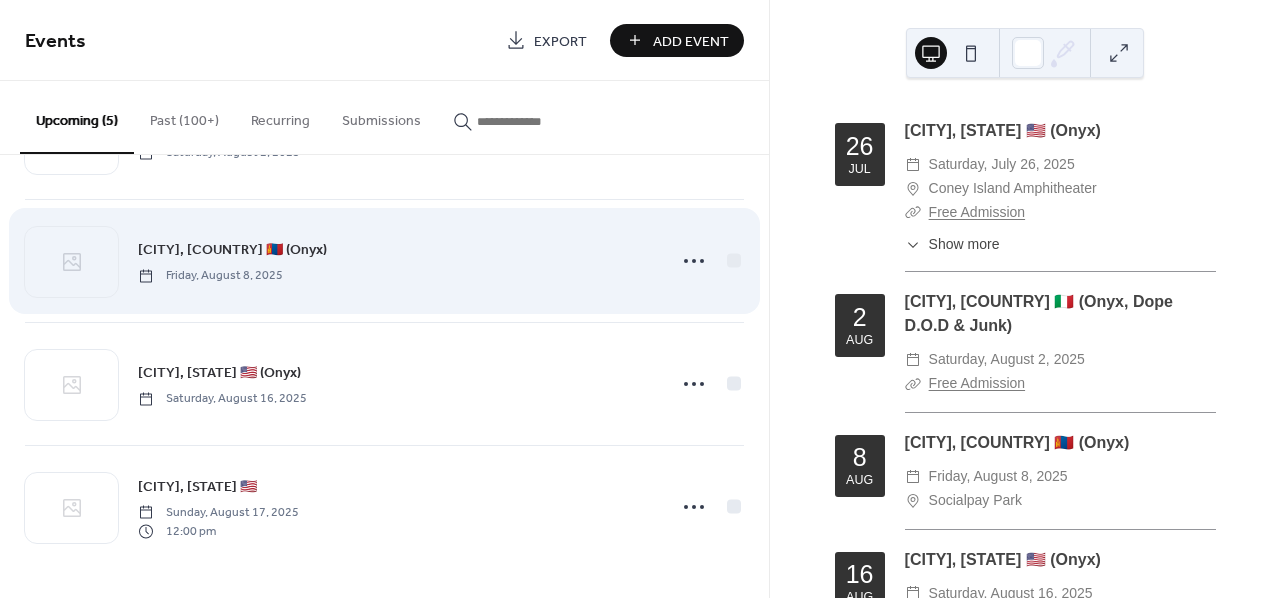scroll, scrollTop: 0, scrollLeft: 0, axis: both 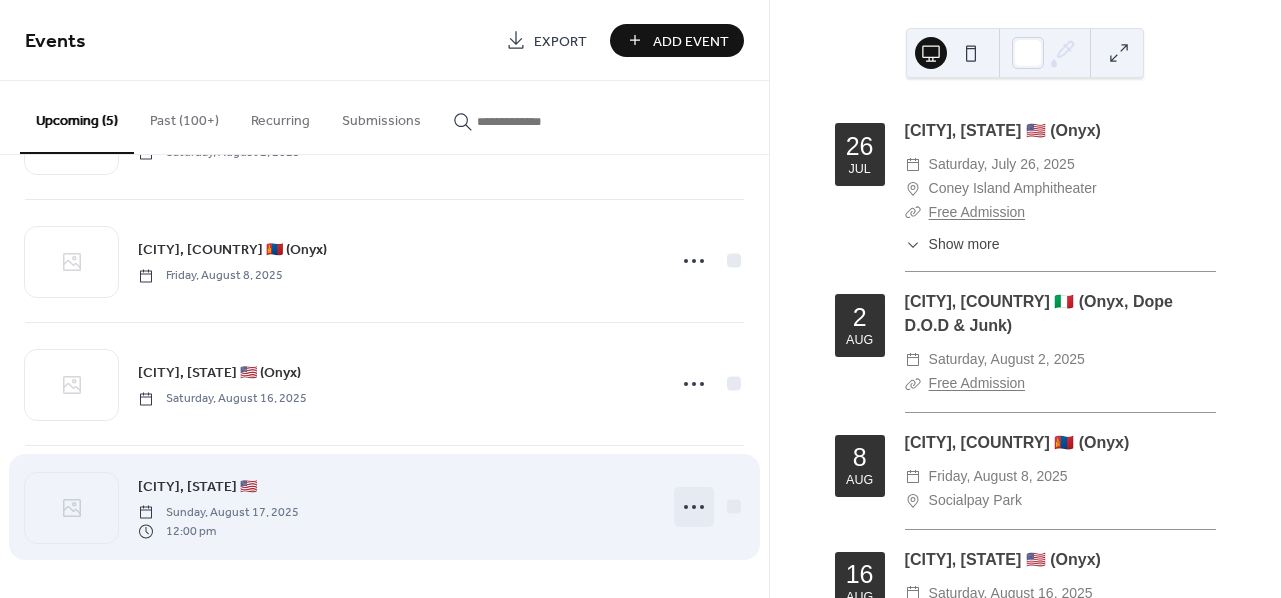 click 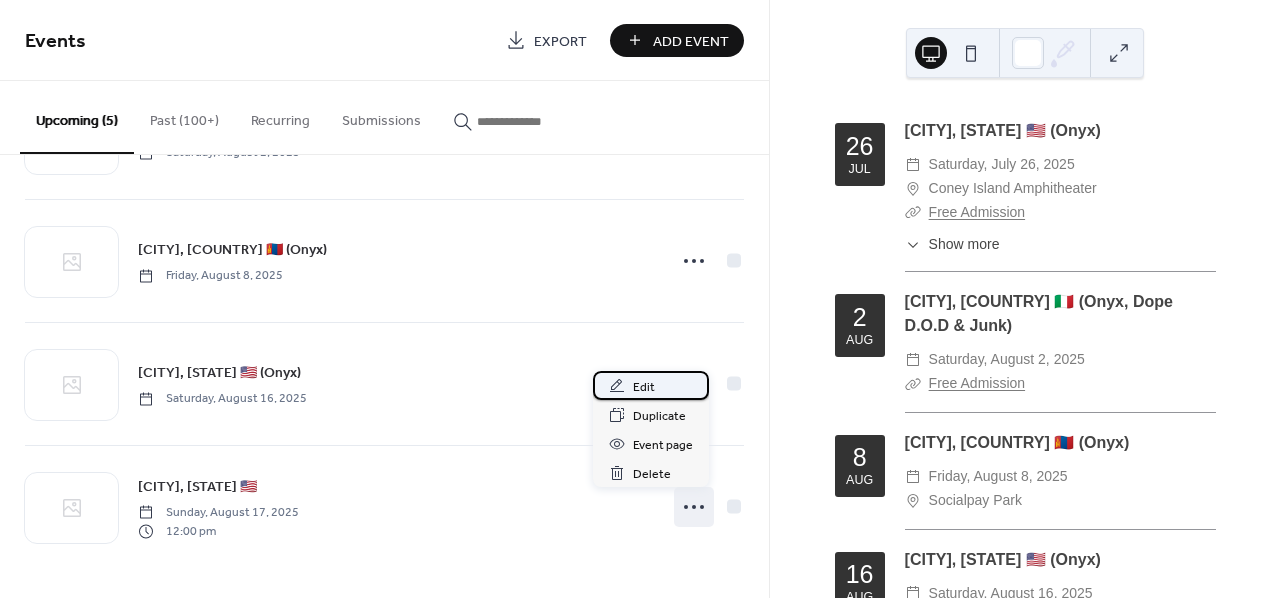 click on "Edit" at bounding box center [651, 385] 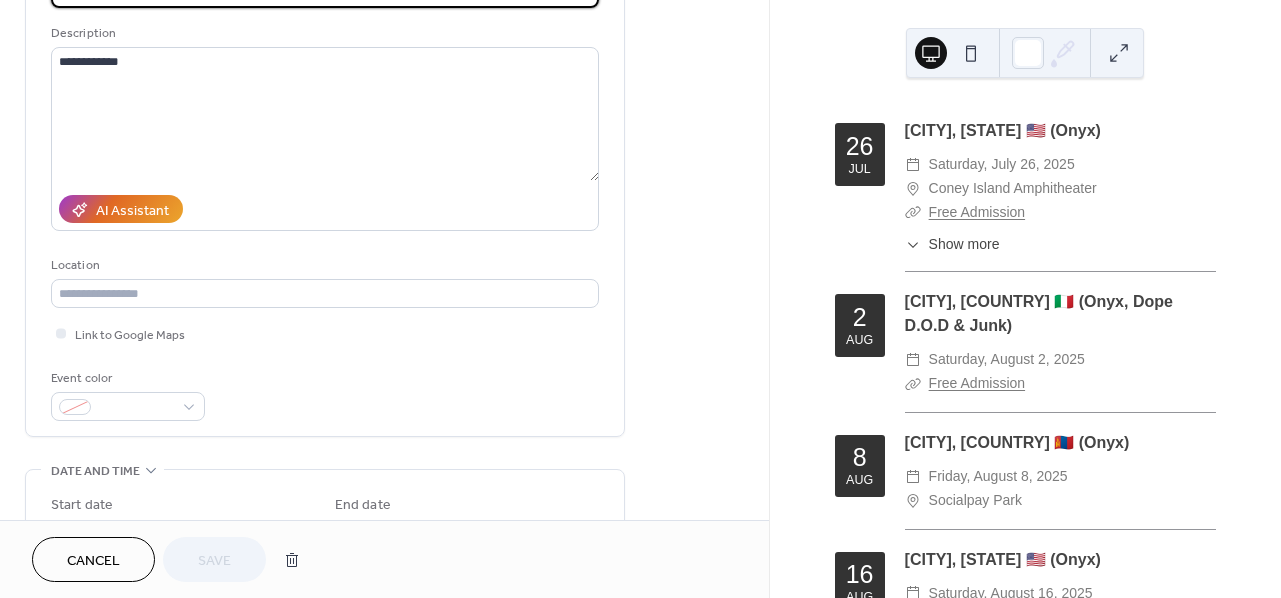 scroll, scrollTop: 218, scrollLeft: 0, axis: vertical 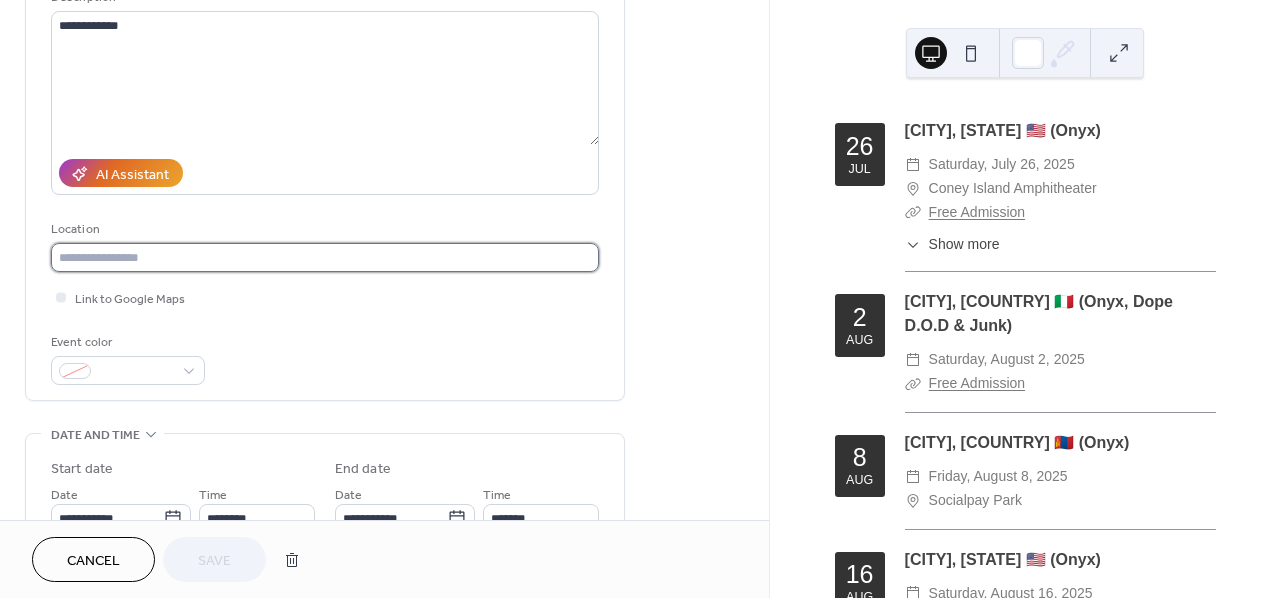 click at bounding box center (325, 257) 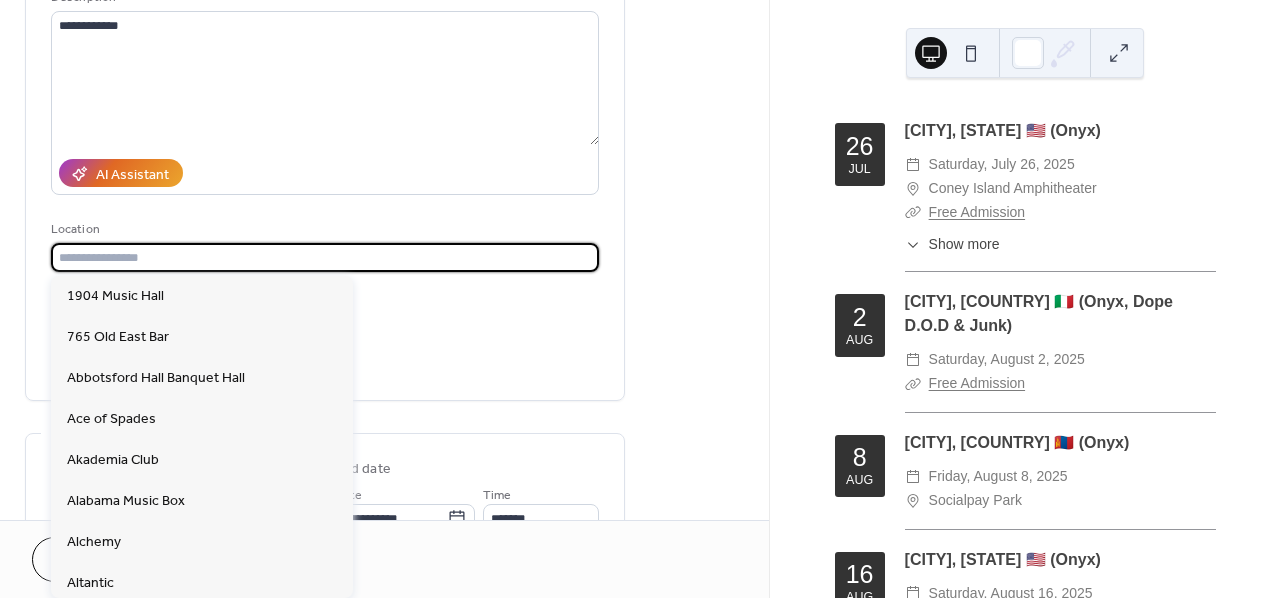 paste on "**********" 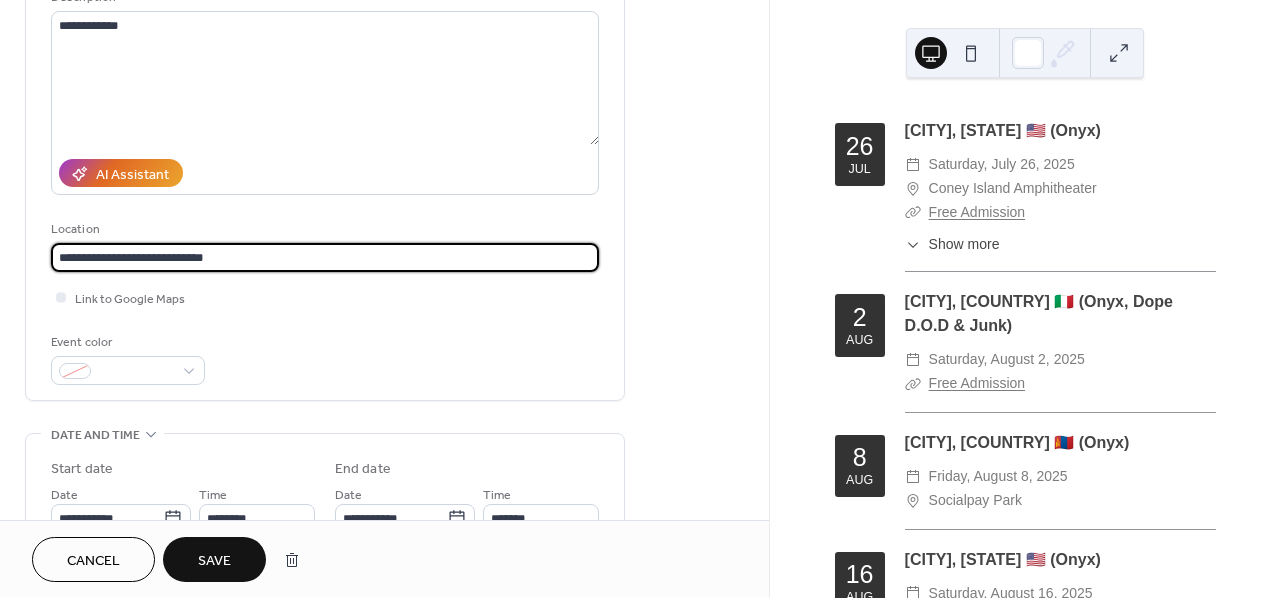 type on "**********" 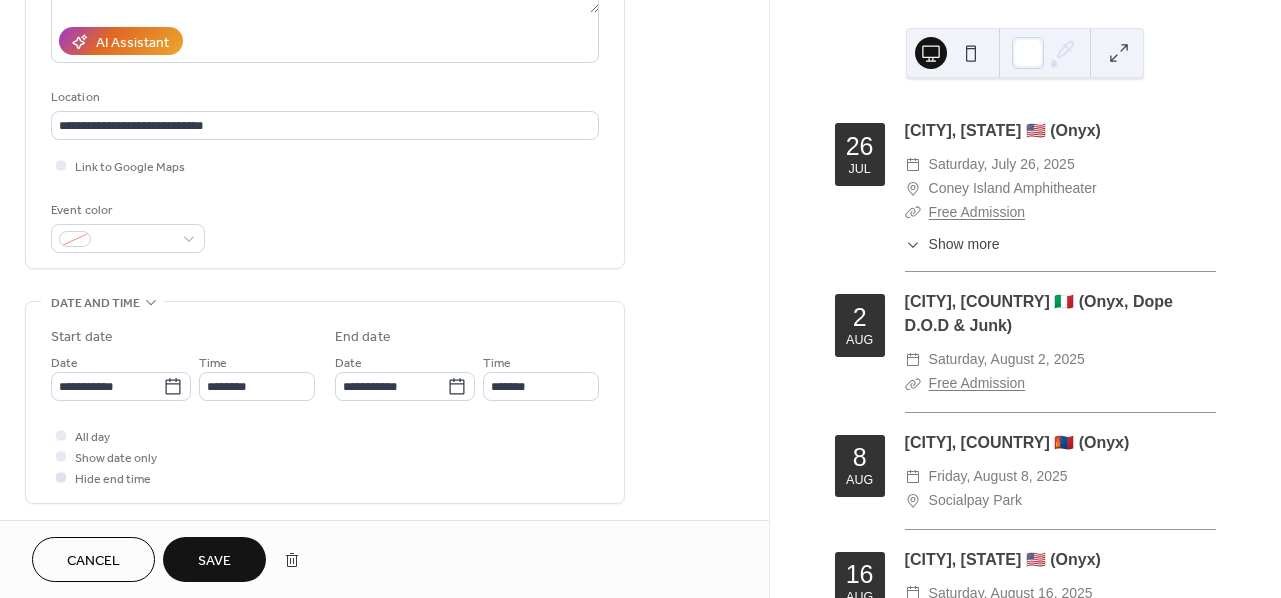 scroll, scrollTop: 374, scrollLeft: 0, axis: vertical 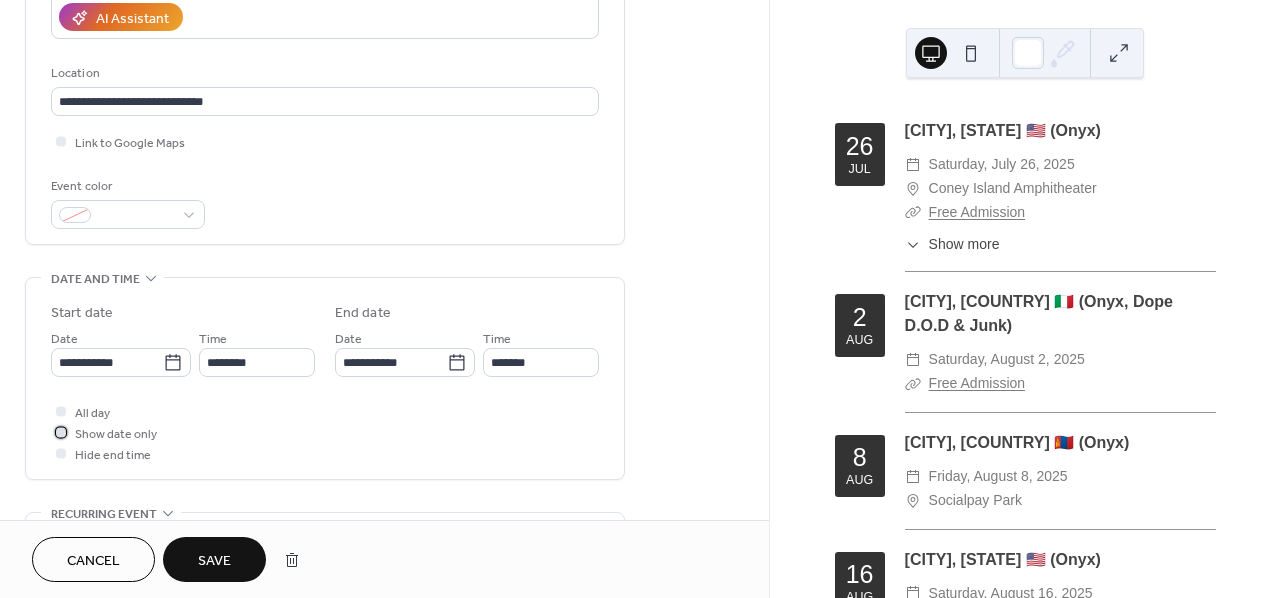 click at bounding box center (61, 432) 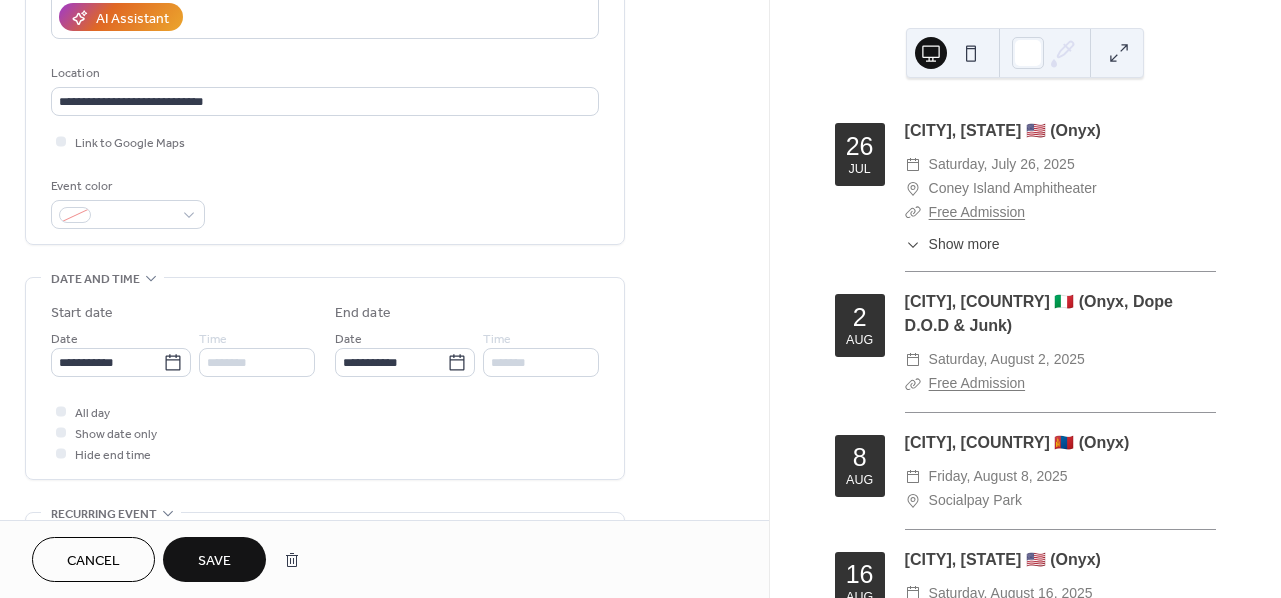 click on "Save" at bounding box center (214, 561) 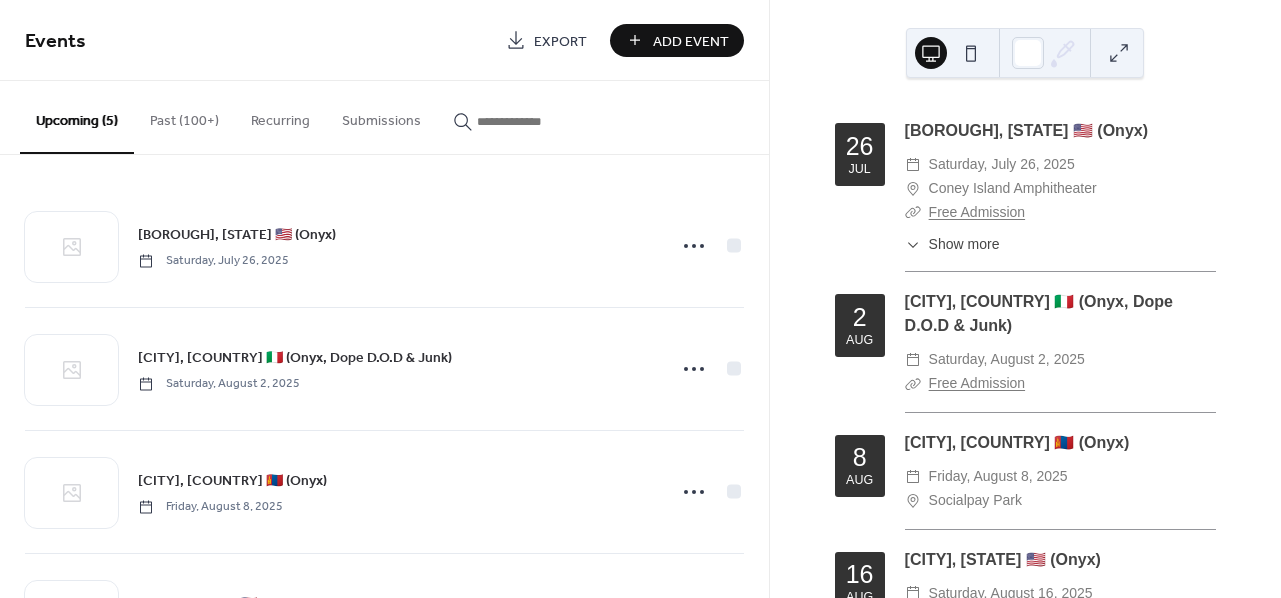 scroll, scrollTop: 0, scrollLeft: 0, axis: both 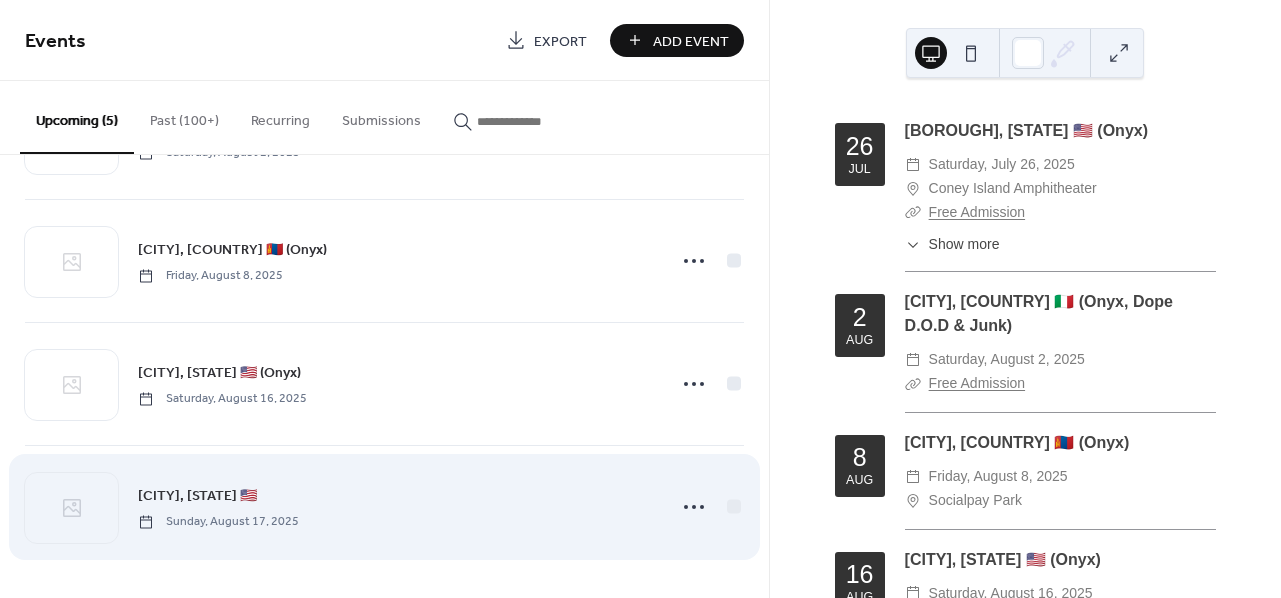 click on "[CITY], [STATE] 🇺🇸" at bounding box center (197, 496) 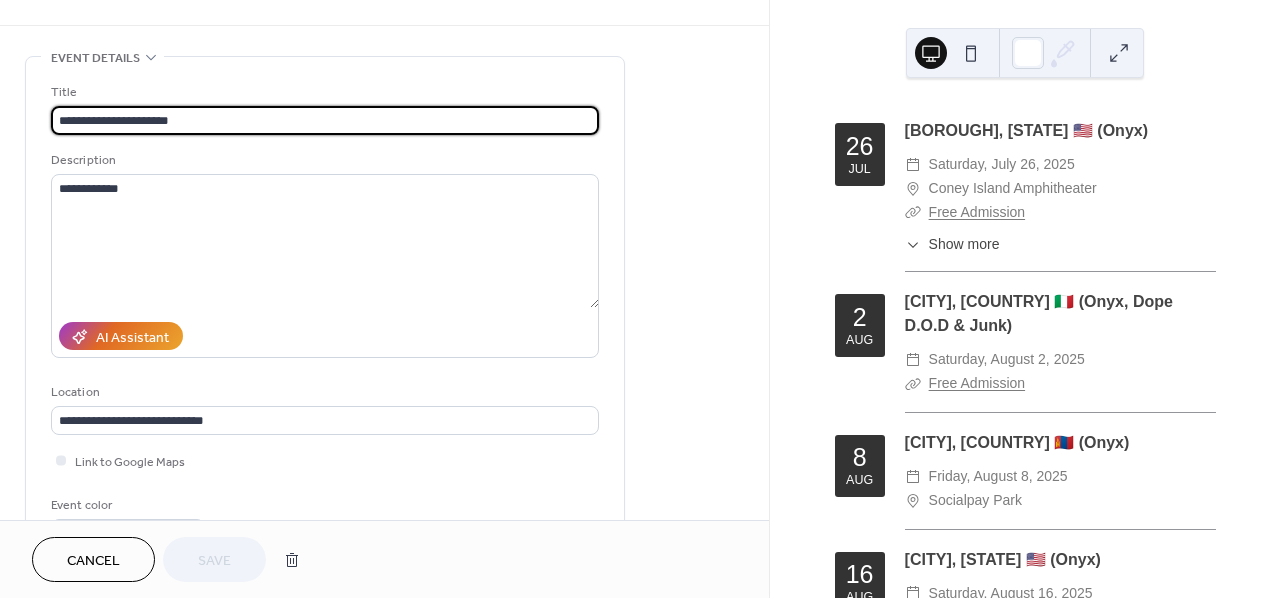 scroll, scrollTop: 0, scrollLeft: 0, axis: both 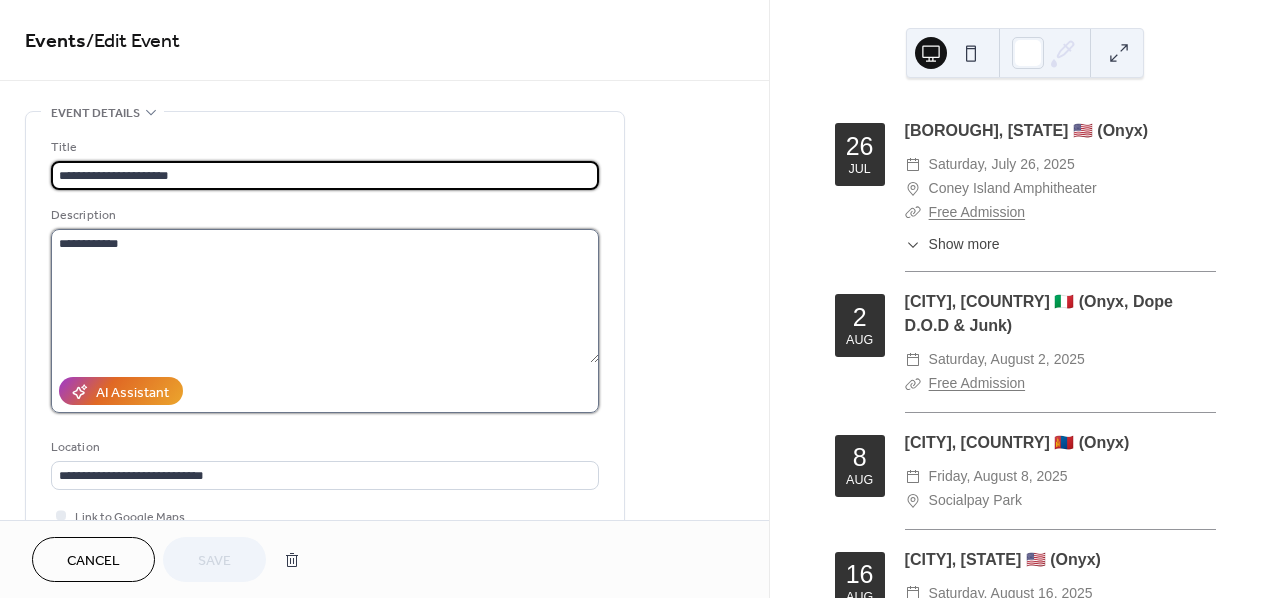 click on "**********" at bounding box center (325, 296) 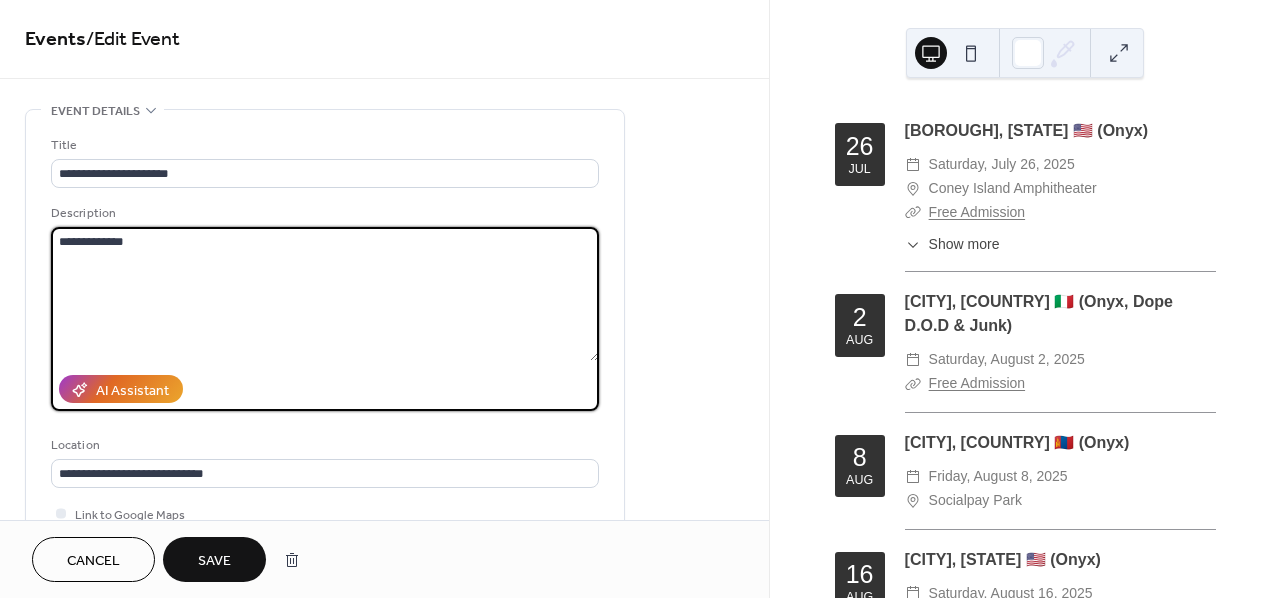 paste on "**********" 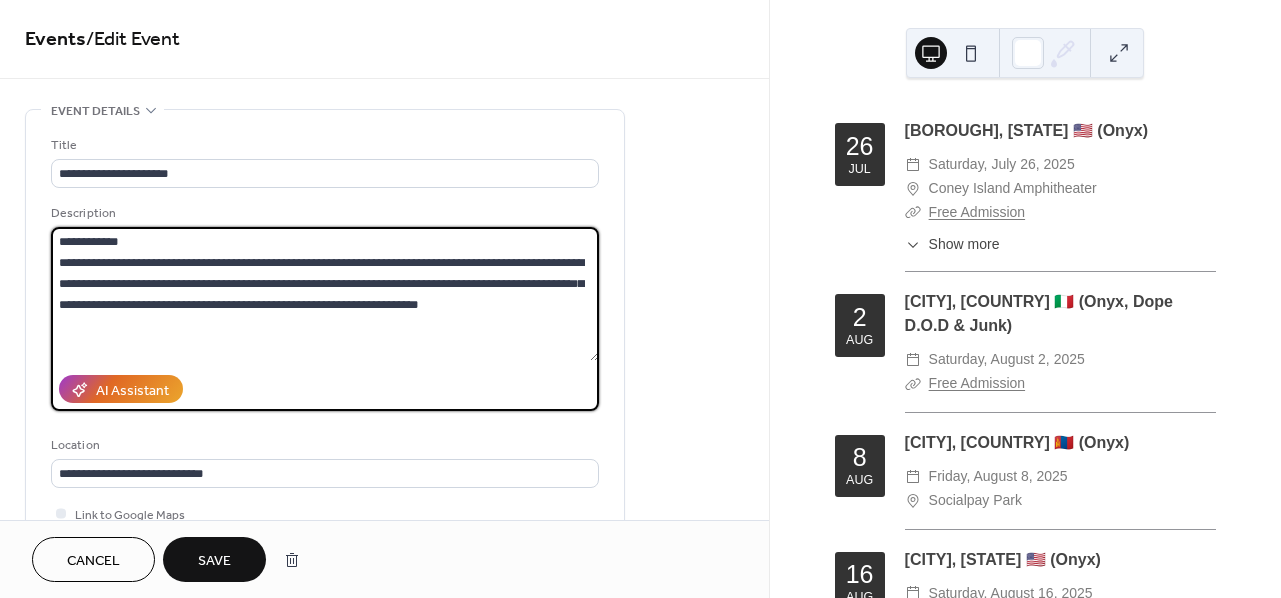scroll, scrollTop: 0, scrollLeft: 0, axis: both 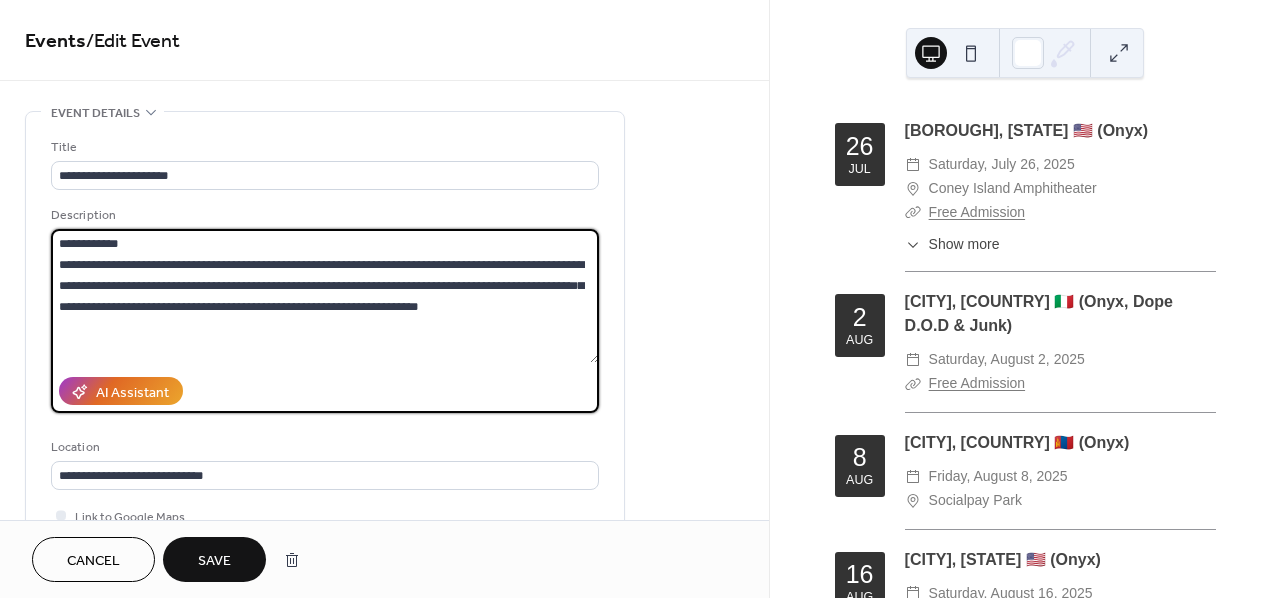 type on "**********" 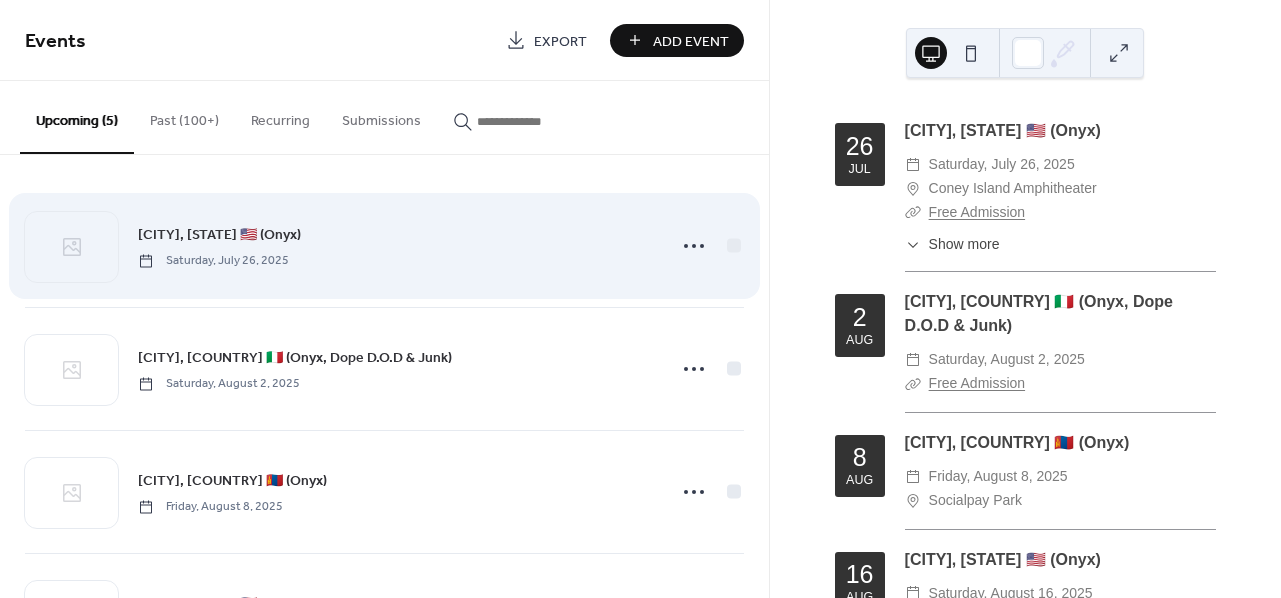 scroll, scrollTop: 0, scrollLeft: 0, axis: both 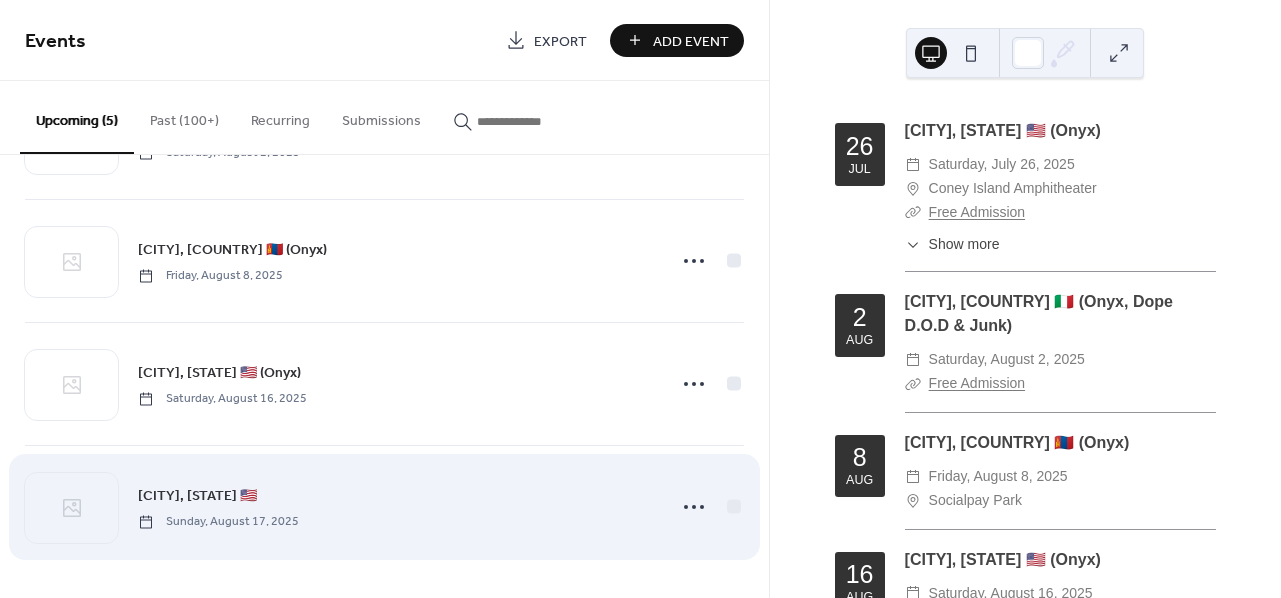 click on "[CITY], [STATE] 🇺🇸" at bounding box center [197, 496] 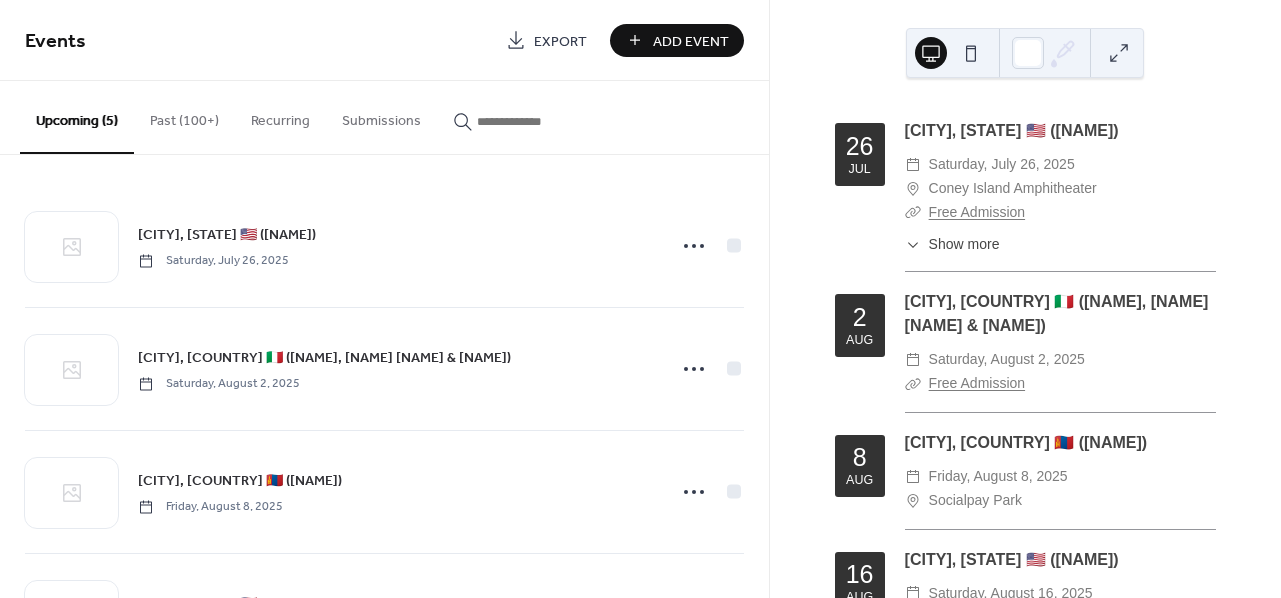 scroll, scrollTop: 0, scrollLeft: 0, axis: both 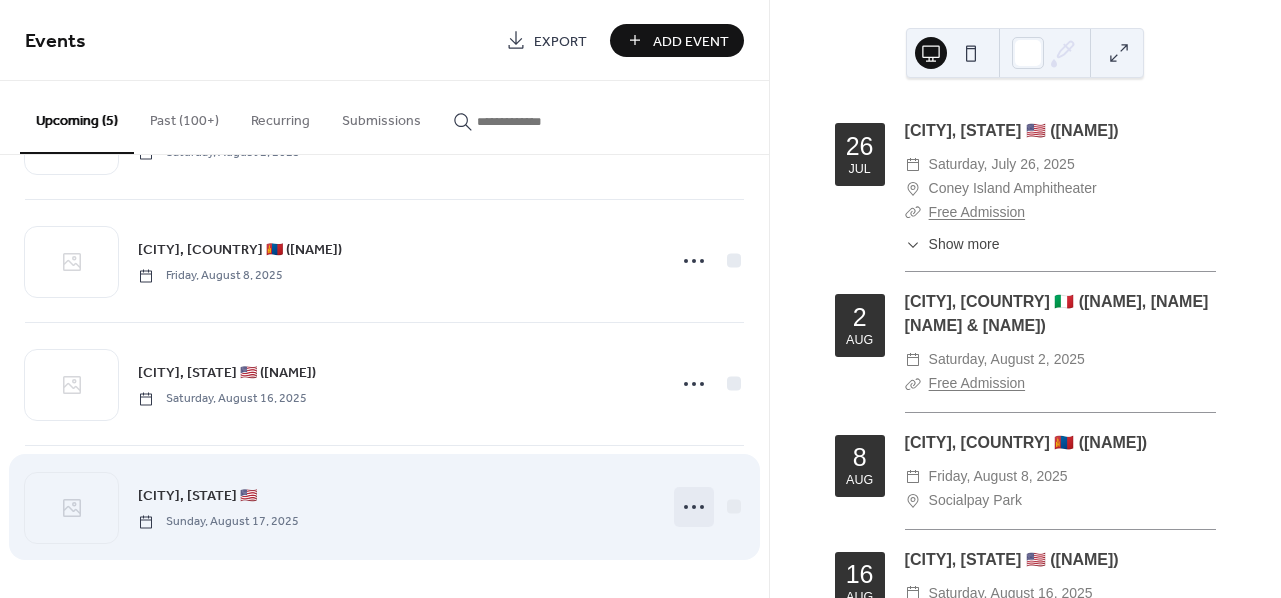 click 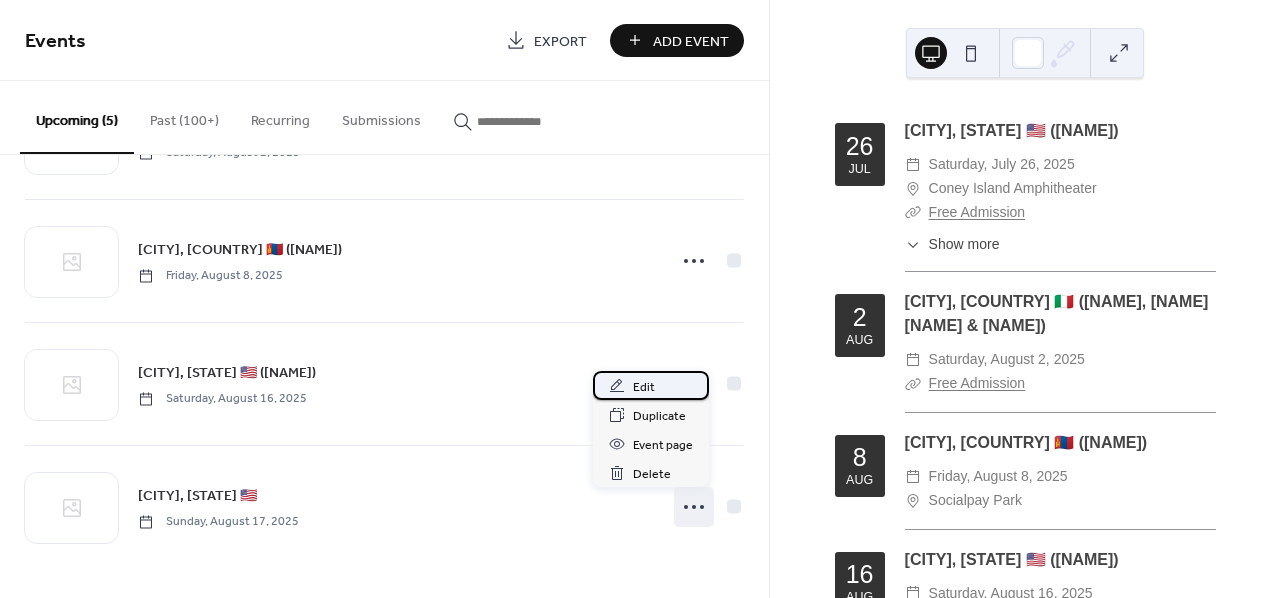 click on "Edit" at bounding box center [644, 387] 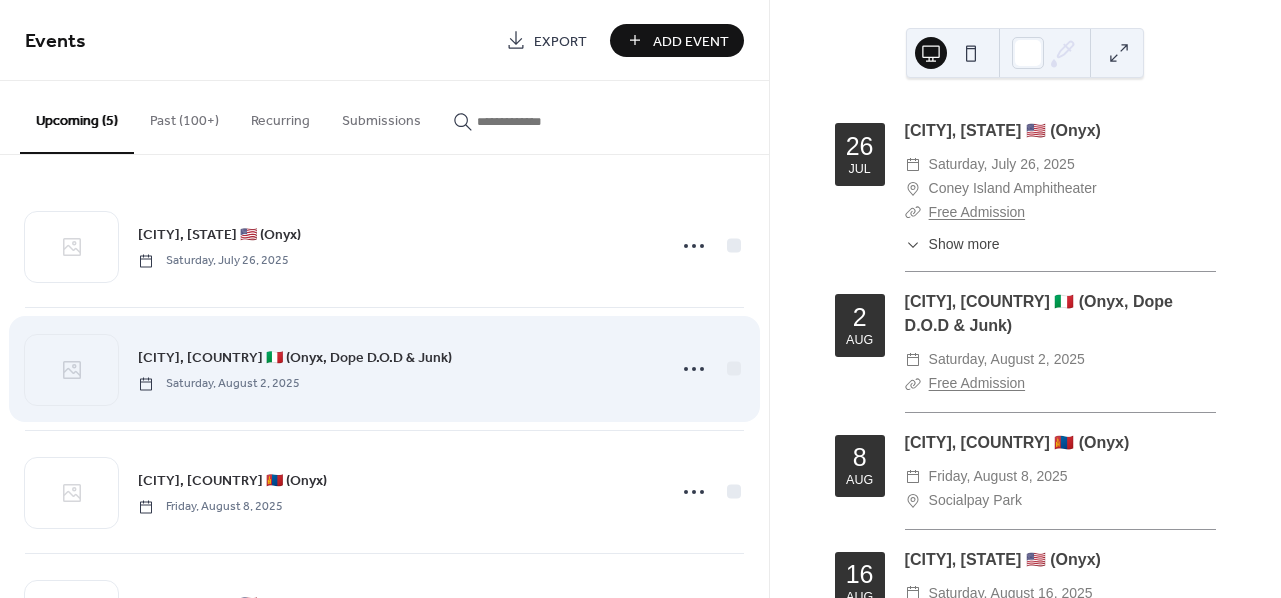 scroll, scrollTop: 0, scrollLeft: 0, axis: both 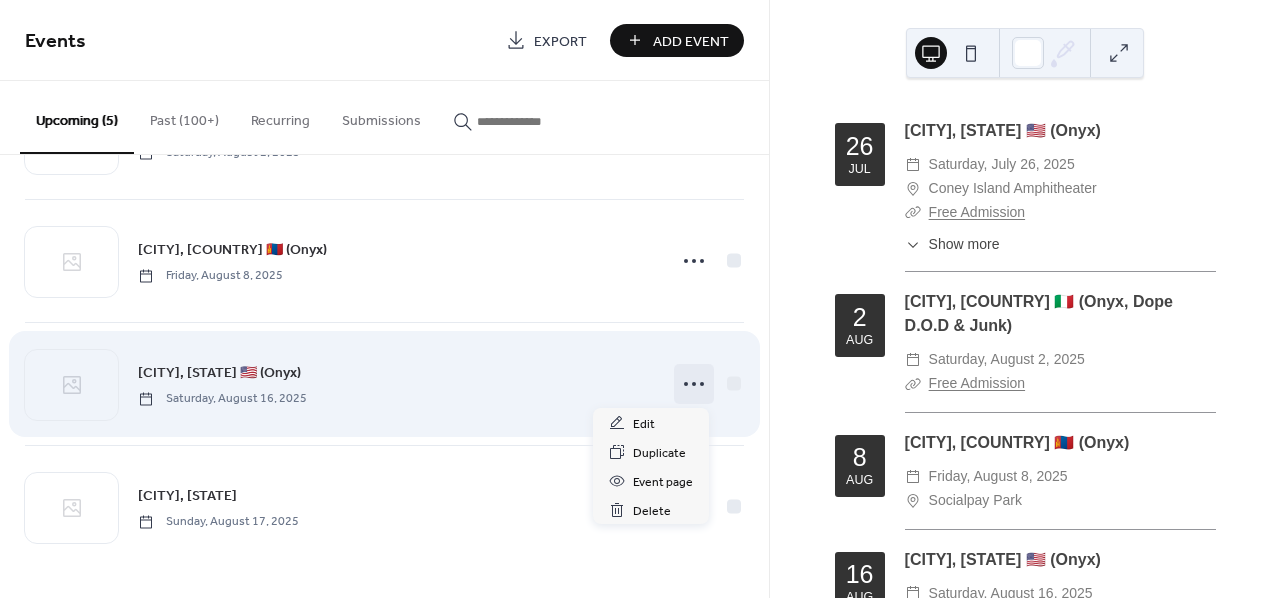 click 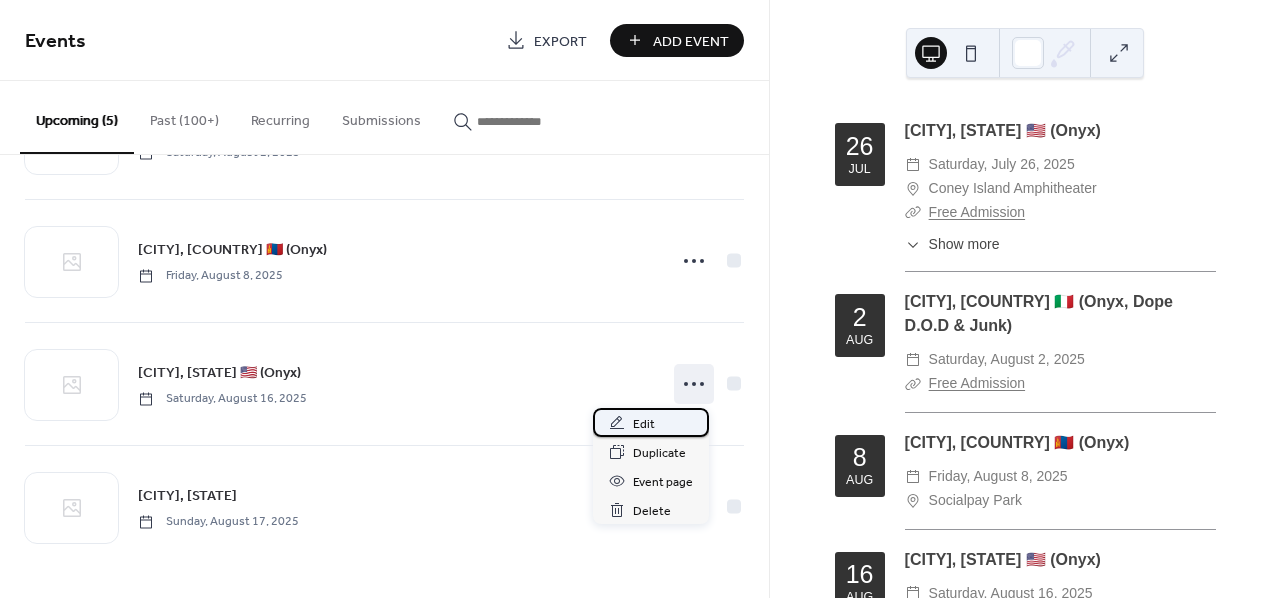 click on "Edit" at bounding box center [644, 424] 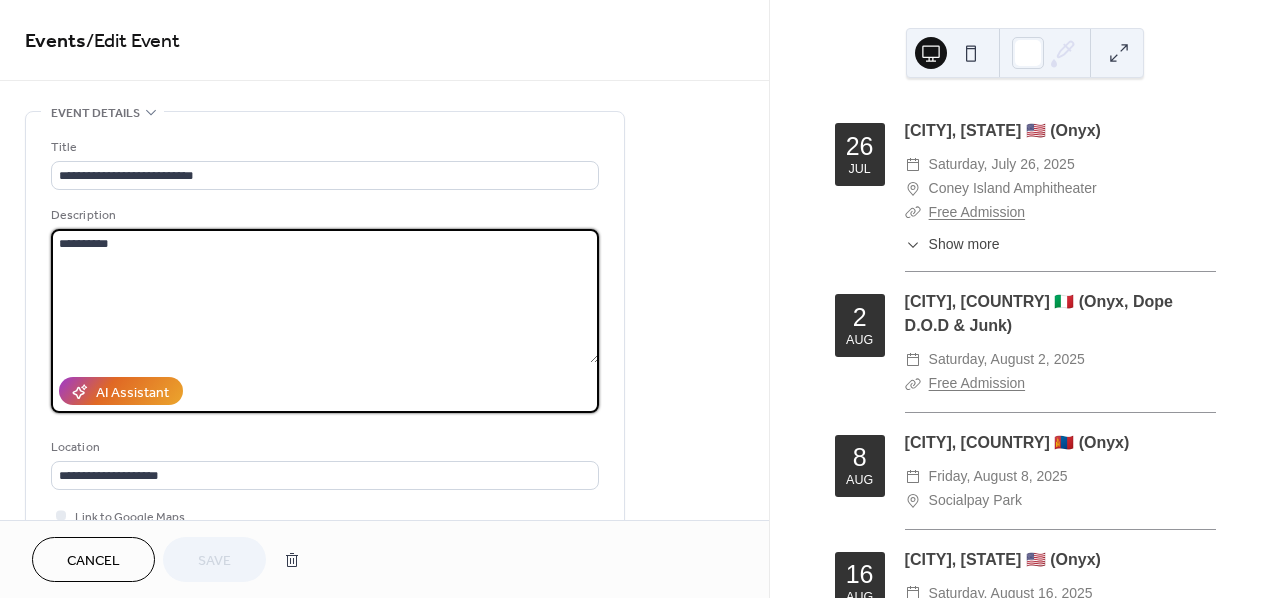 click on "**********" at bounding box center [325, 296] 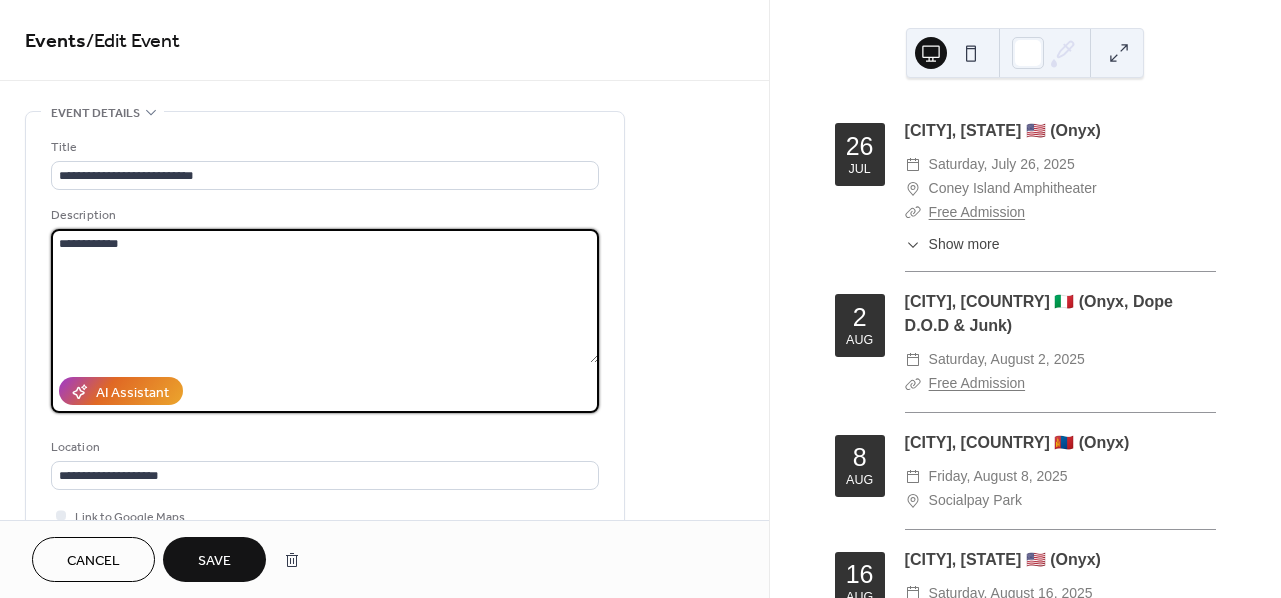 click on "**********" at bounding box center [325, 296] 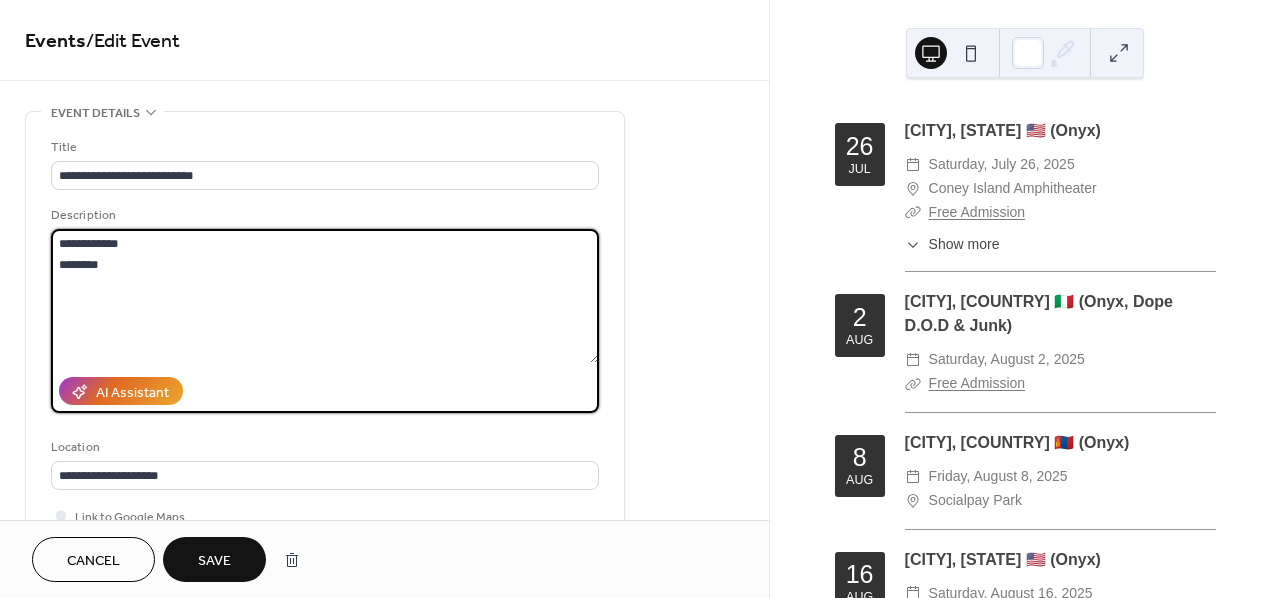 paste on "**********" 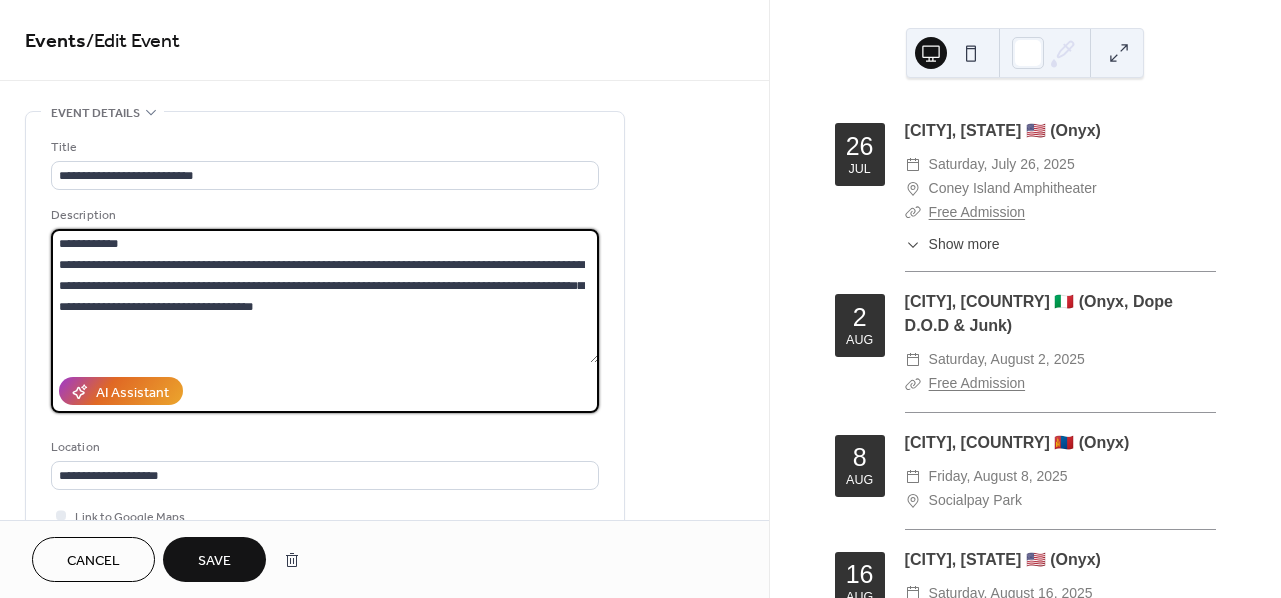 type on "**********" 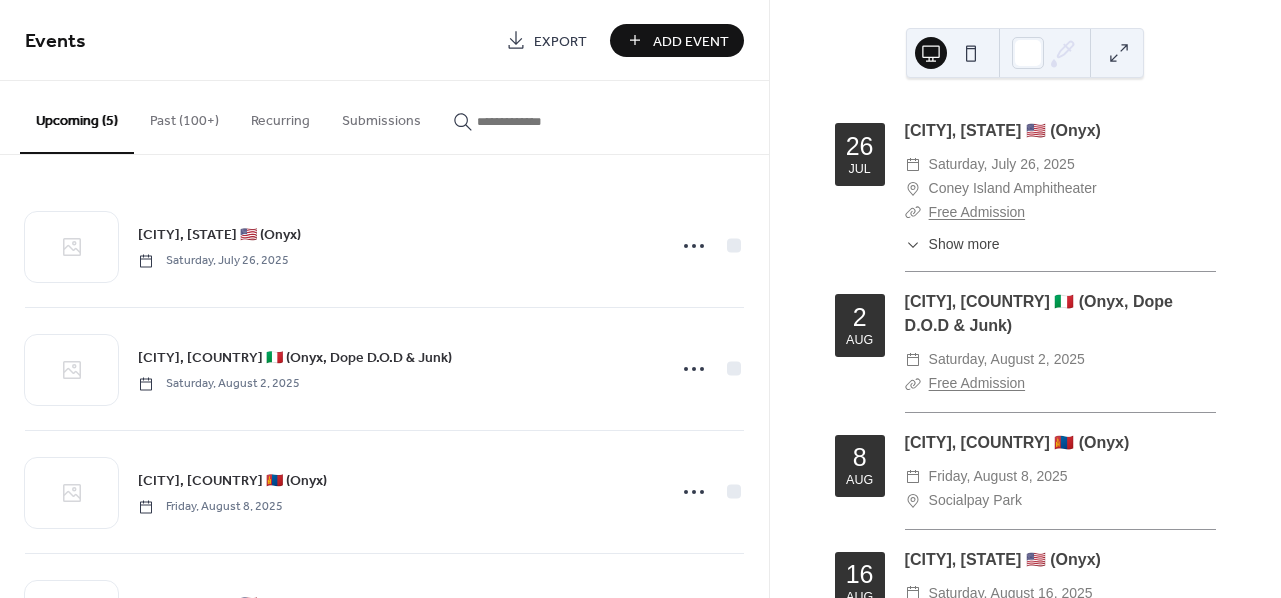 scroll, scrollTop: 0, scrollLeft: 0, axis: both 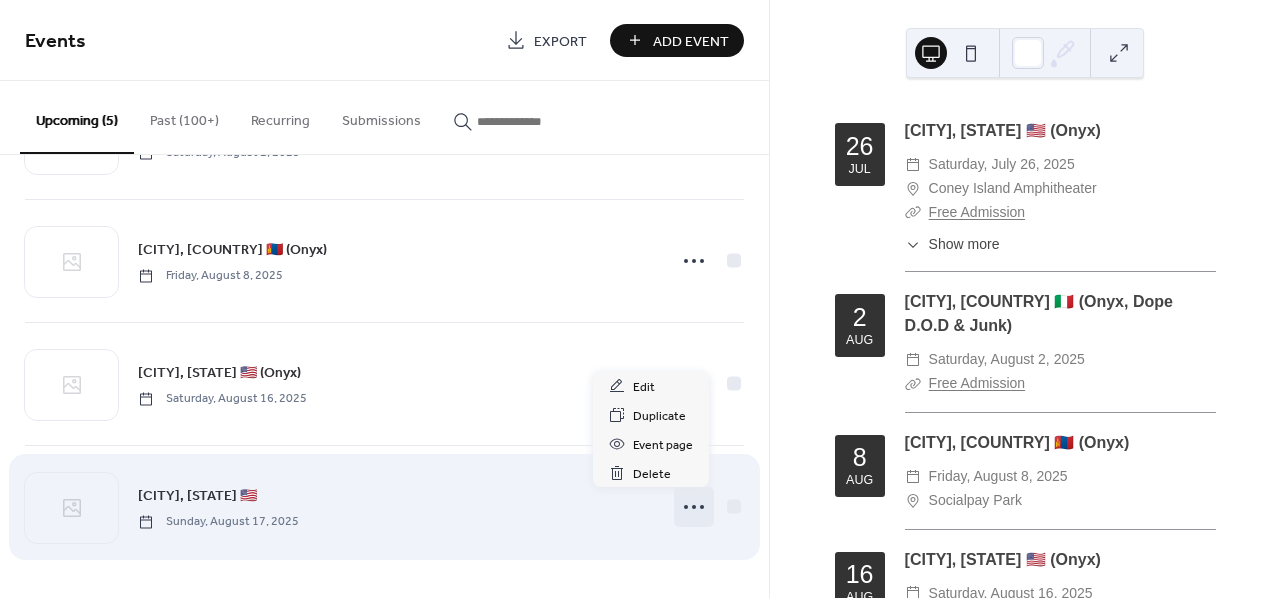 click 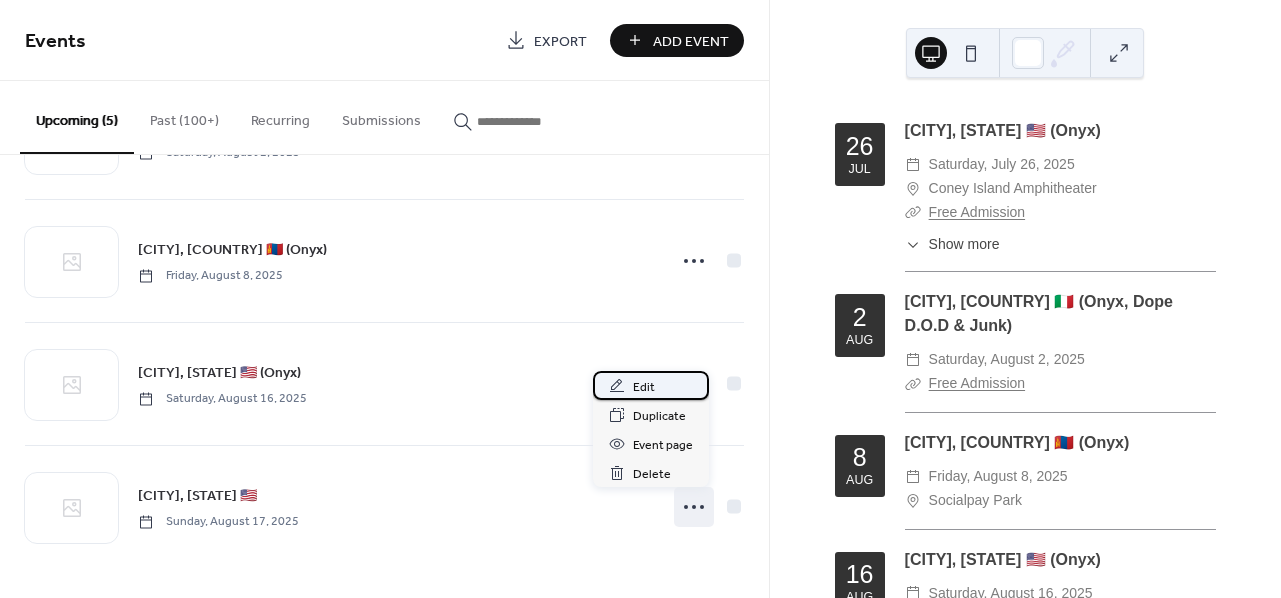click on "Edit" at bounding box center (651, 385) 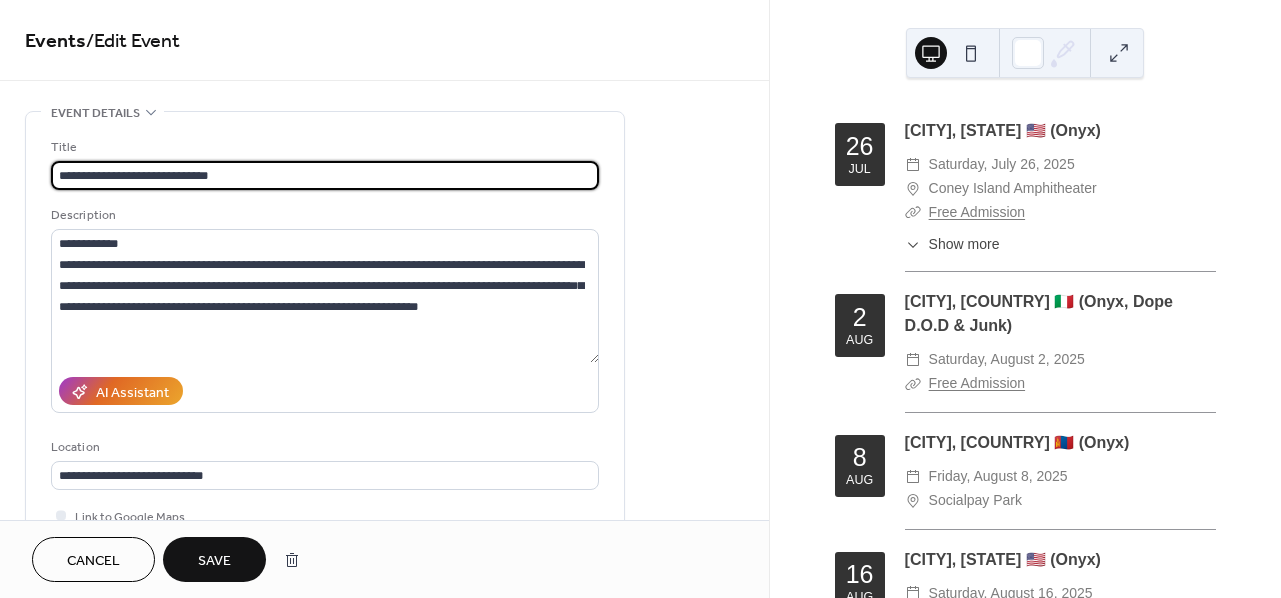 type on "**********" 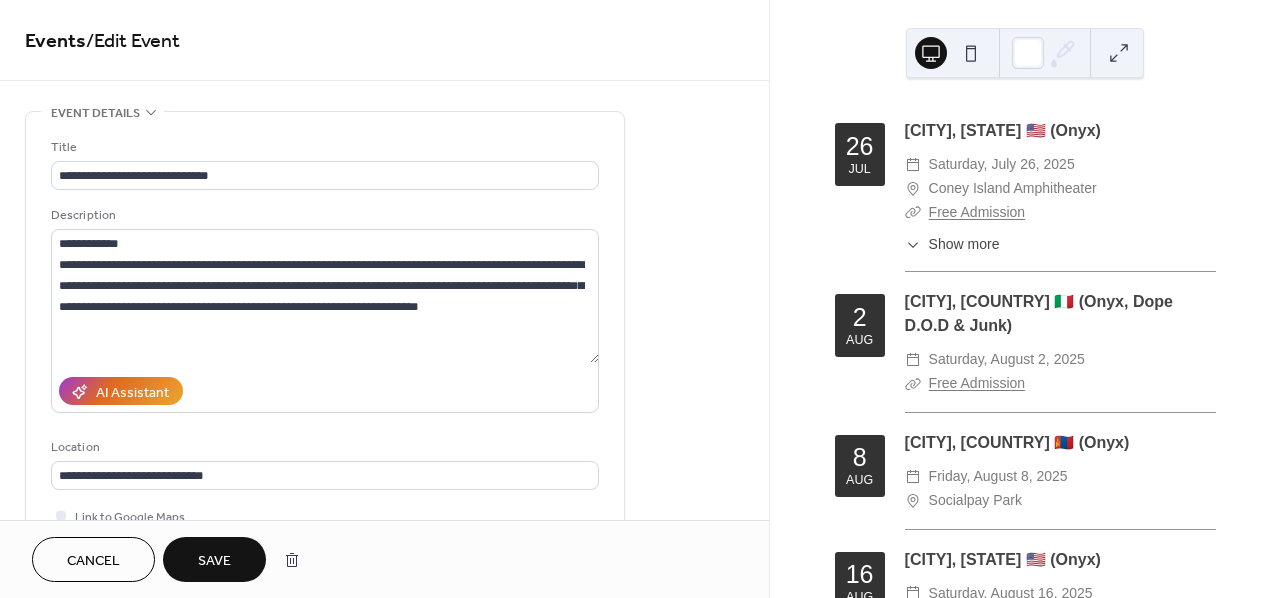 click on "Save" at bounding box center (214, 561) 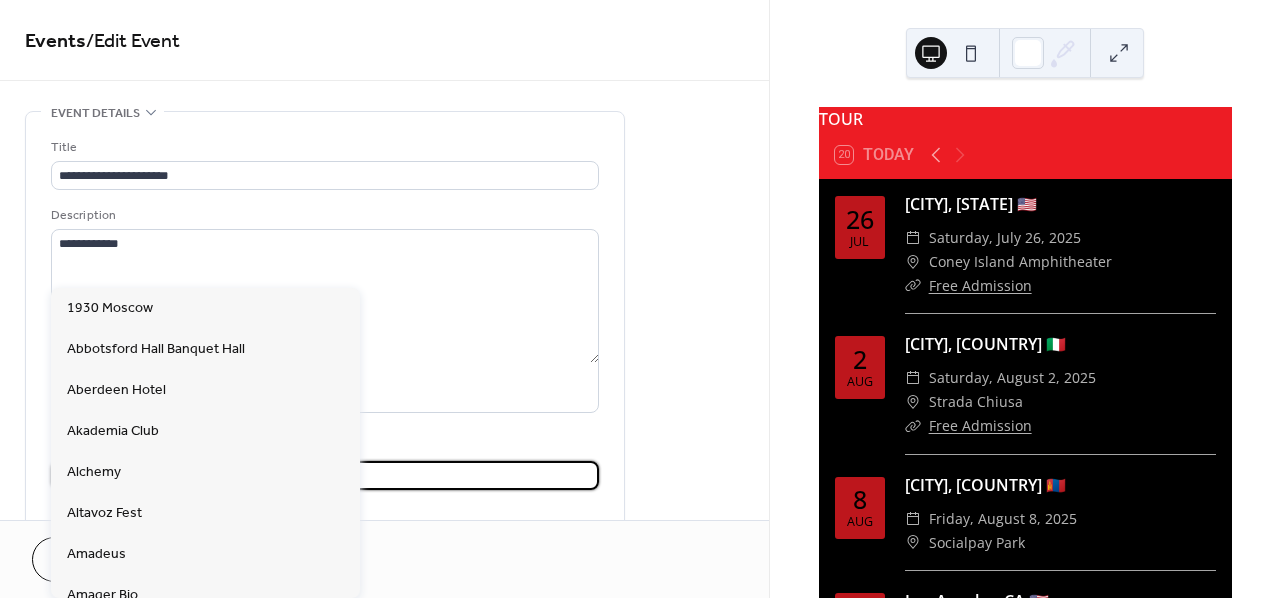 scroll, scrollTop: 0, scrollLeft: 0, axis: both 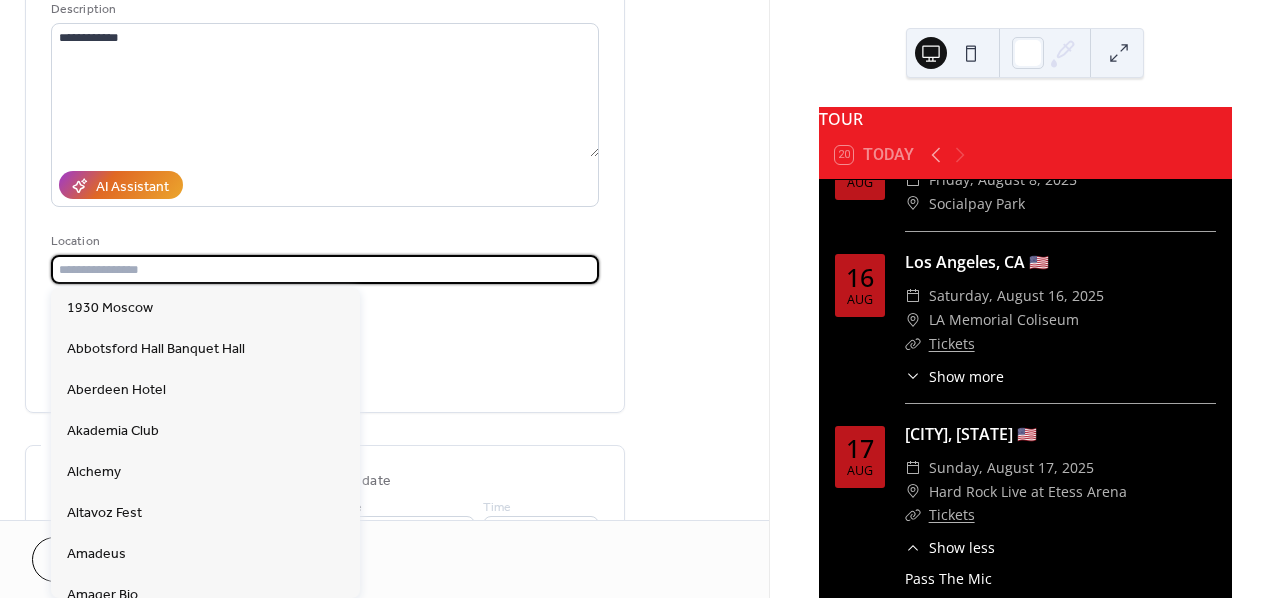 click on "TOUR 20 Today 26 Jul [CITY], [STATE] 🇺🇸 ​ Saturday, July 26, 2025 ​ Coney Island Amphitheater ​ Free Admission 2 Aug [CITY], [COUNTRY] 🇮🇹 ​ Saturday, August 2, 2025 ​ Strada Chiusa  ​ Free Admission 8 Aug [CITY], [COUNTRY]  🇲🇳 ​ Friday, August 8, 2025 ​ Socialpay Park 16 Aug [CITY], [STATE] 🇺🇸 ​ Saturday, August 16, 2025 ​ LA Memorial Coliseum ​ Tickets ​ Show more Rhyme Fest 17 Aug [CITY], [STATE] 🇺🇸 ​ Sunday, August 17, 2025 ​ Hard Rock Live at Etess Arena ​ Tickets ​ Show less Pass The Mic 22 Aug [CITY], [STATE] 🇨🇦 ​ Friday, August 22, 2025 ​ River Cree Casino and Resort ​ Tickets ​ Show more It Ain't Nothing But Music Festival  w/ D12, Souls Of Mischief, Classified & more 23 Aug [CITY], [STATE] 🇨🇦 ​ Saturday, August 23, 2025 ​ Bush's Watersports Park ​ Tickets ​ Show more It Ain't Nothing But Music Festival  w/ D12, Souls Of Mischief, Classified & more 27 Aug [CITY], [COUNTRY] 🇨🇿 ​ Wednesday, August 27, 2025 ​ ​ Tickets 1" at bounding box center [1025, 405] 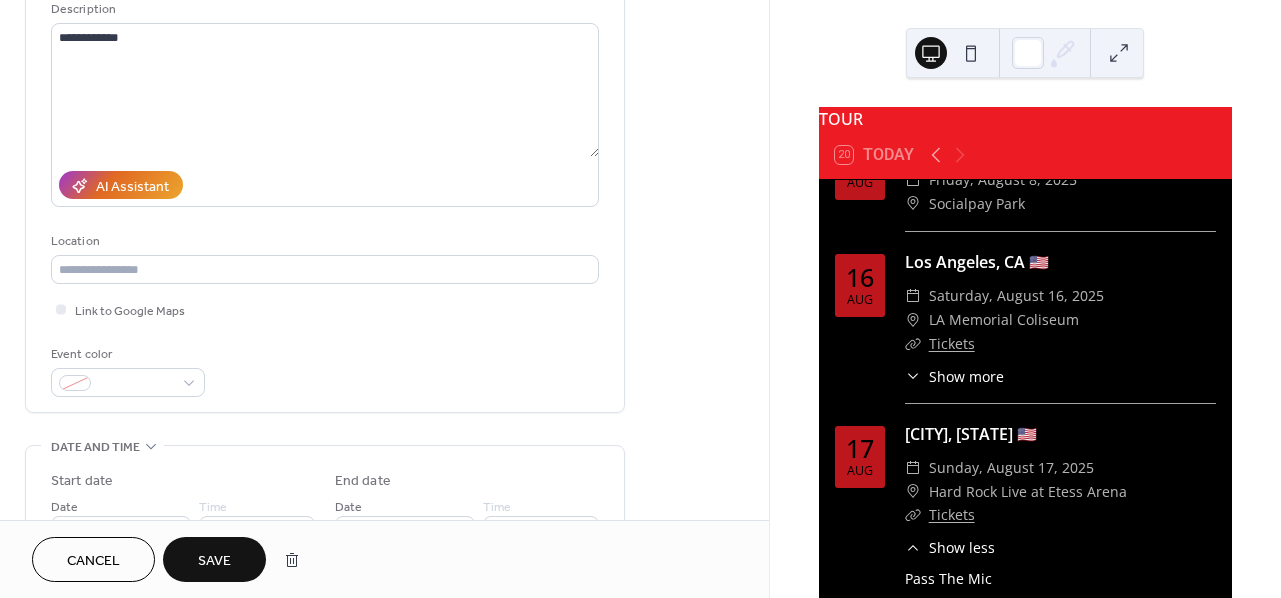 click on "Cancel" at bounding box center (93, 561) 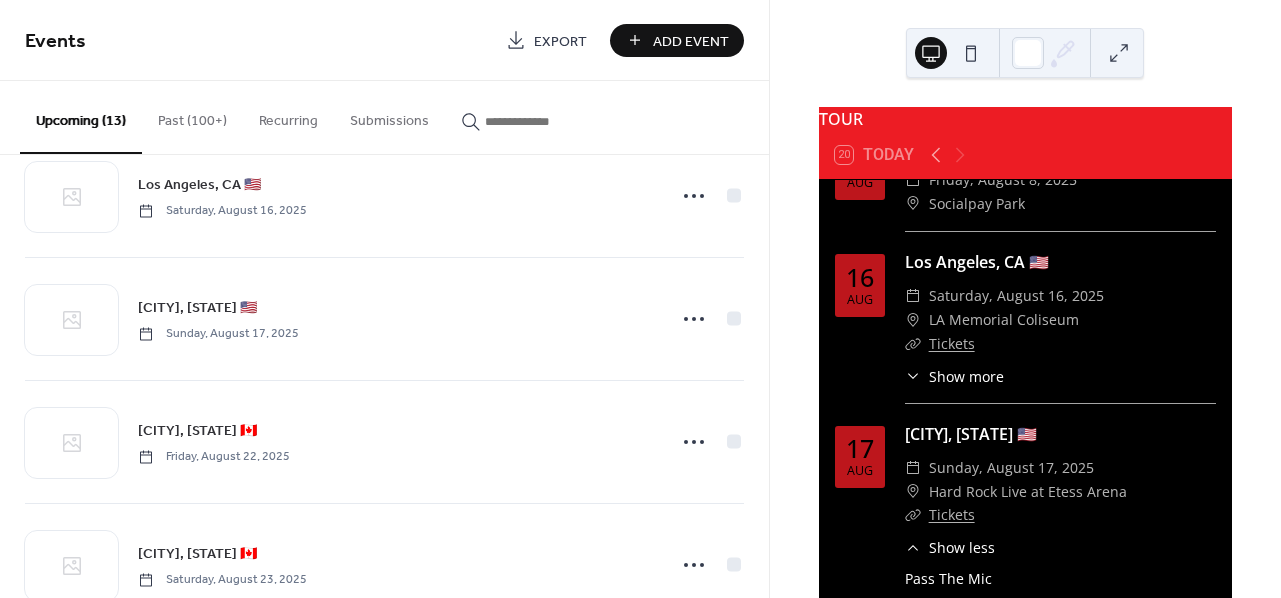 scroll, scrollTop: 599, scrollLeft: 0, axis: vertical 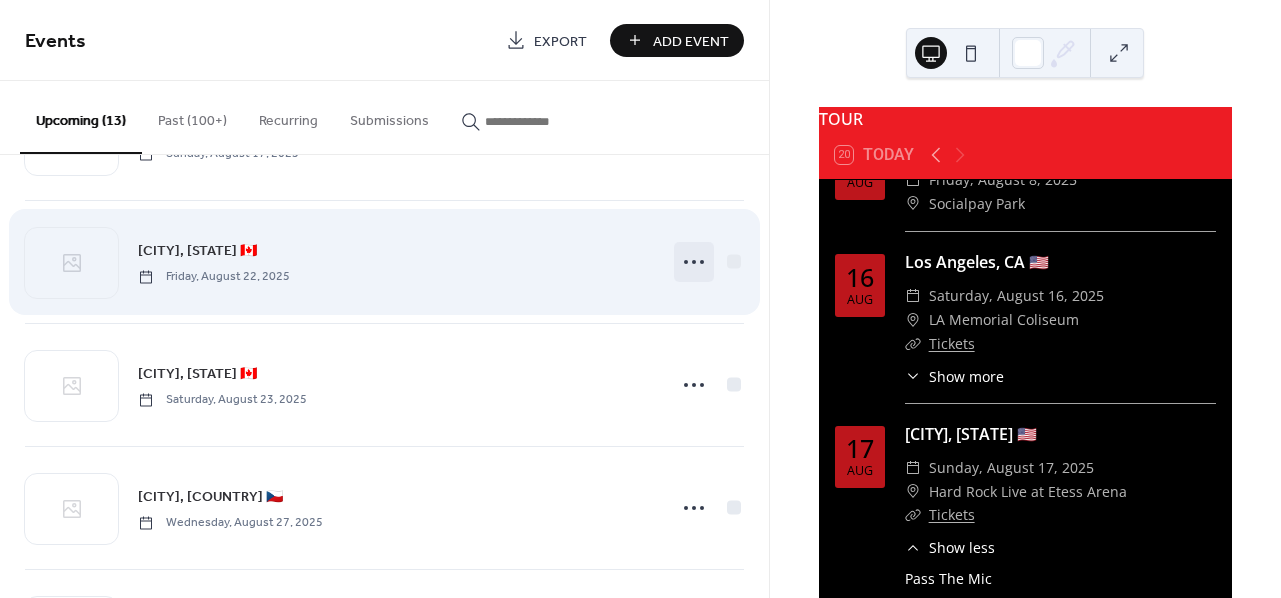 click 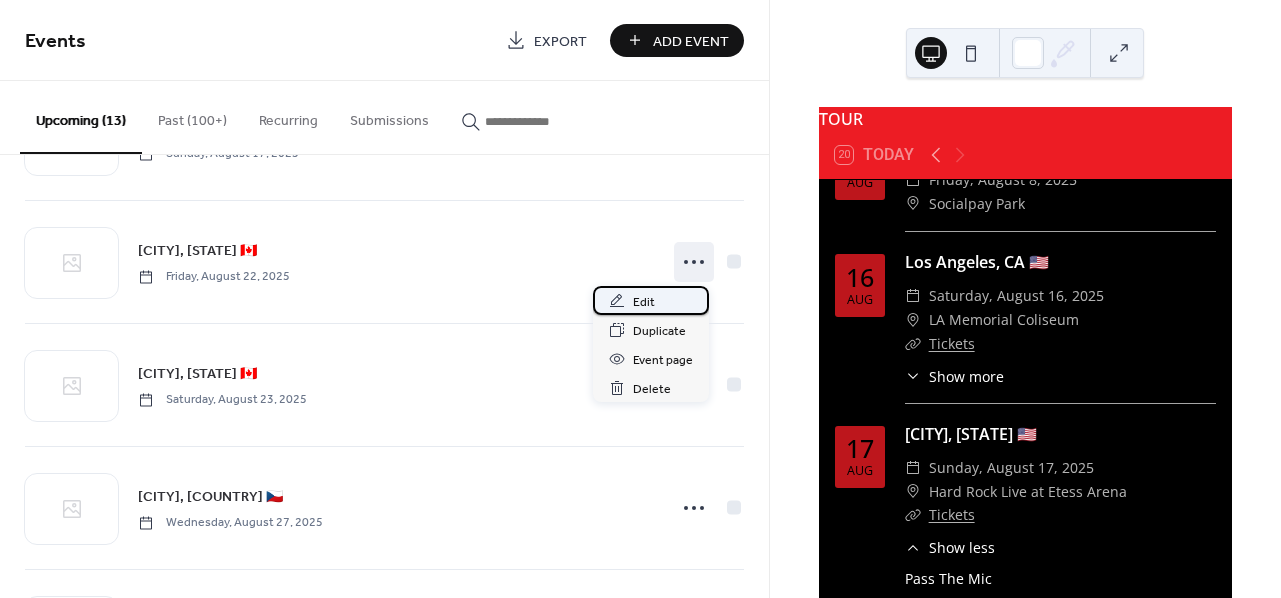 click on "Edit" at bounding box center (651, 300) 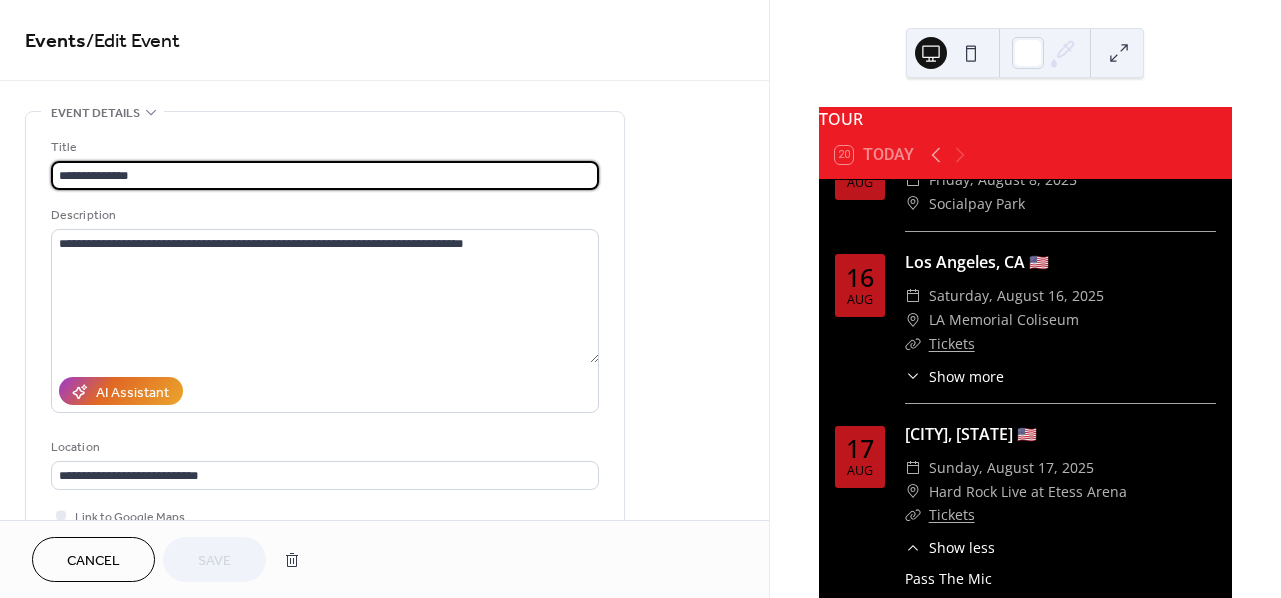 click on "**********" at bounding box center (325, 175) 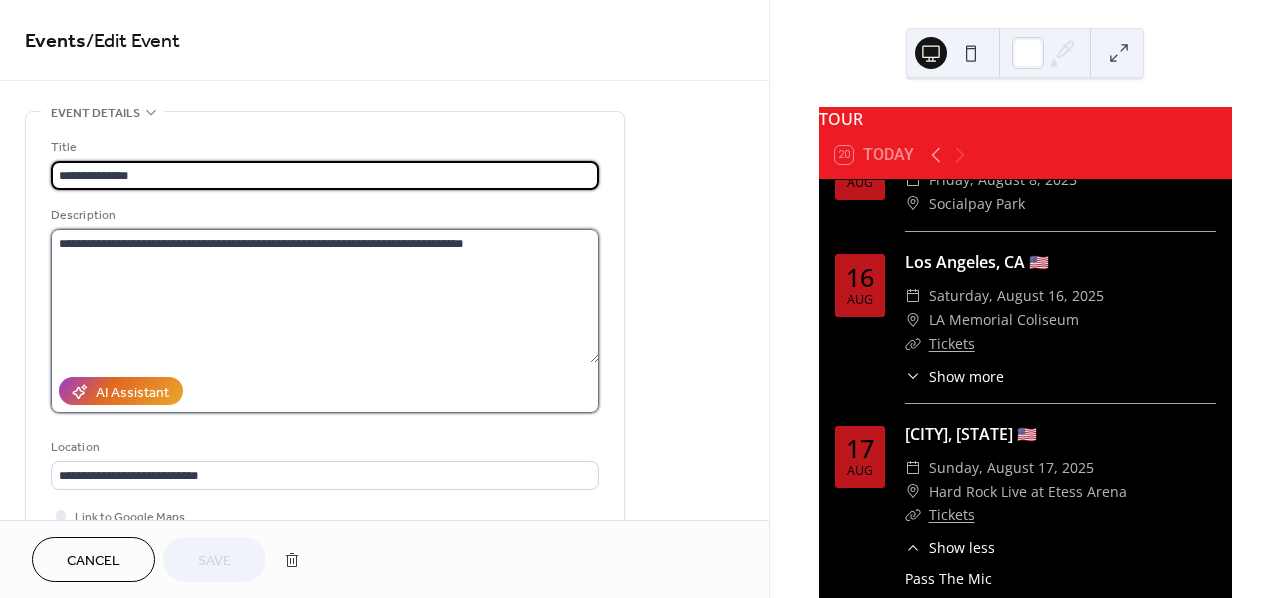 click on "**********" at bounding box center [325, 296] 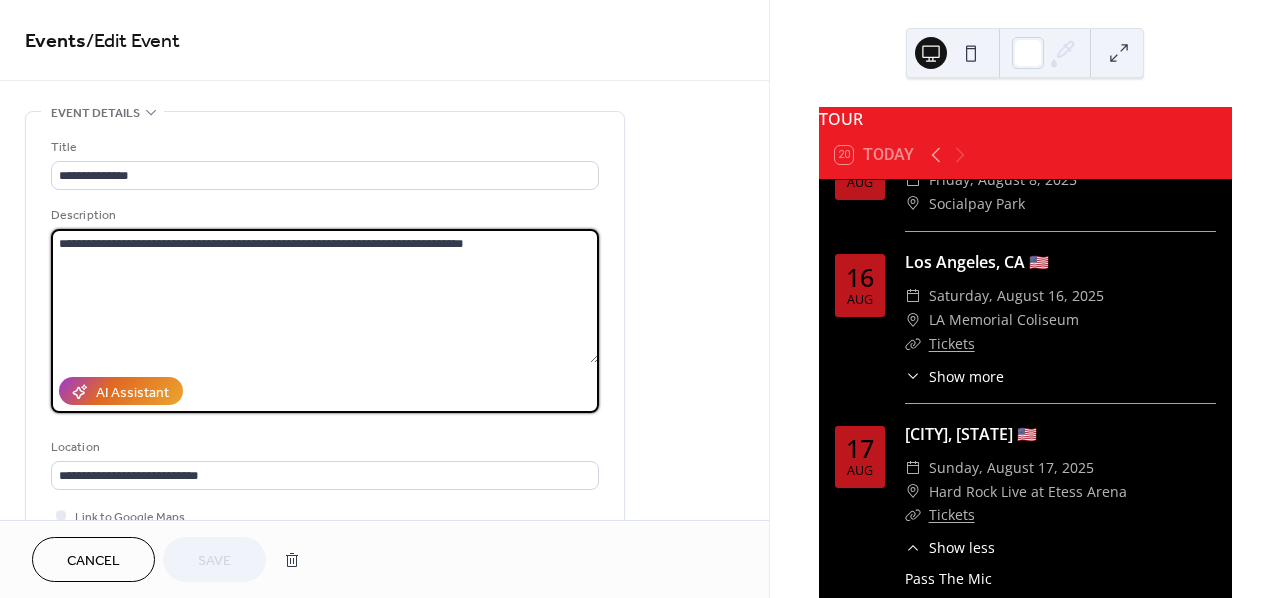 click on "**********" at bounding box center (325, 296) 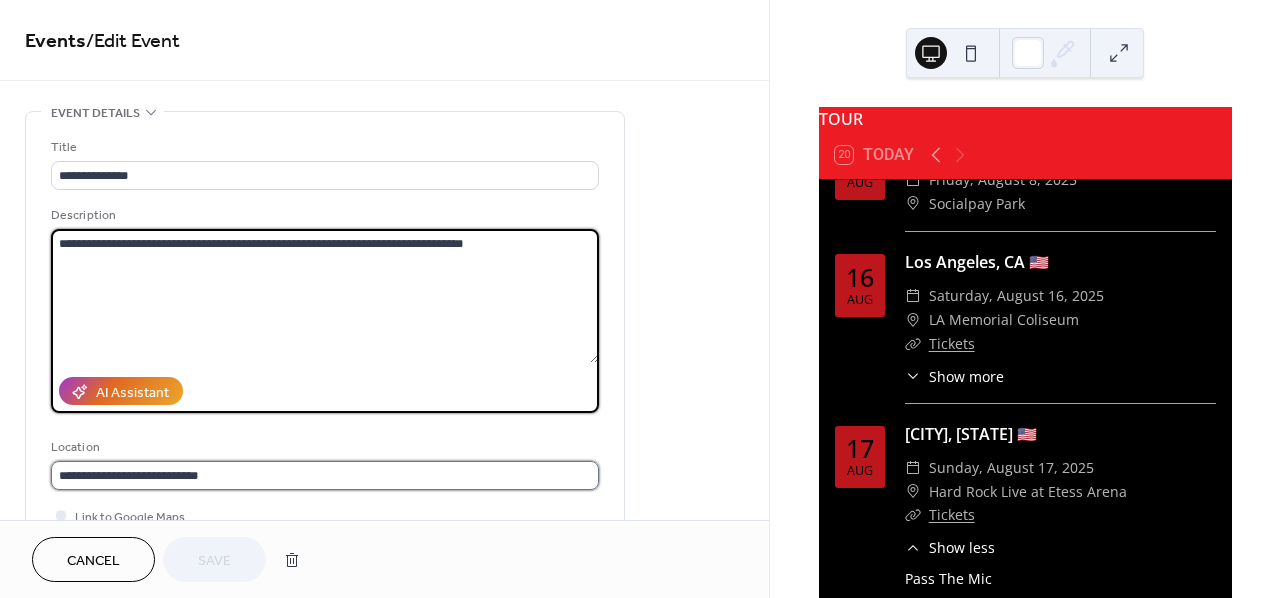 click on "**********" at bounding box center [325, 475] 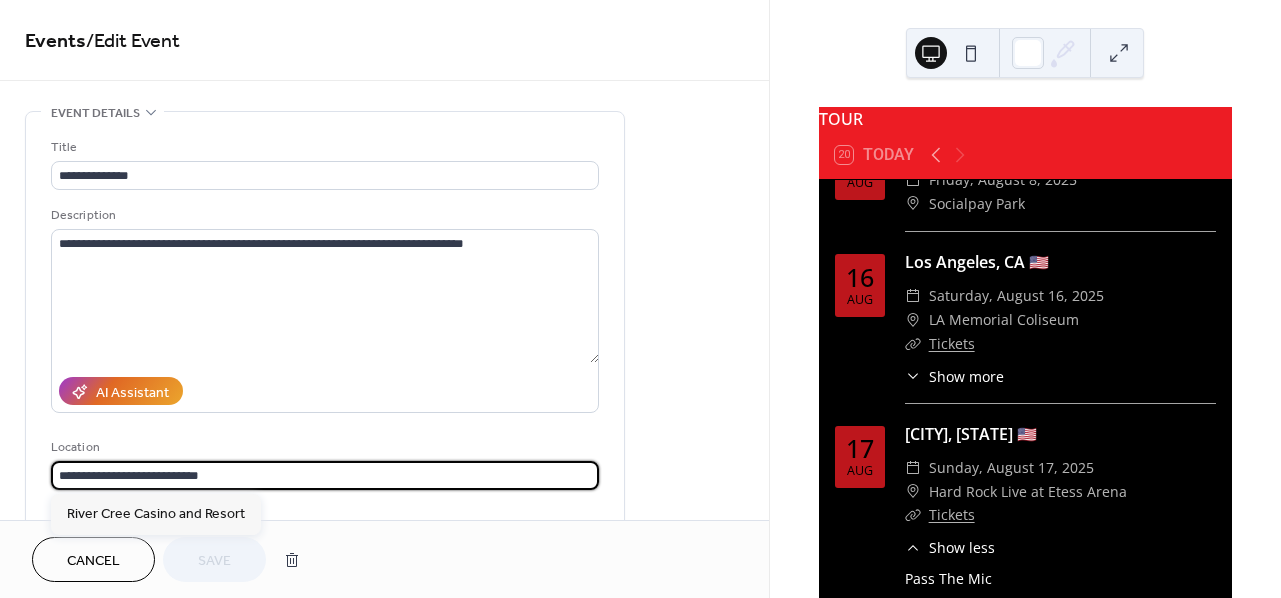click on "**********" at bounding box center (325, 475) 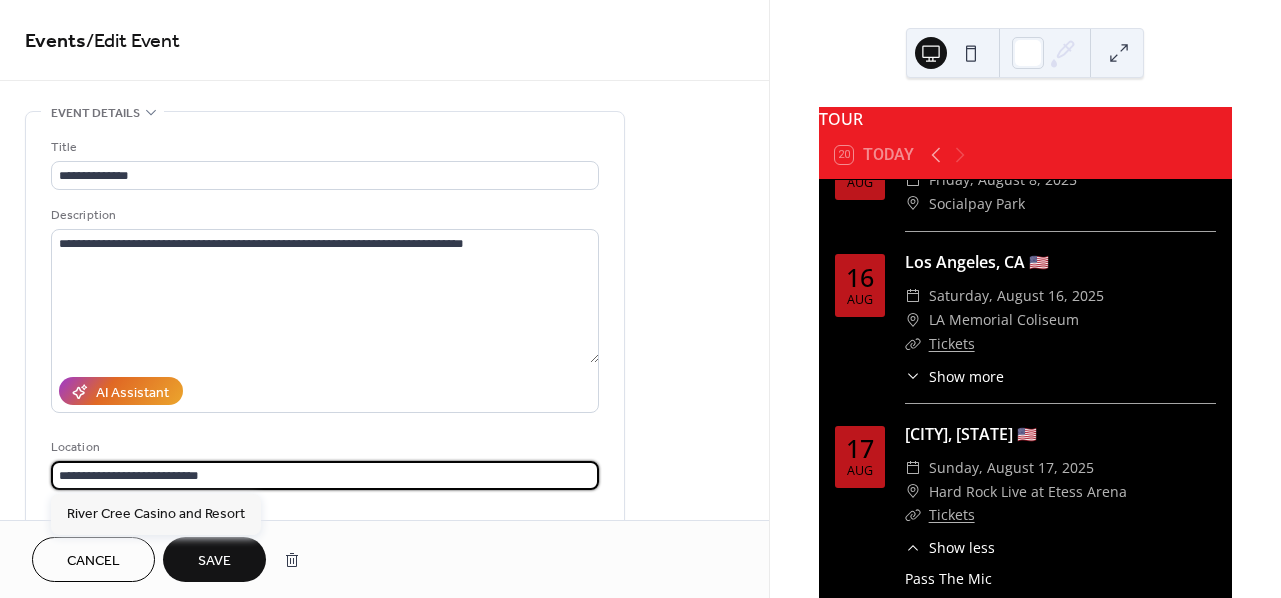click on "TOUR 20 Today 26 Jul Brooklyn, NY 🇺🇸 ​ Saturday, July 26, 2025 ​ Coney Island Amphitheater ​ Free Admission 2 Aug Bari, Italy 🇮🇹 ​ Saturday, August 2, 2025 ​ Strada Chiusa  ​ Free Admission 8 Aug Ulaanbaatar, Mongolia  🇲🇳 ​ Friday, August 8, 2025 ​ Socialpay Park 16 Aug Los Angeles, CA 🇺🇸 ​ Saturday, August 16, 2025 ​ LA Memorial Coliseum ​ Tickets ​ Show more Rhyme Fest 17 Aug Atlantic City, NJ 🇺🇸 ​ Sunday, August 17, 2025 ​ Hard Rock Live at Etess Arena ​ Tickets ​ Show less Pass The Mic 22 Aug Enoch, AB 🇨🇦 ​ Friday, August 22, 2025 ​ River Cree Casino and Resort ​ Tickets ​ Show more It Ain't Nothing But Music Festival  w/ D12, Souls Of Mischief, Classified & more 23 Aug Bala, ON 🇨🇦 ​ Saturday, August 23, 2025 ​ Bush's Watersports Park ​ Tickets ​ Show more It Ain't Nothing But Music Festival  w/ D12, Souls Of Mischief, Classified & more 27 Aug Ostrava, Czechia 🇨🇿 ​ Wednesday, August 27, 2025 ​ ​ Tickets 1" at bounding box center [1025, 299] 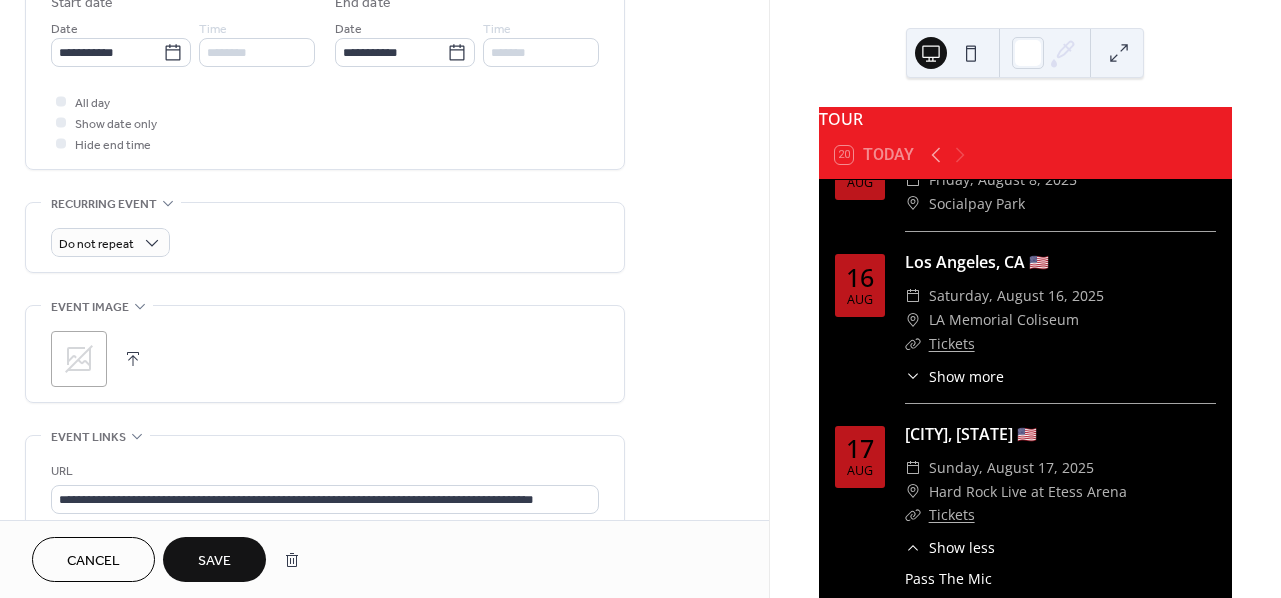 scroll, scrollTop: 966, scrollLeft: 0, axis: vertical 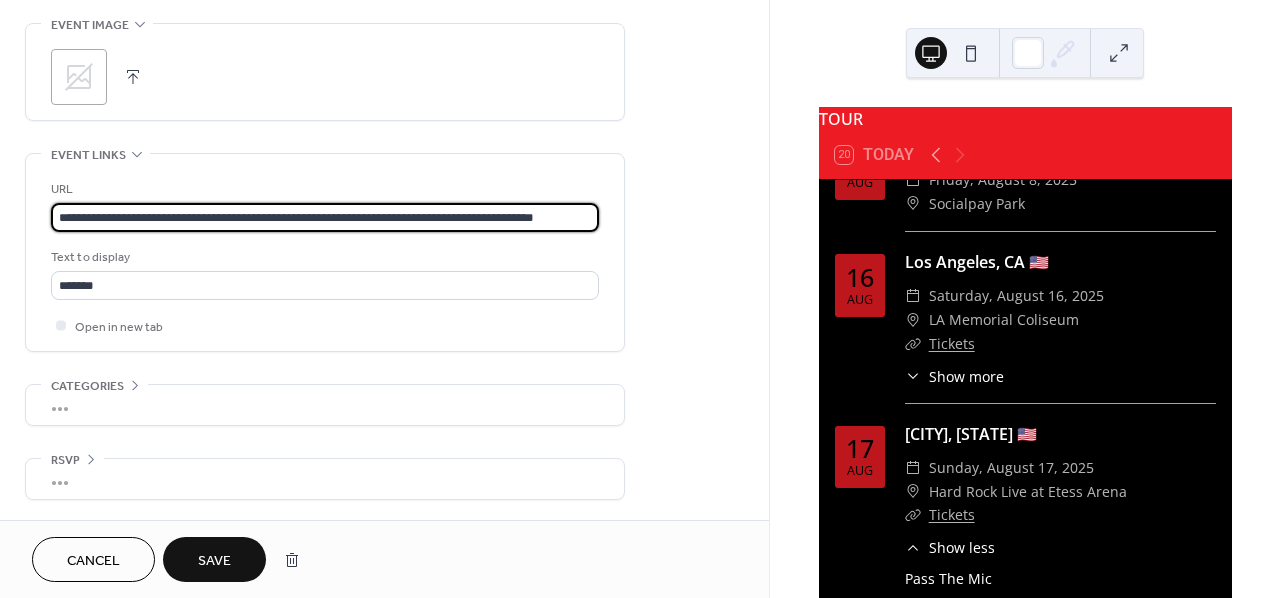 click on "**********" at bounding box center [325, 217] 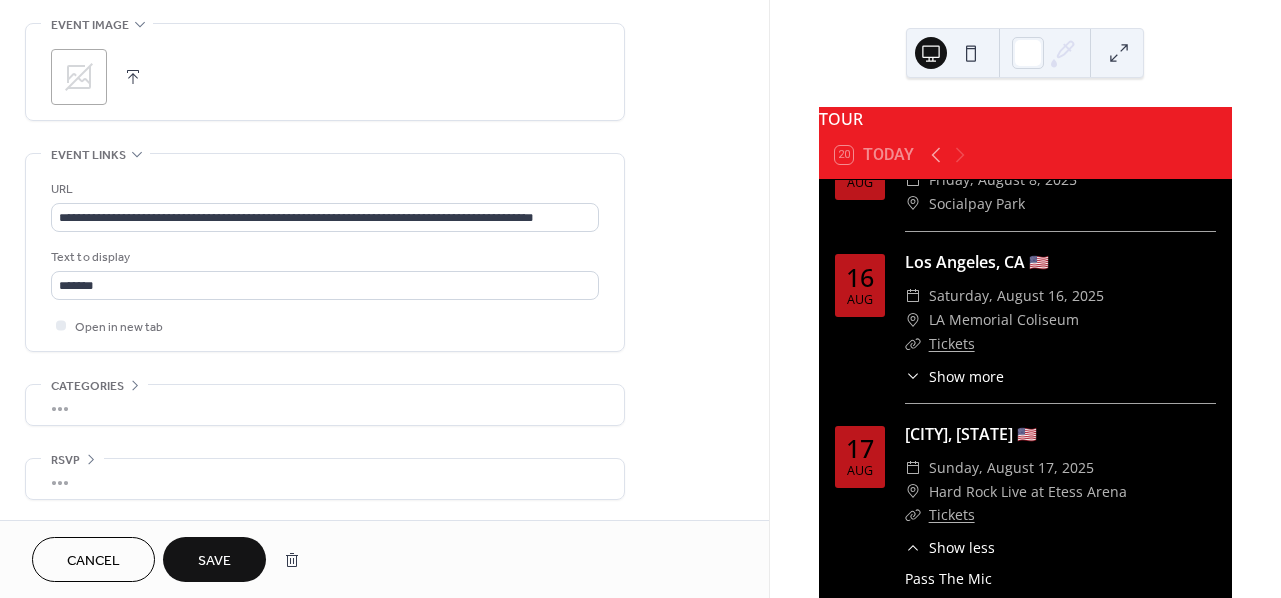 click on "**********" at bounding box center (384, -168) 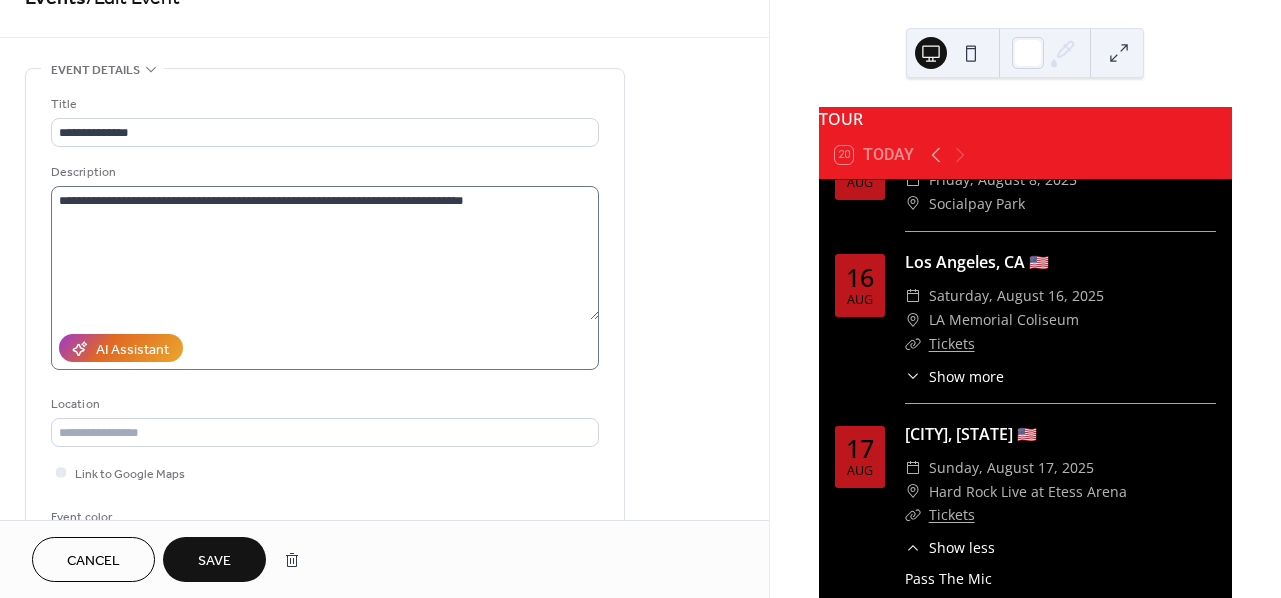 scroll, scrollTop: 224, scrollLeft: 0, axis: vertical 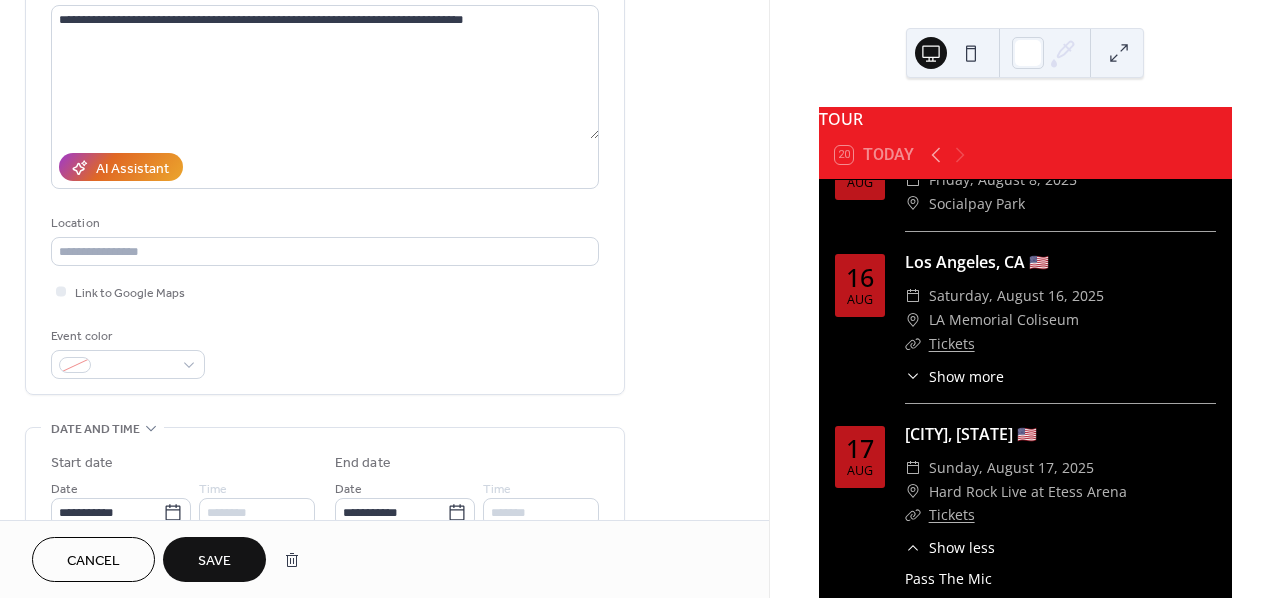click on "Cancel" at bounding box center [93, 561] 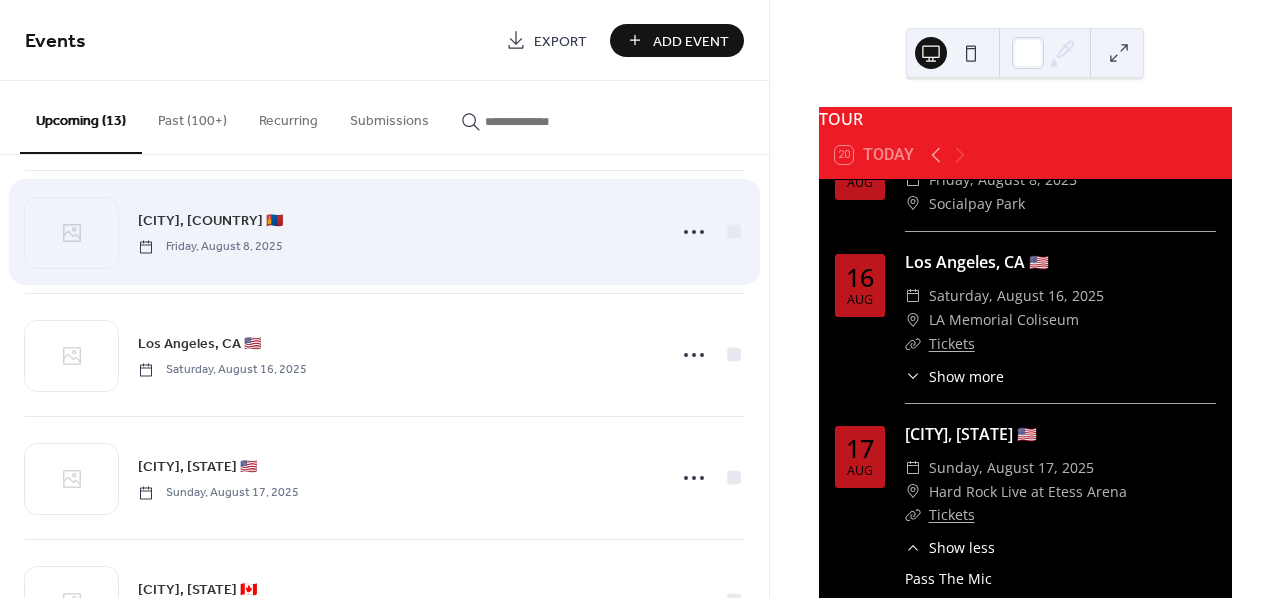 scroll, scrollTop: 467, scrollLeft: 0, axis: vertical 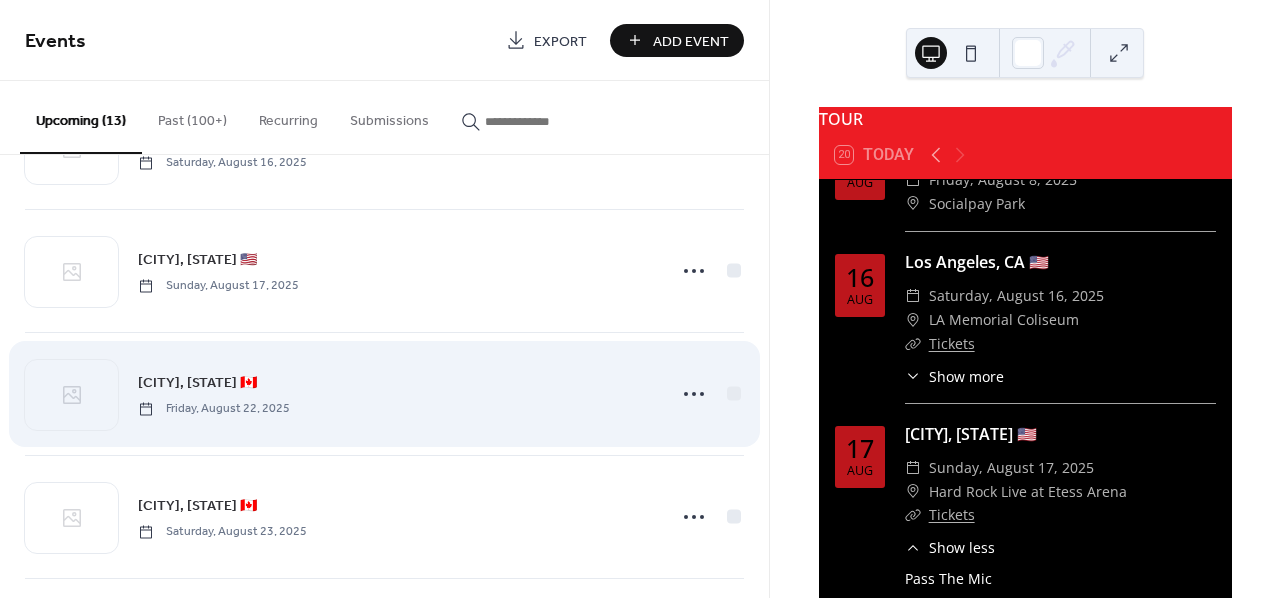 click on "Enoch, AB 🇨🇦" at bounding box center (197, 383) 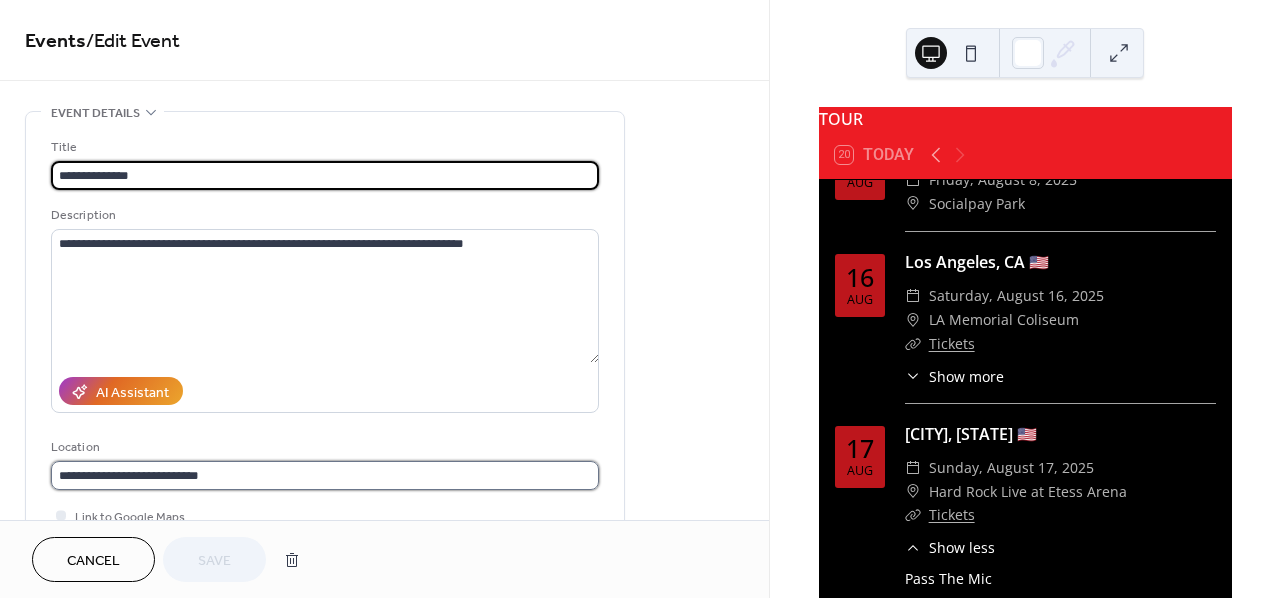 click on "**********" at bounding box center [325, 475] 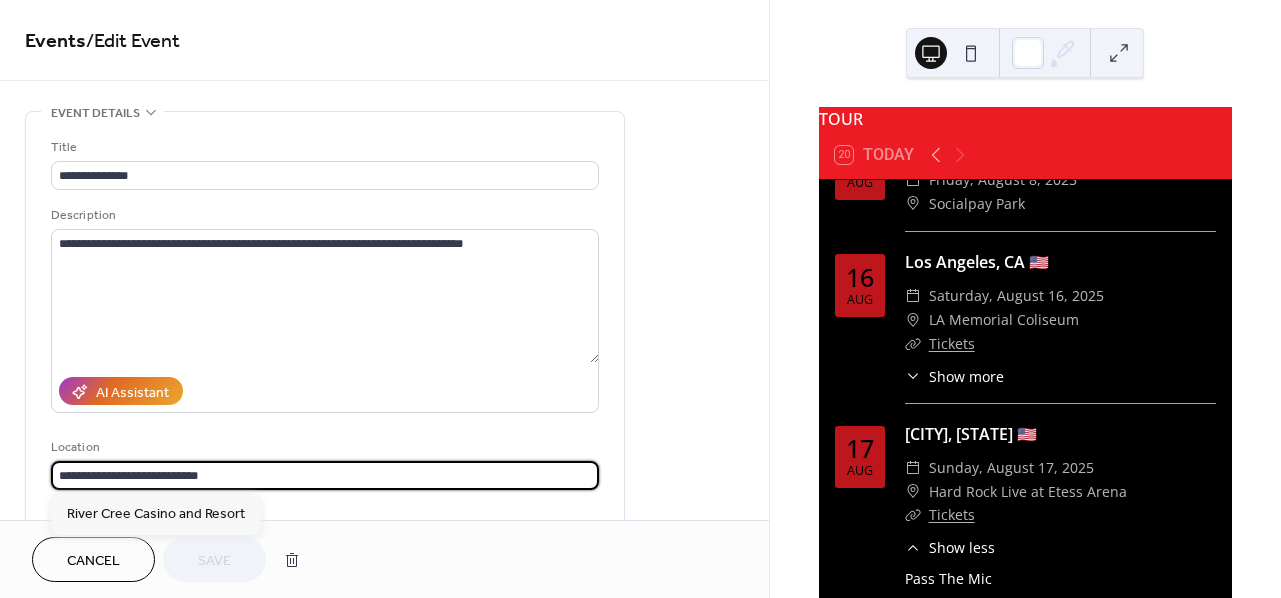 click on "**********" at bounding box center (325, 475) 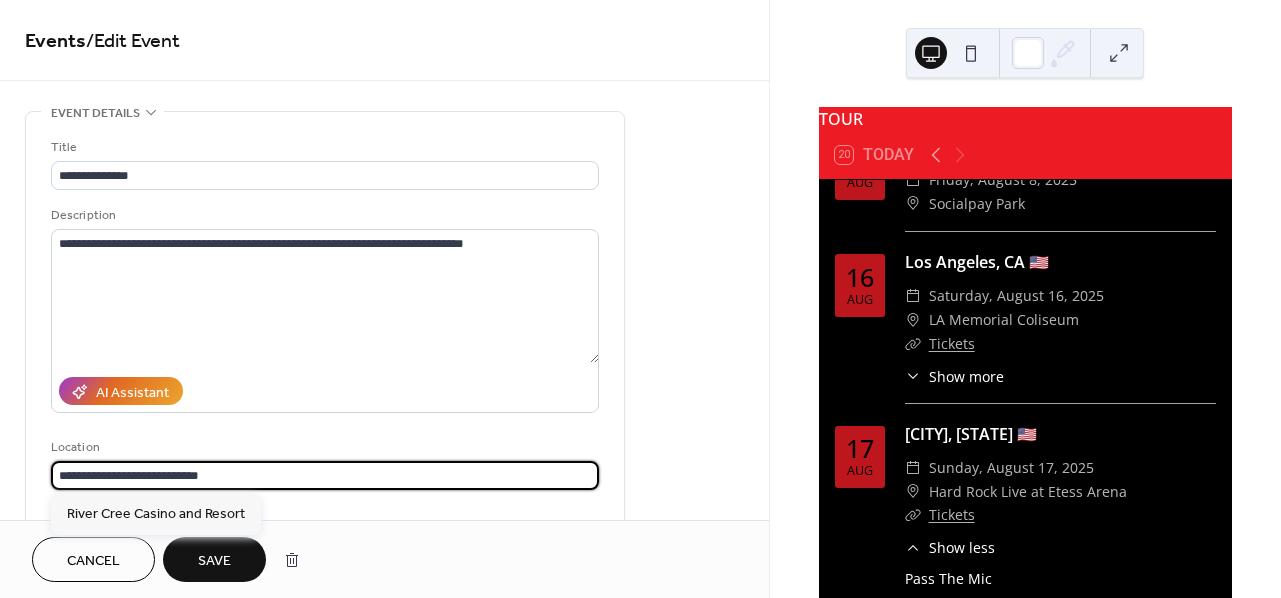 click on "Cancel" at bounding box center [93, 561] 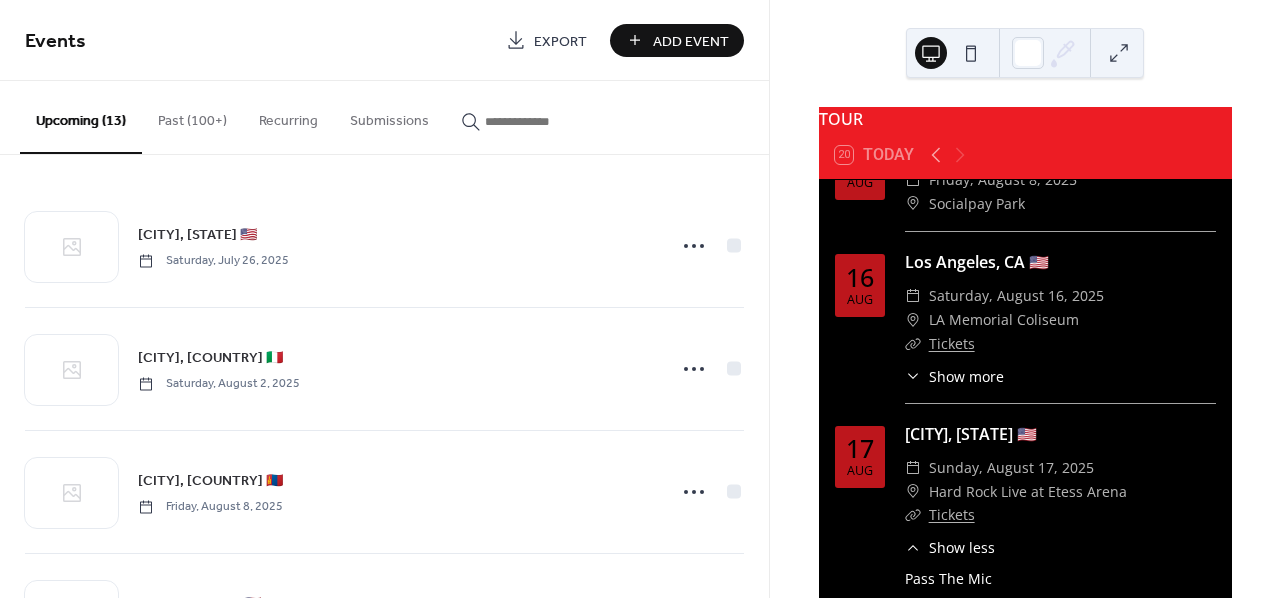 scroll, scrollTop: 467, scrollLeft: 0, axis: vertical 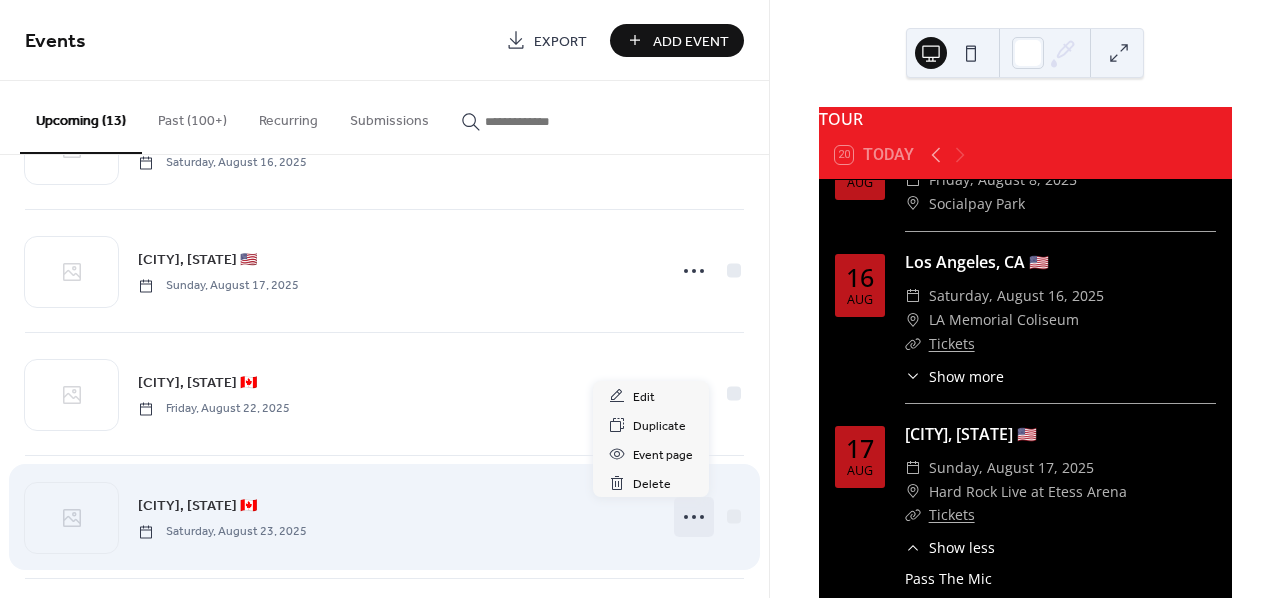 click 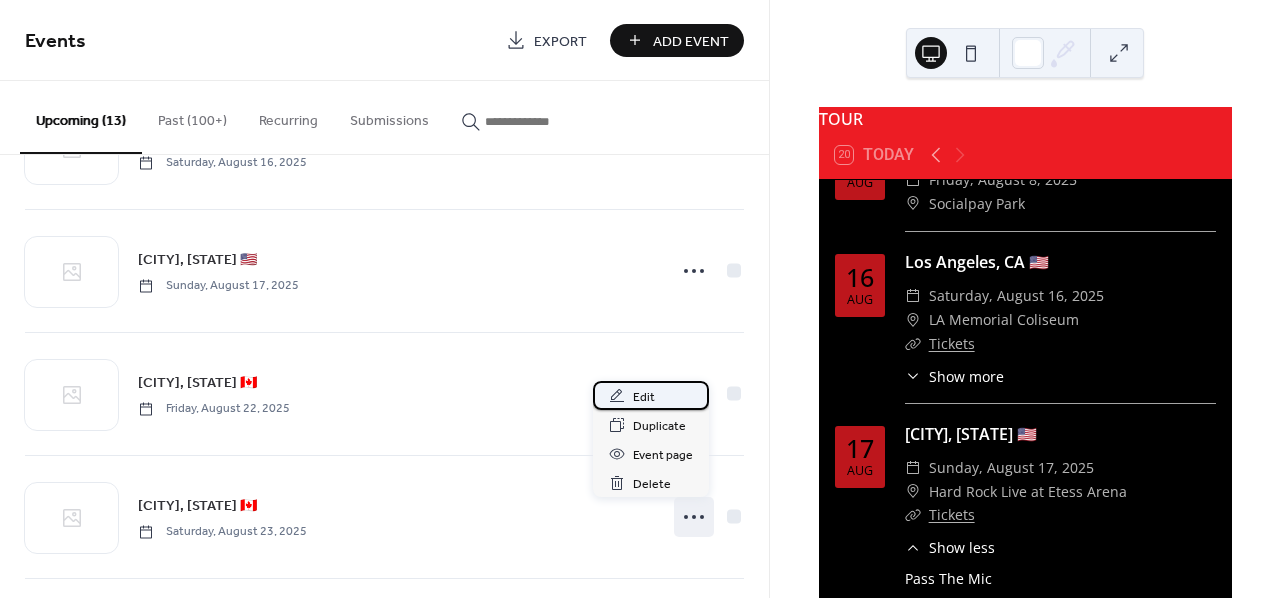 click on "Edit" at bounding box center (644, 397) 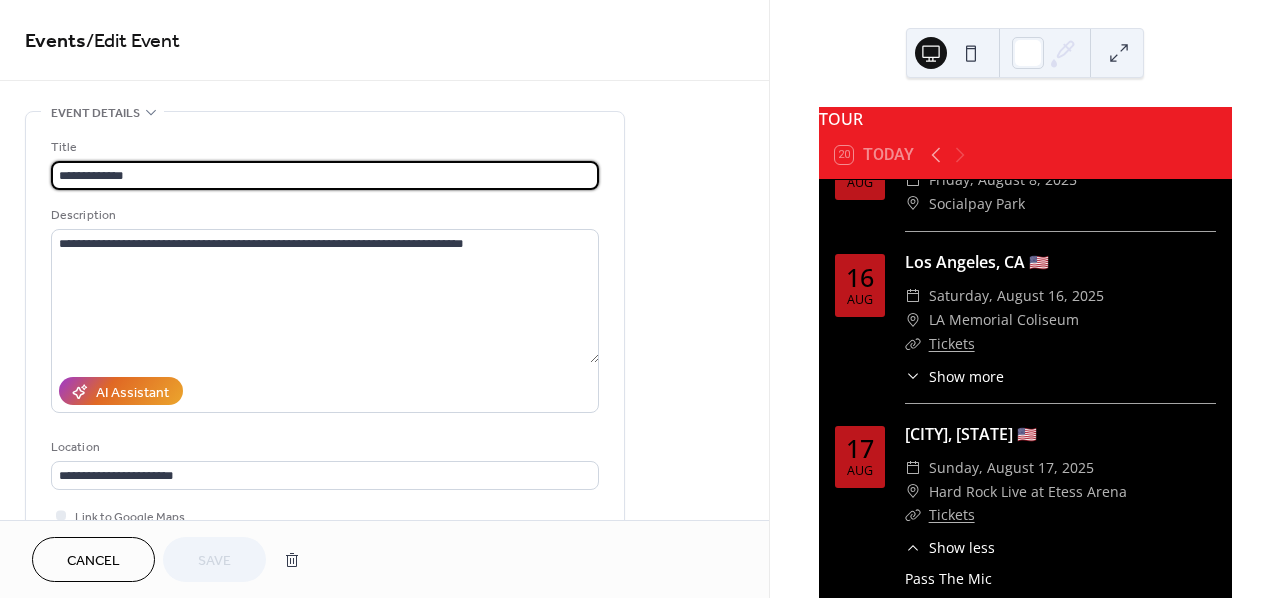 click on "**********" at bounding box center (325, 175) 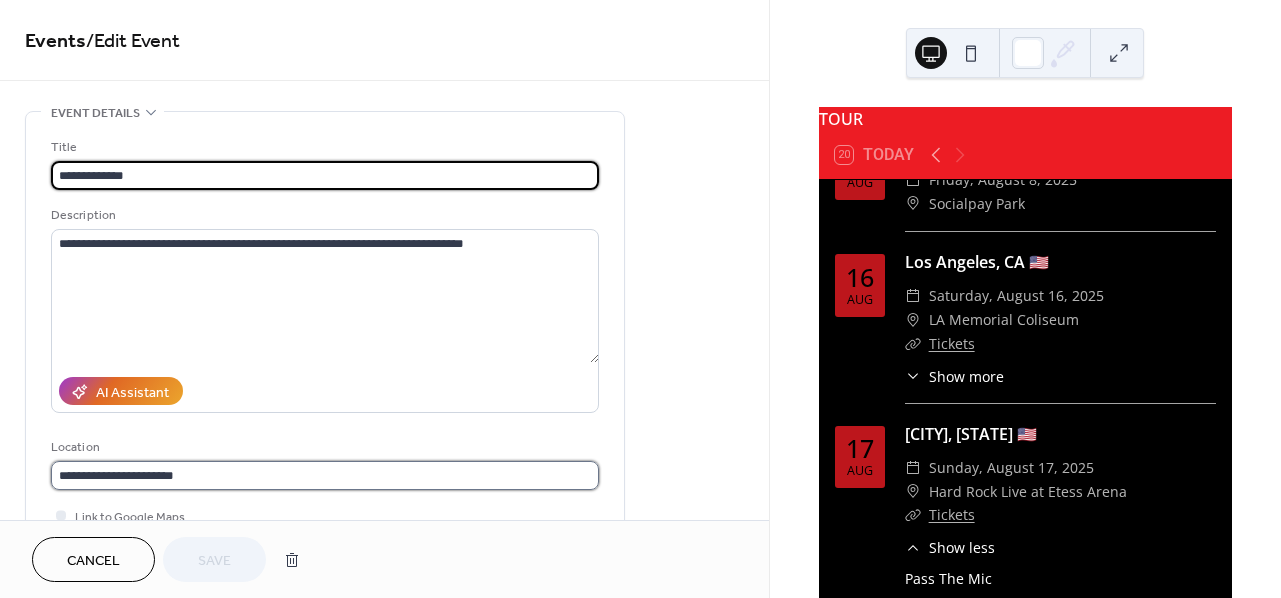 click on "**********" at bounding box center [325, 475] 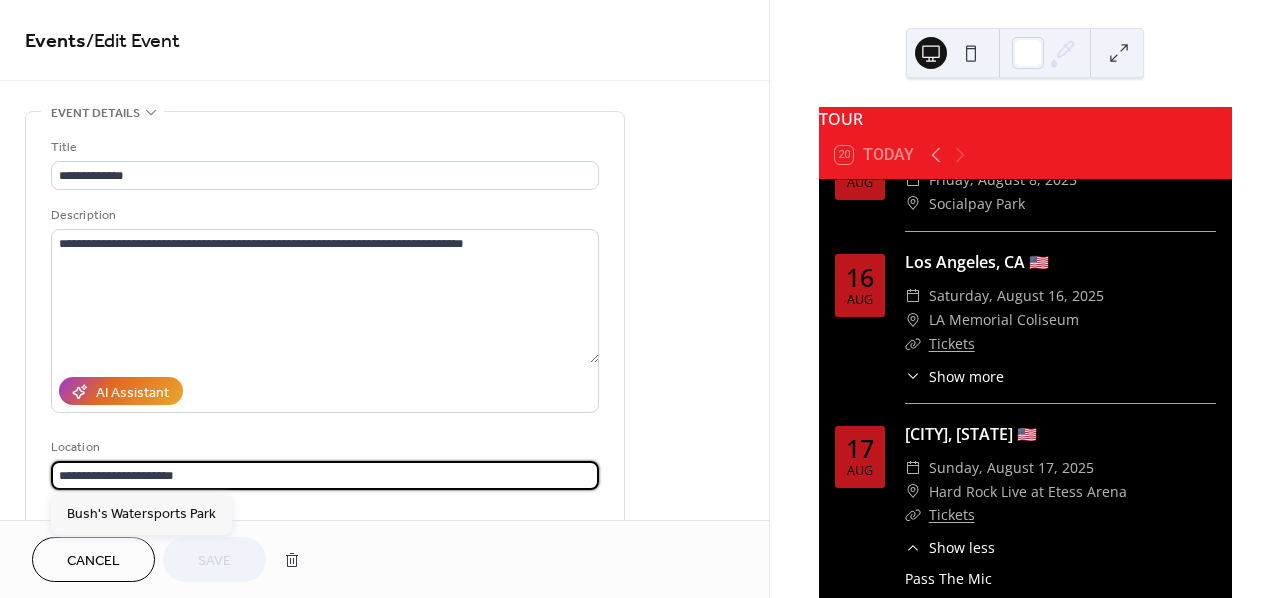 click on "**********" at bounding box center [325, 475] 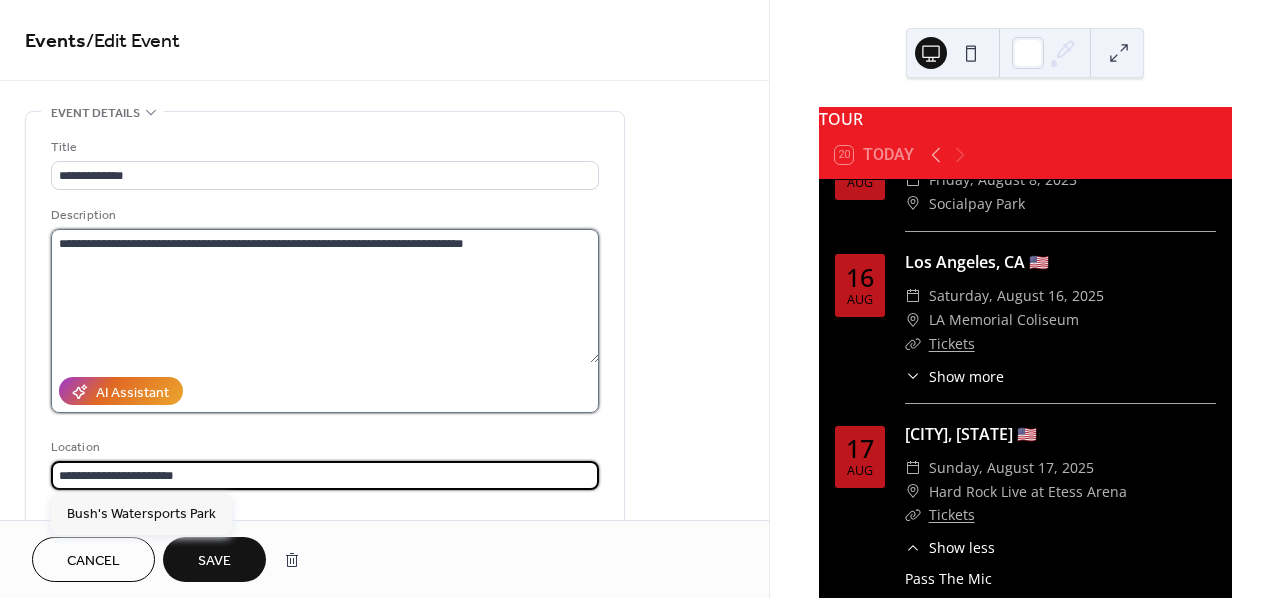 click on "**********" at bounding box center (325, 296) 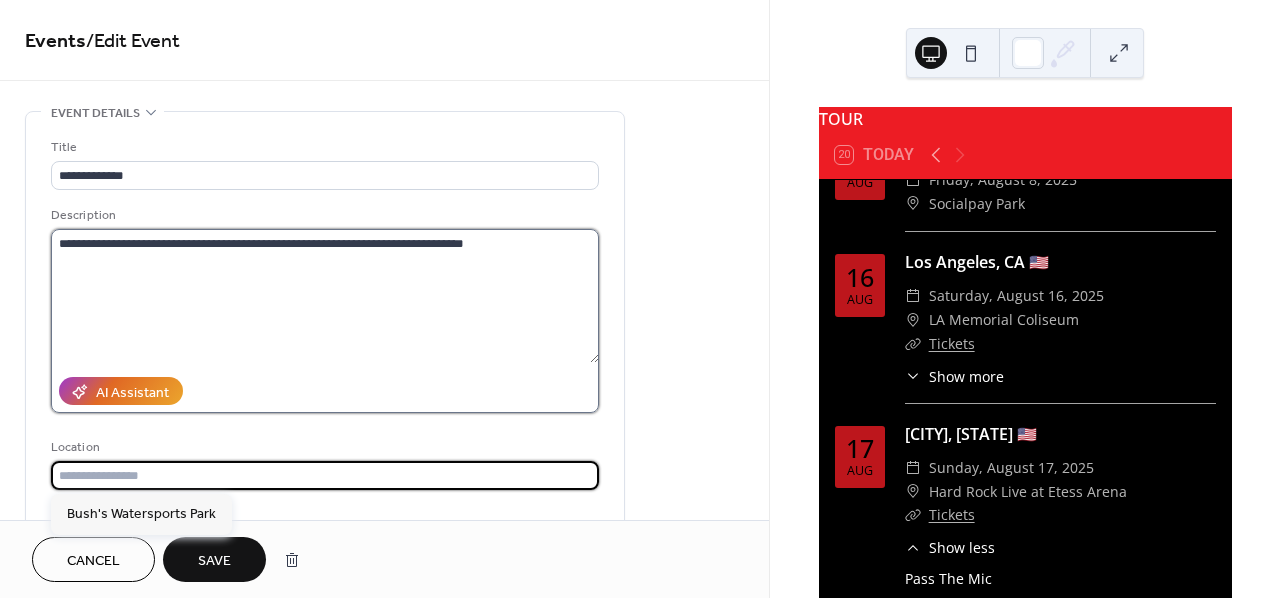 click on "**********" at bounding box center (325, 296) 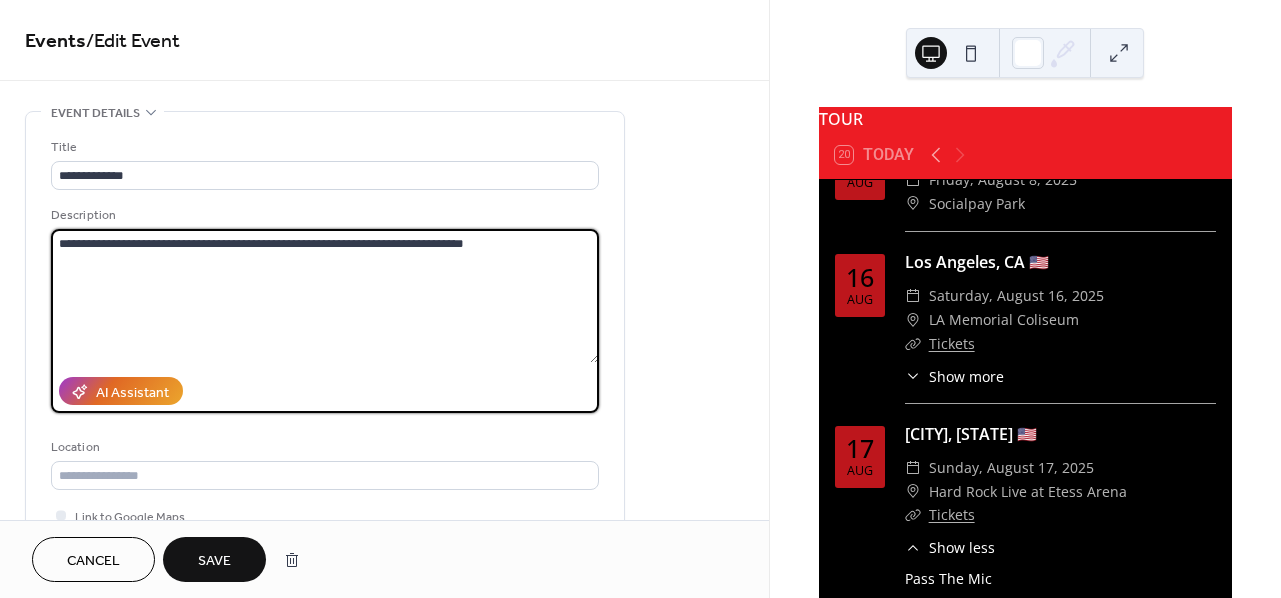 click on "**********" at bounding box center [325, 296] 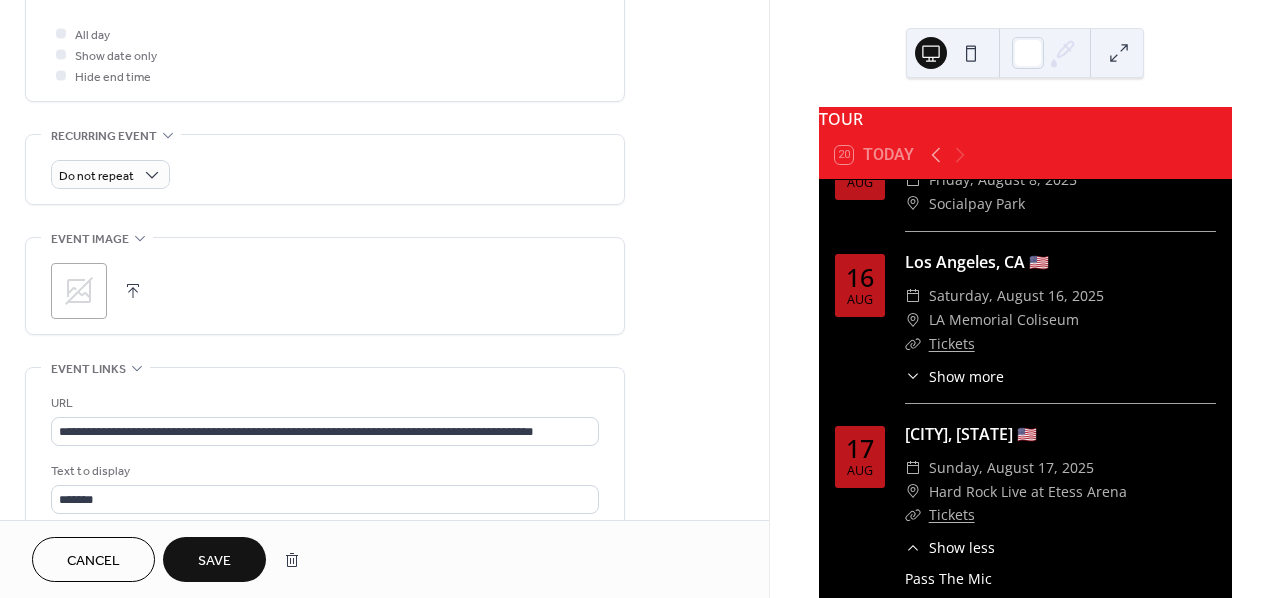 scroll, scrollTop: 934, scrollLeft: 0, axis: vertical 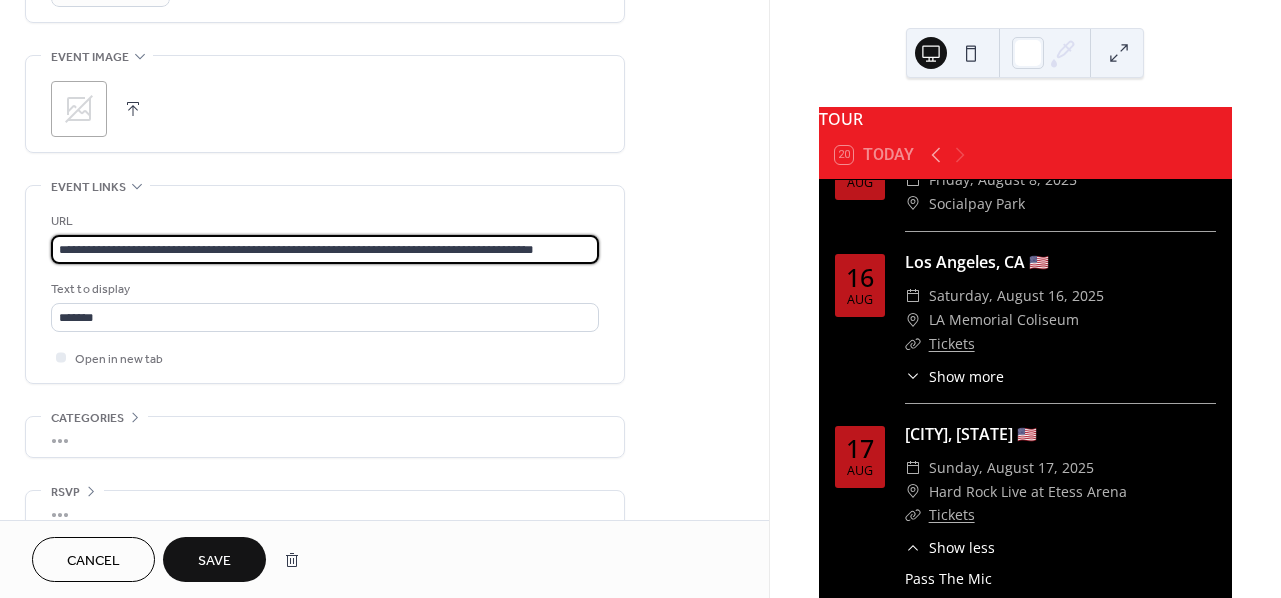 click on "**********" at bounding box center (325, 249) 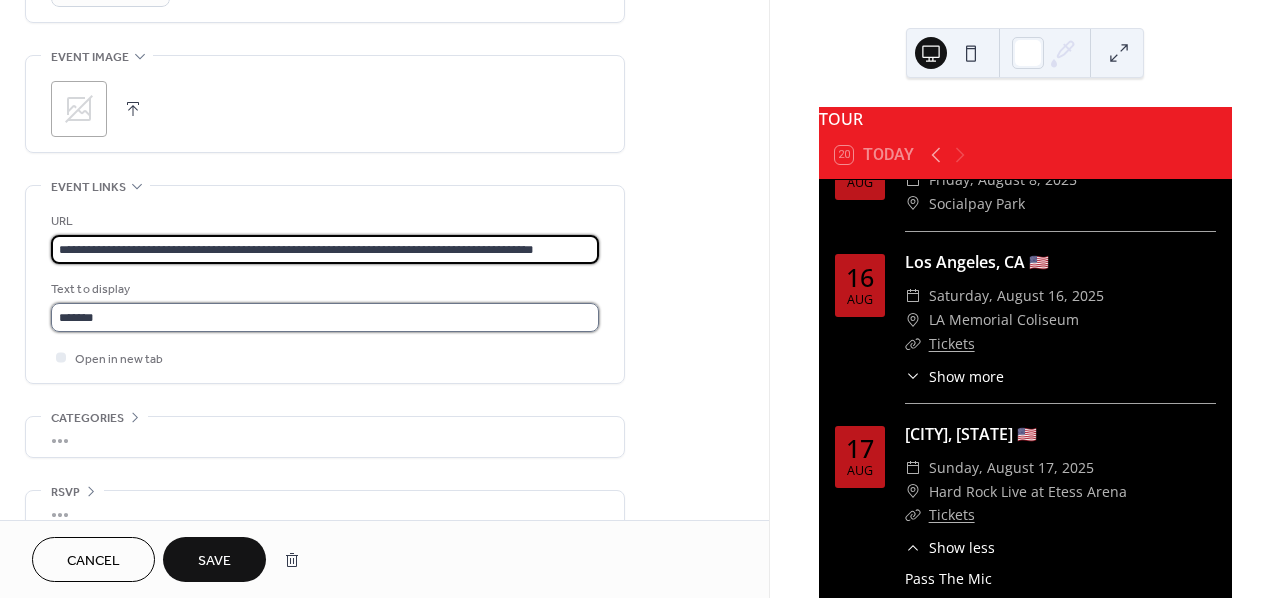 click on "*******" at bounding box center (325, 317) 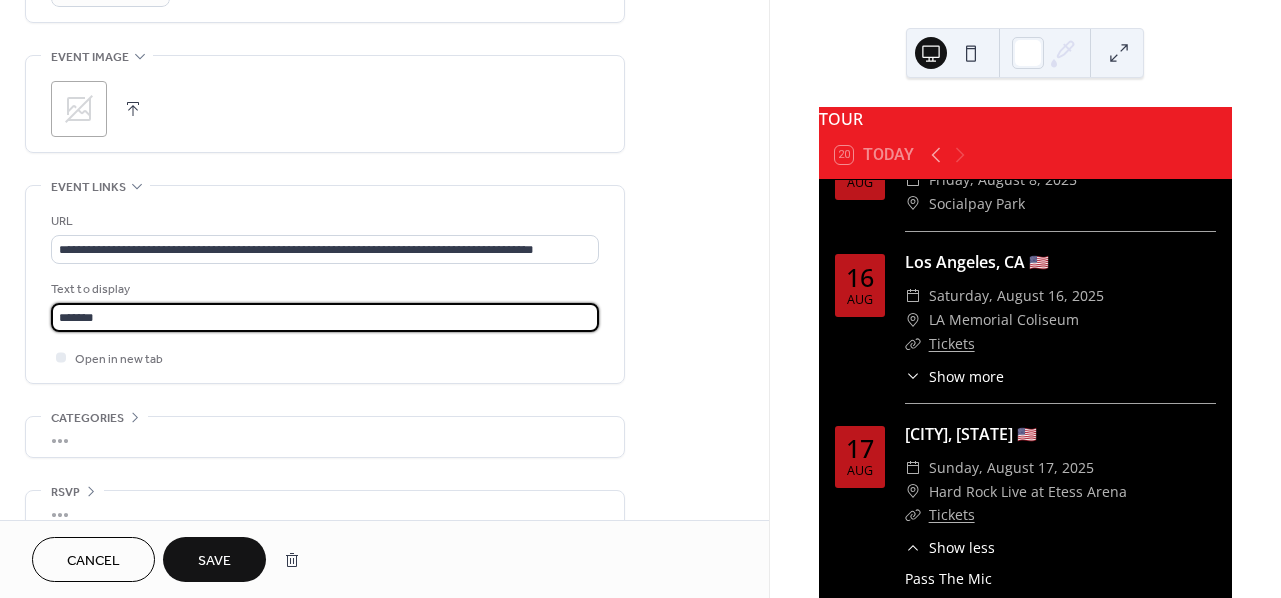 click on "*******" at bounding box center (325, 317) 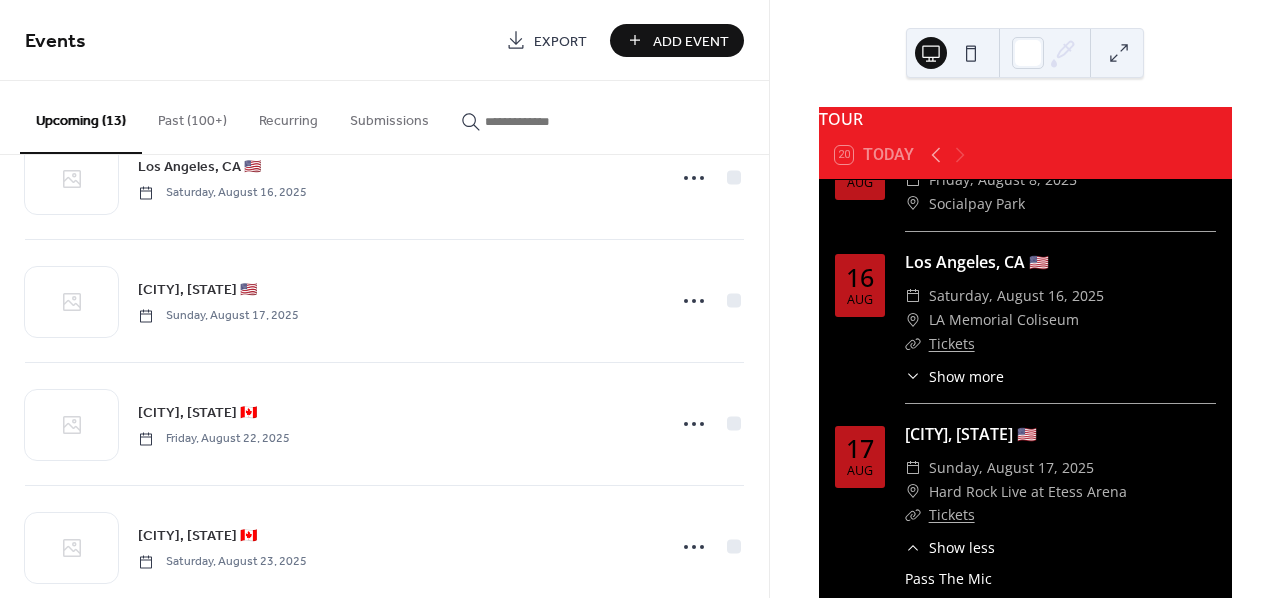 scroll, scrollTop: 527, scrollLeft: 0, axis: vertical 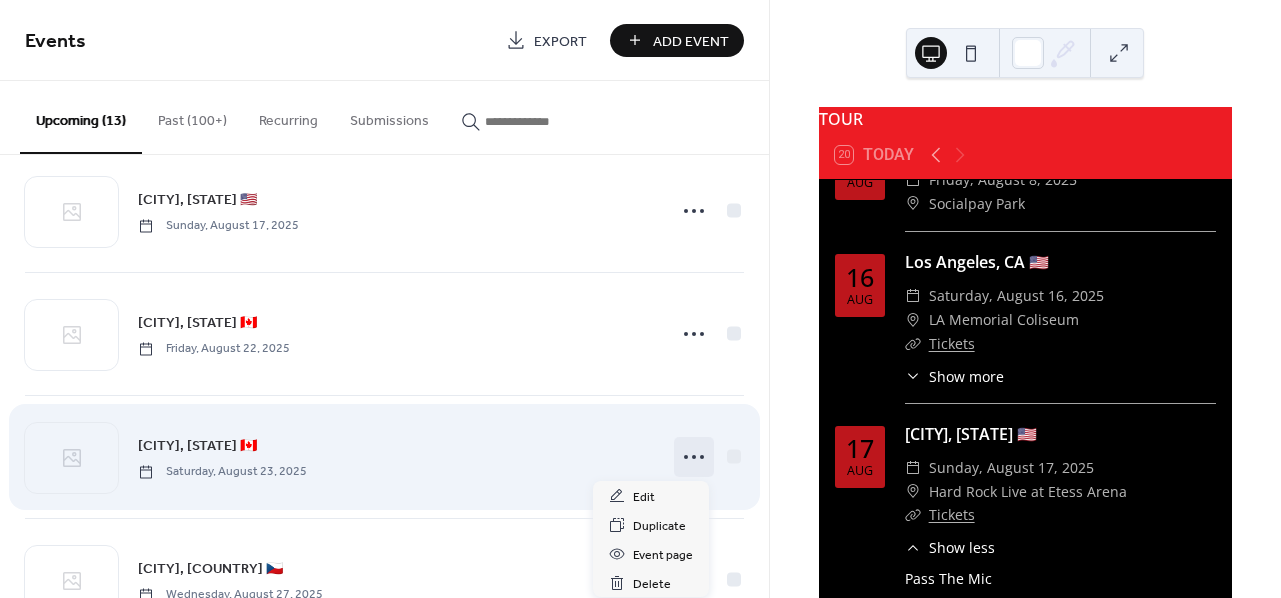 click 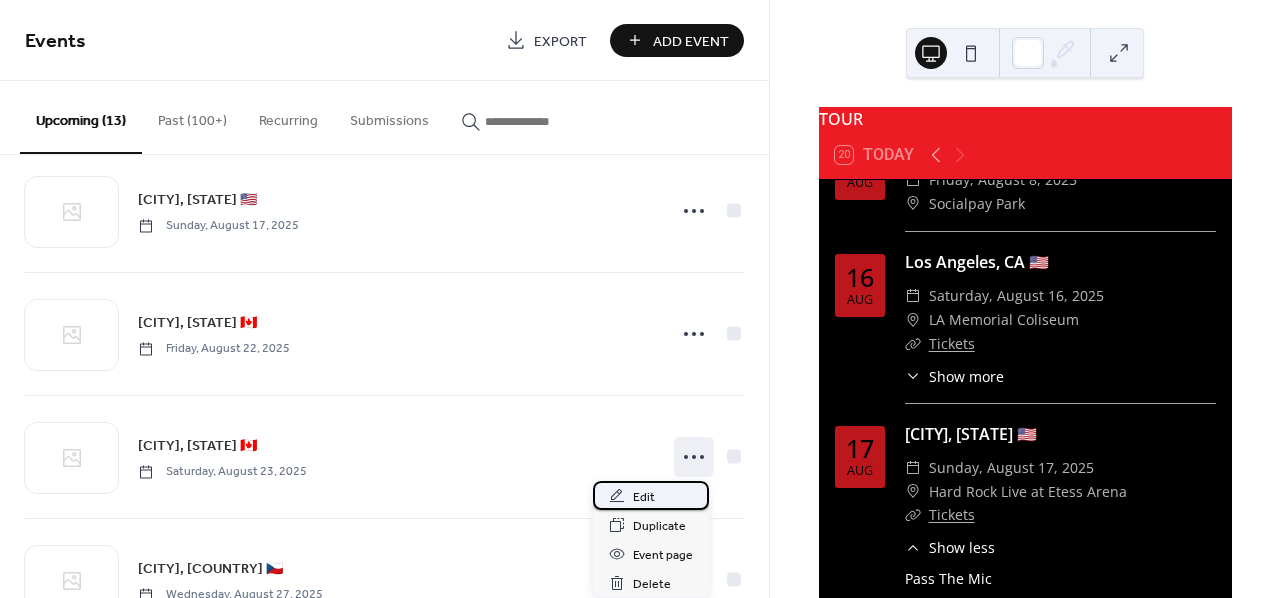 click on "Edit" at bounding box center (644, 497) 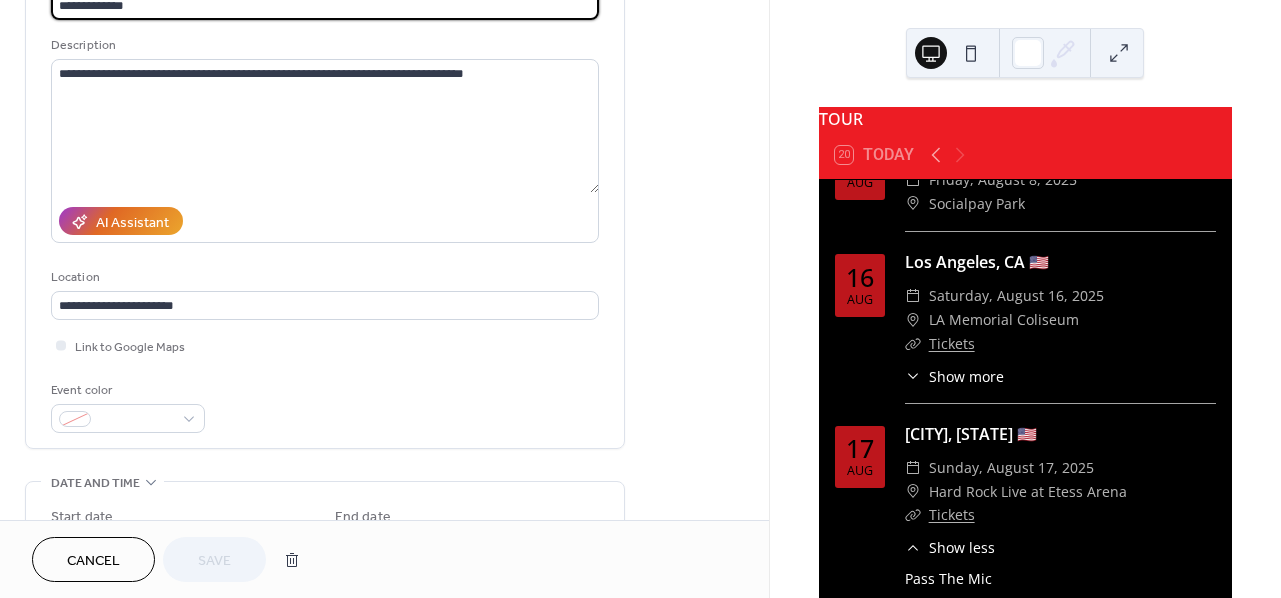 scroll, scrollTop: 286, scrollLeft: 0, axis: vertical 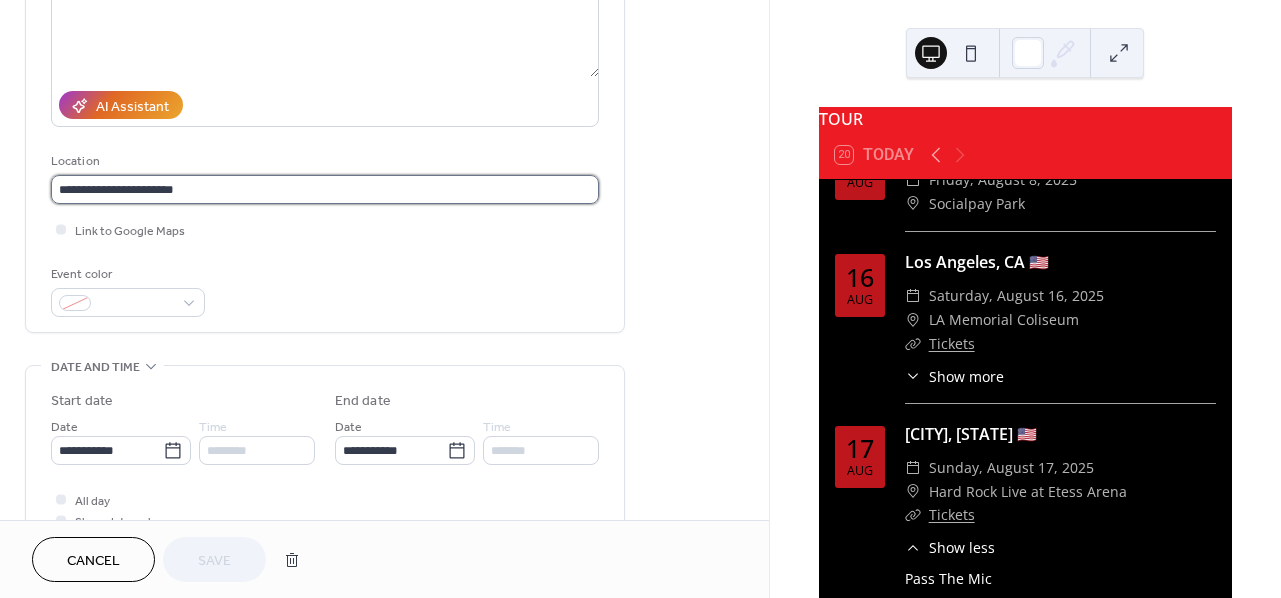 click on "**********" at bounding box center (325, 189) 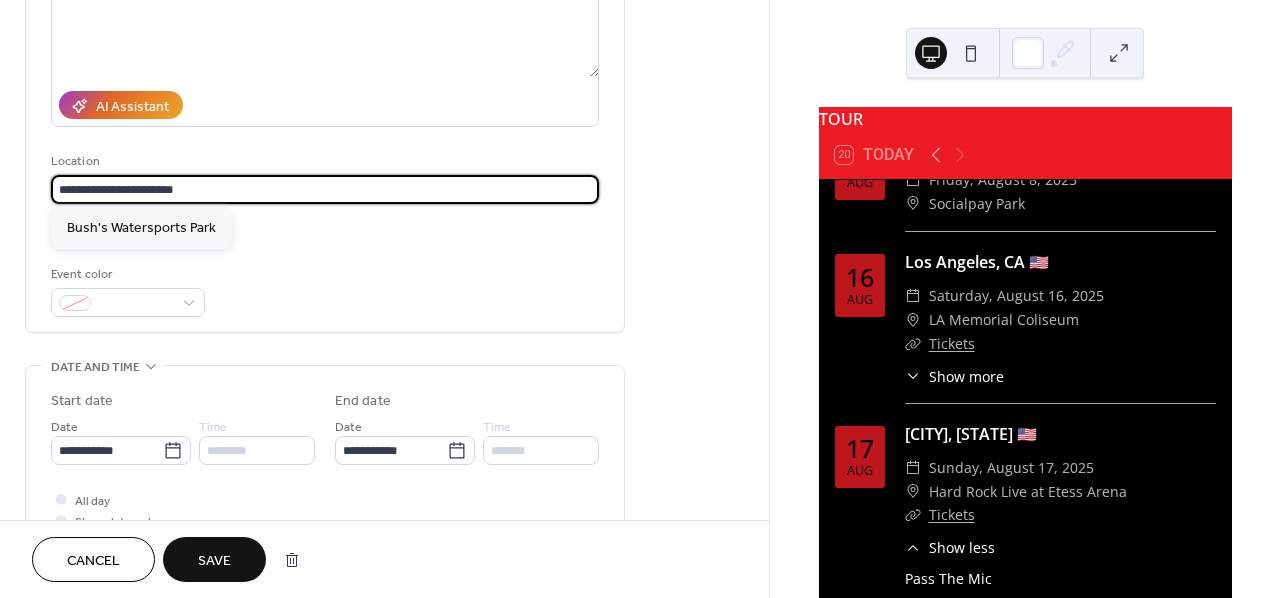 scroll, scrollTop: 805, scrollLeft: 0, axis: vertical 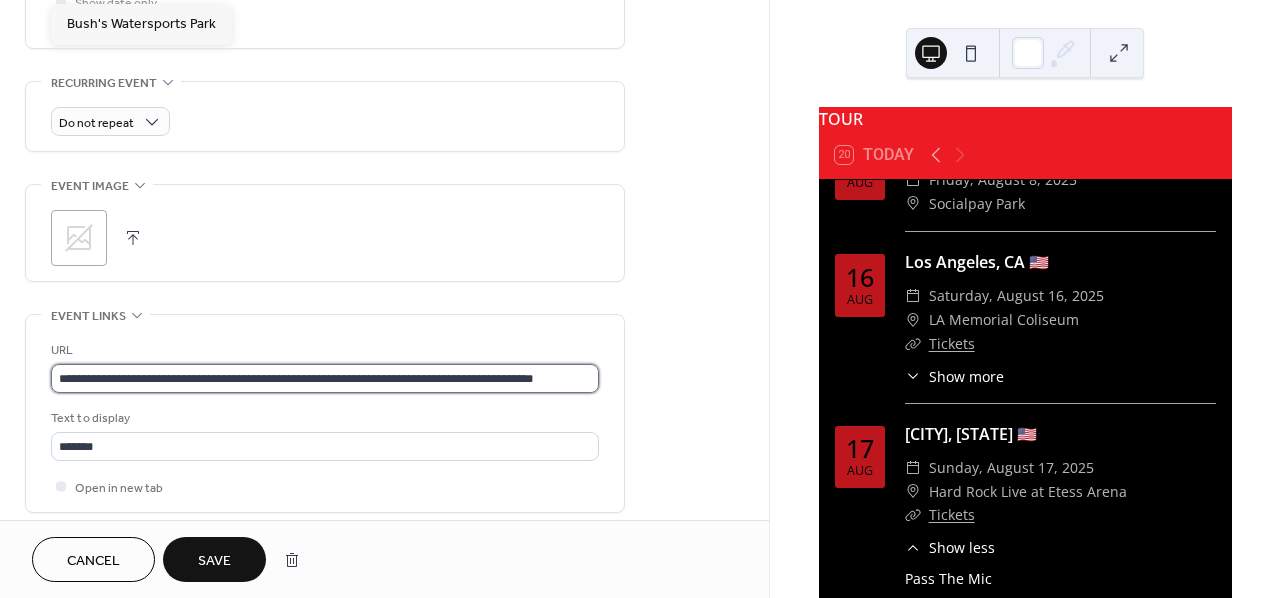 click on "**********" at bounding box center [325, 378] 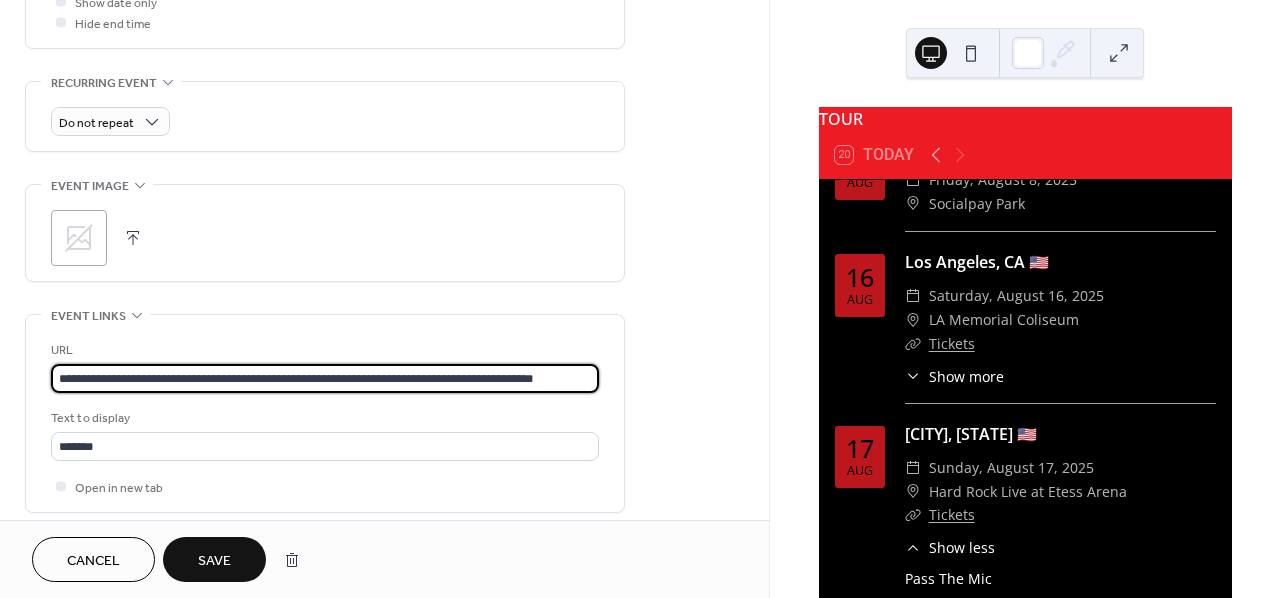 click on "**********" at bounding box center (325, 378) 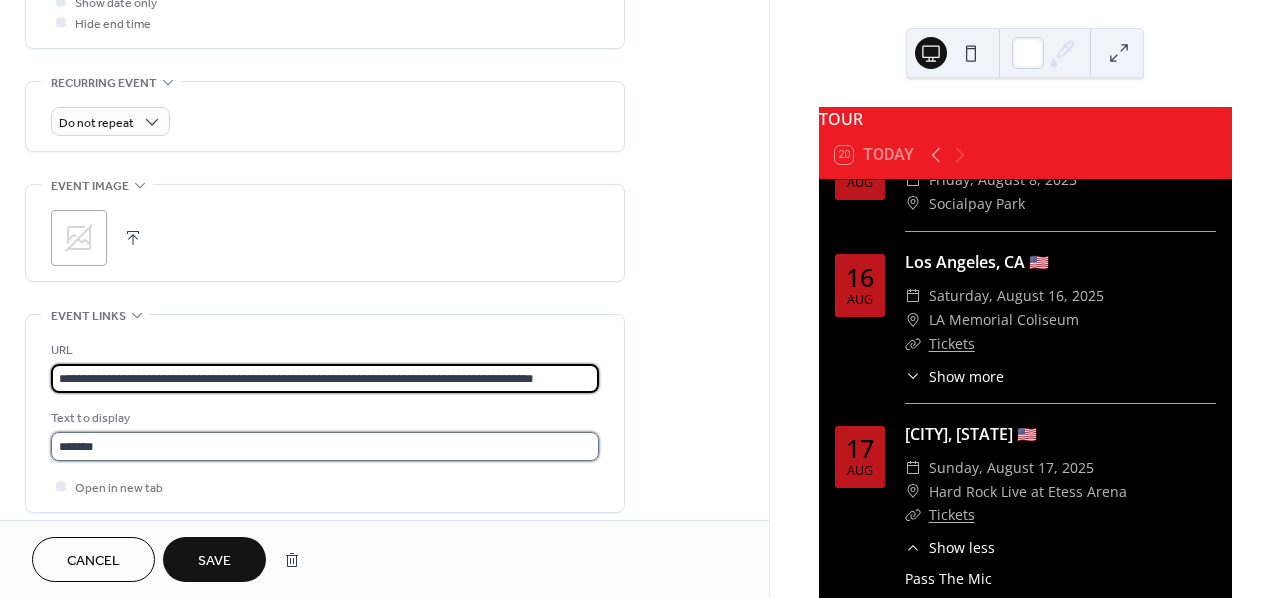click on "*******" at bounding box center [325, 446] 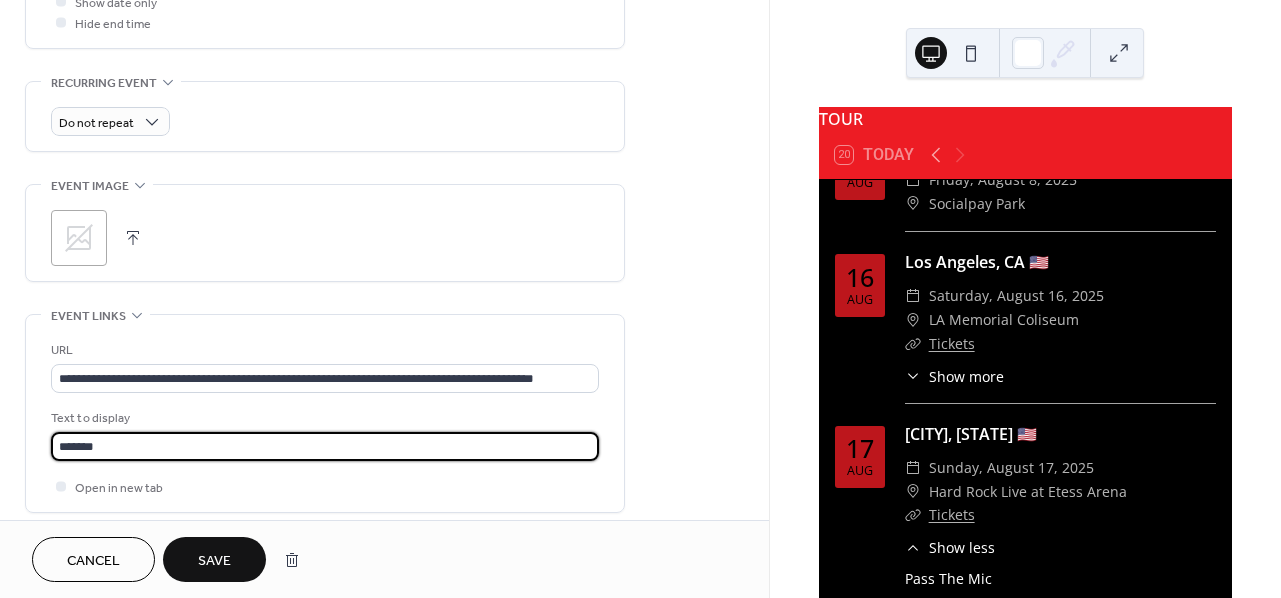 click on "*******" at bounding box center (325, 446) 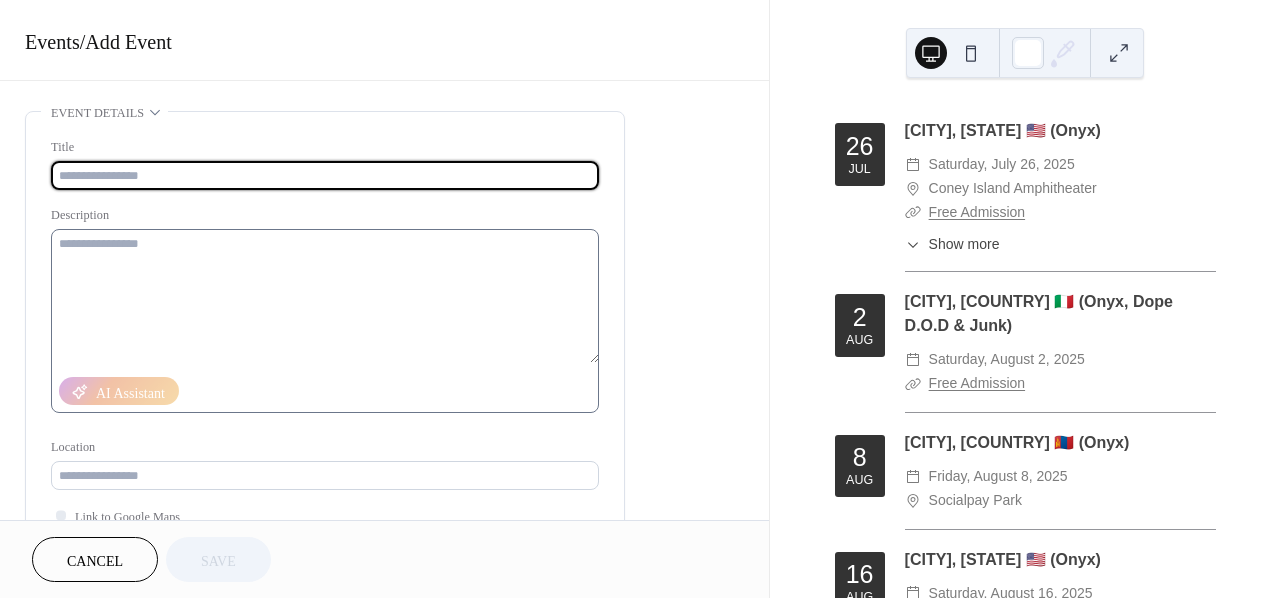 scroll, scrollTop: 0, scrollLeft: 0, axis: both 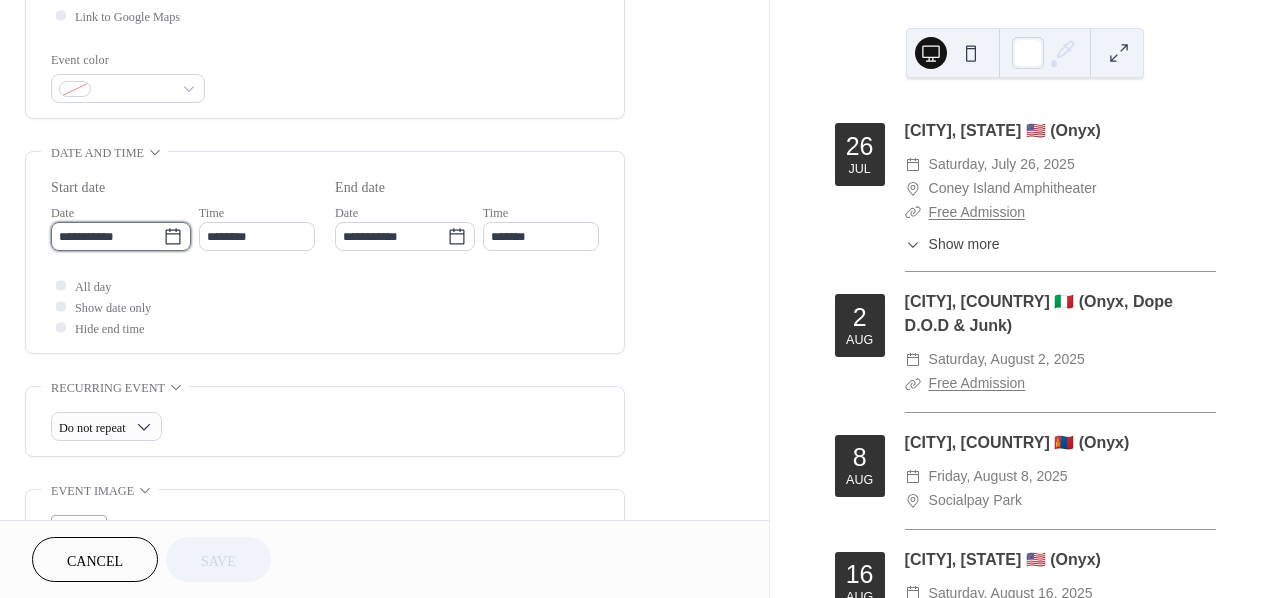 click on "**********" at bounding box center (107, 236) 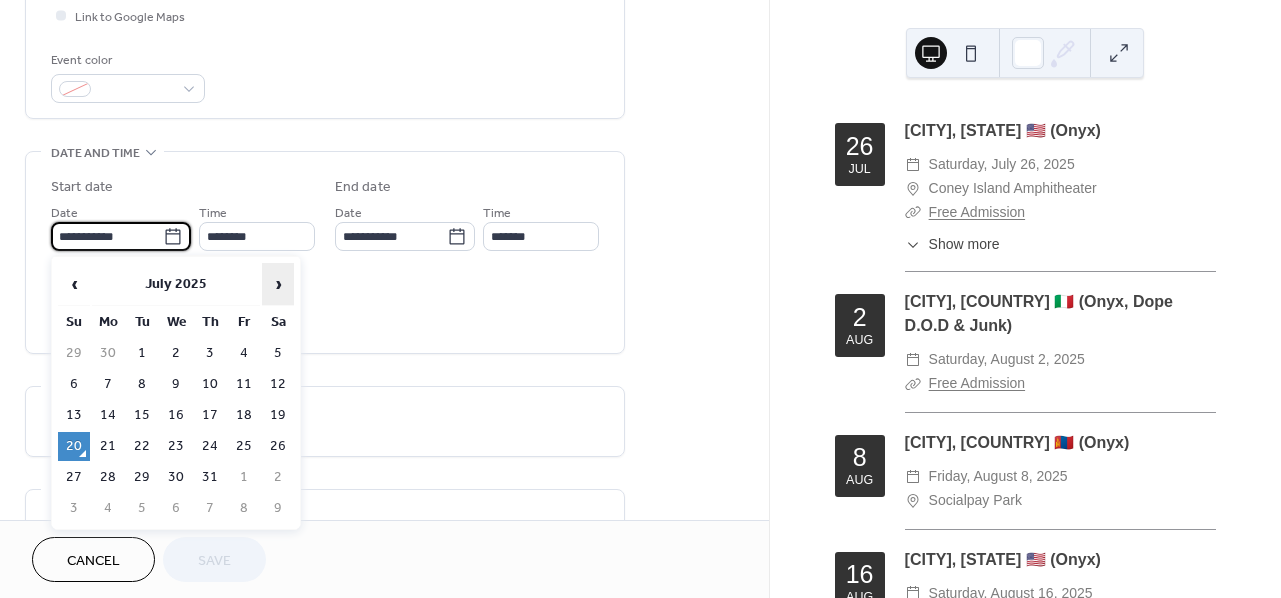 click on "›" at bounding box center [278, 284] 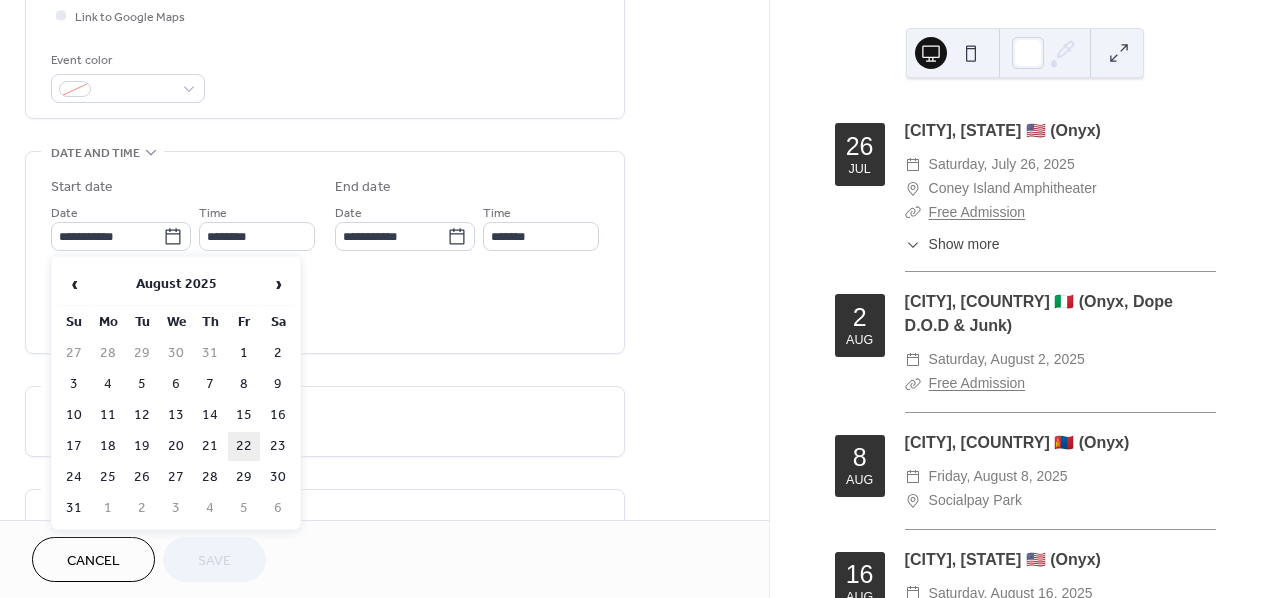 click on "22" at bounding box center [244, 446] 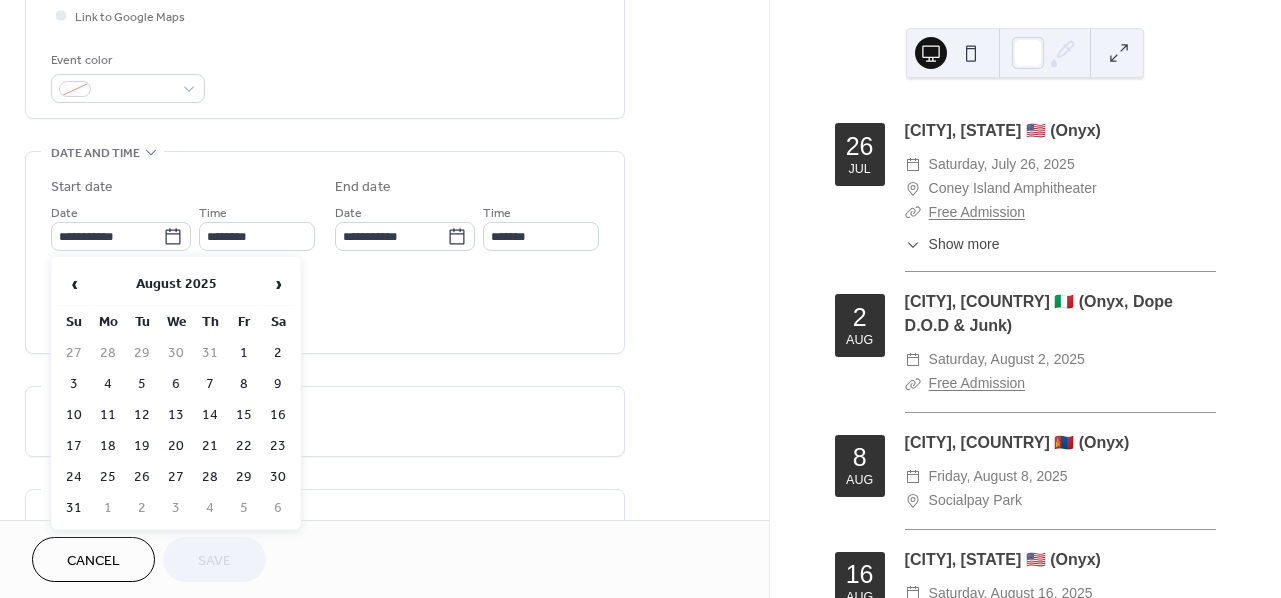 type on "**********" 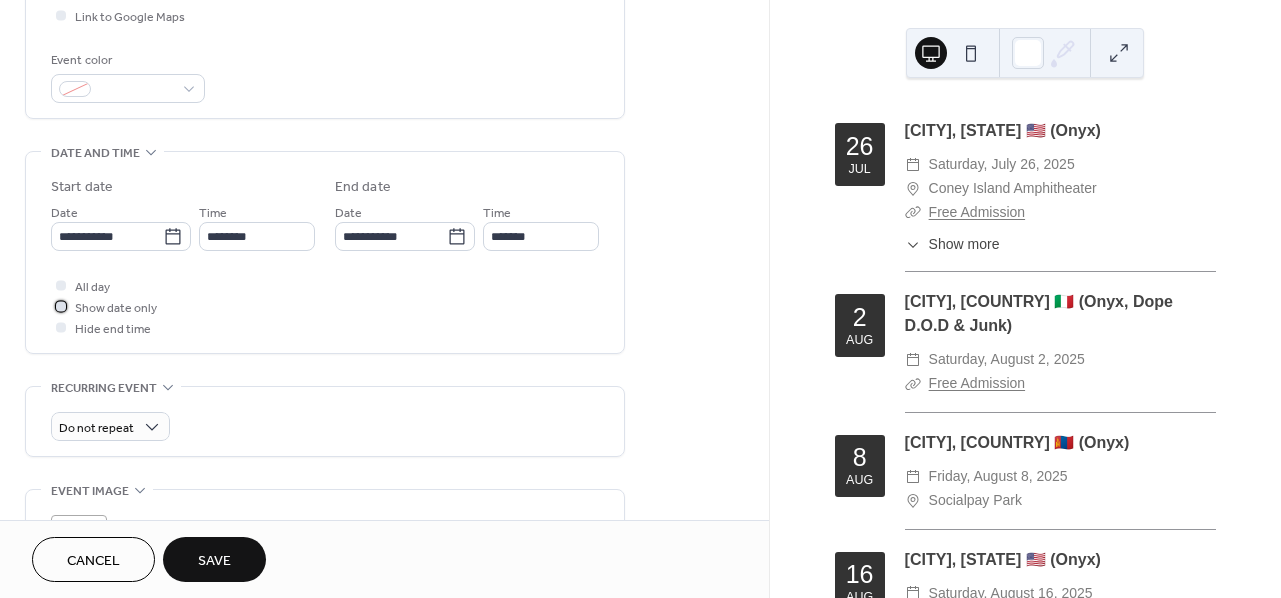 click at bounding box center [61, 306] 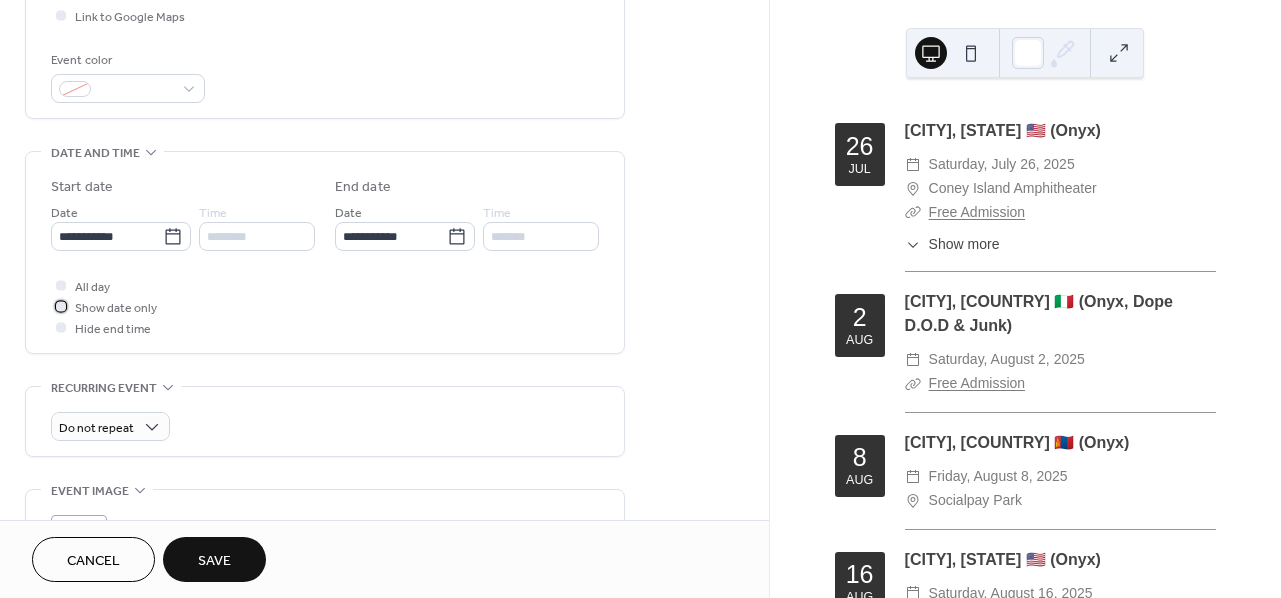 scroll, scrollTop: 0, scrollLeft: 0, axis: both 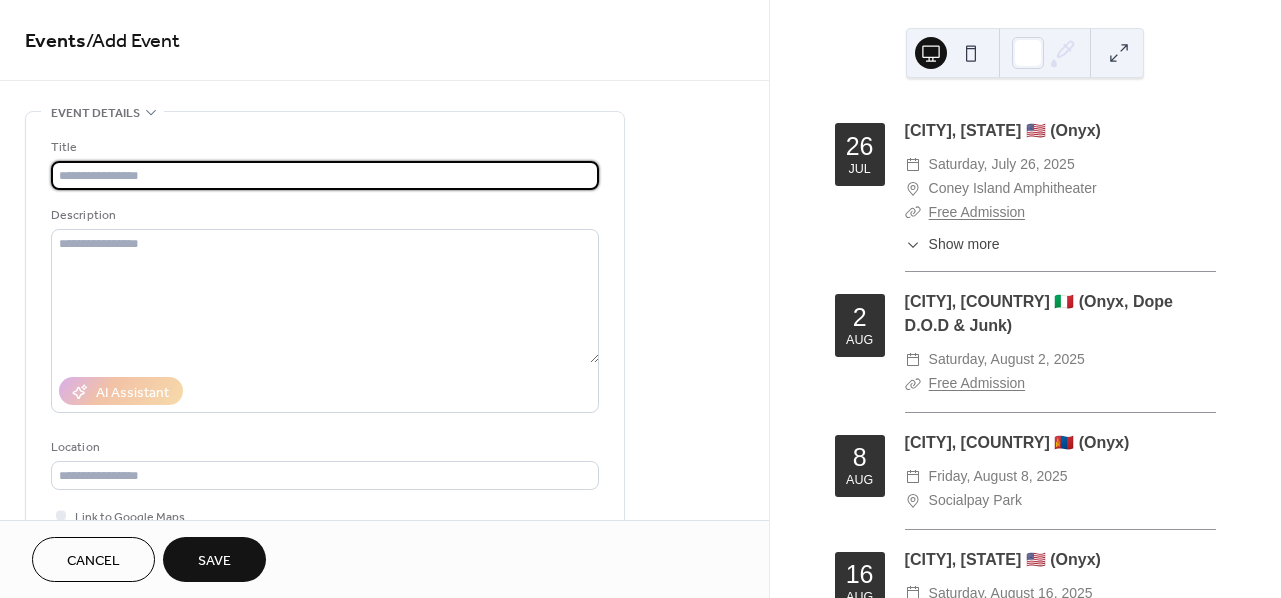 click at bounding box center (325, 175) 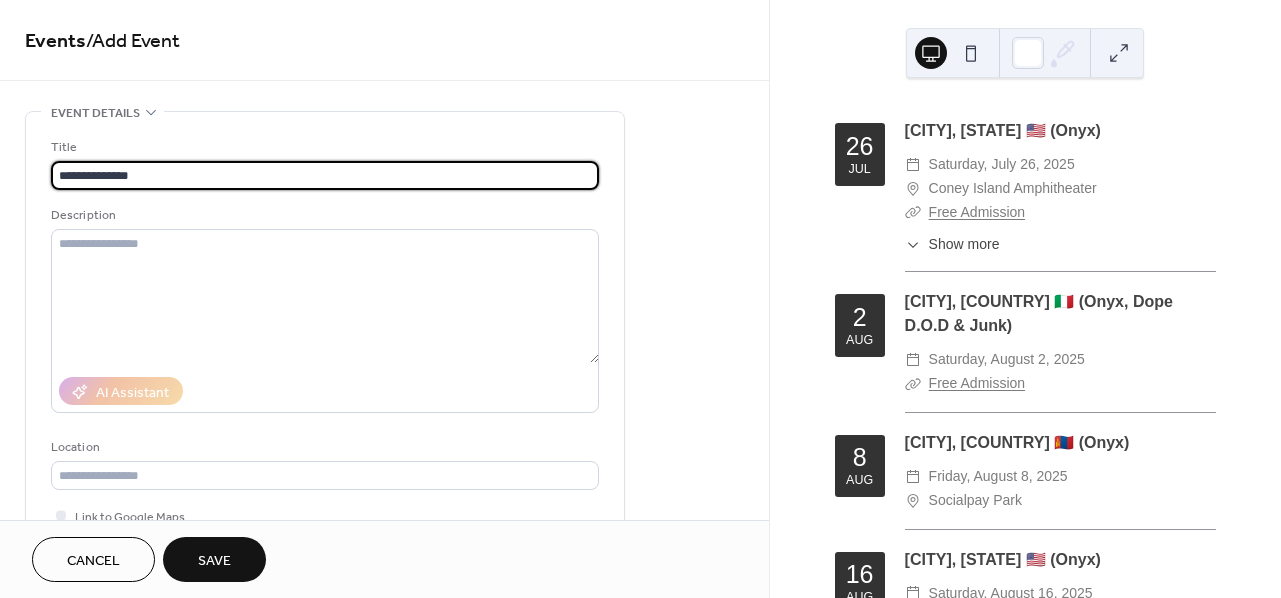type on "**********" 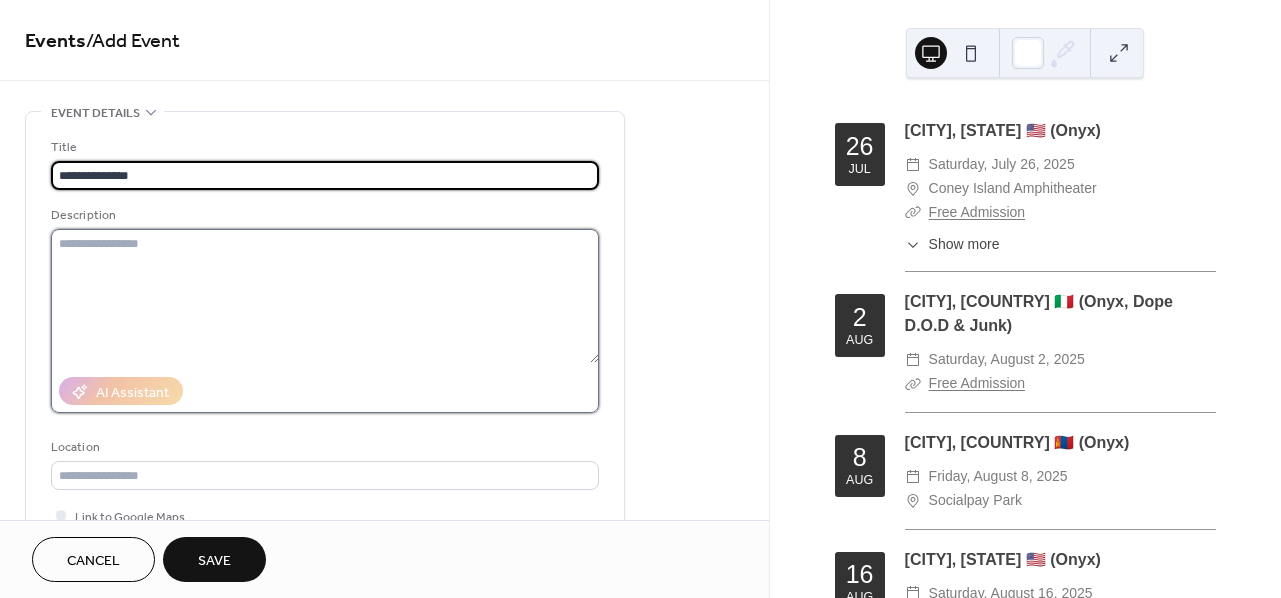 click at bounding box center [325, 296] 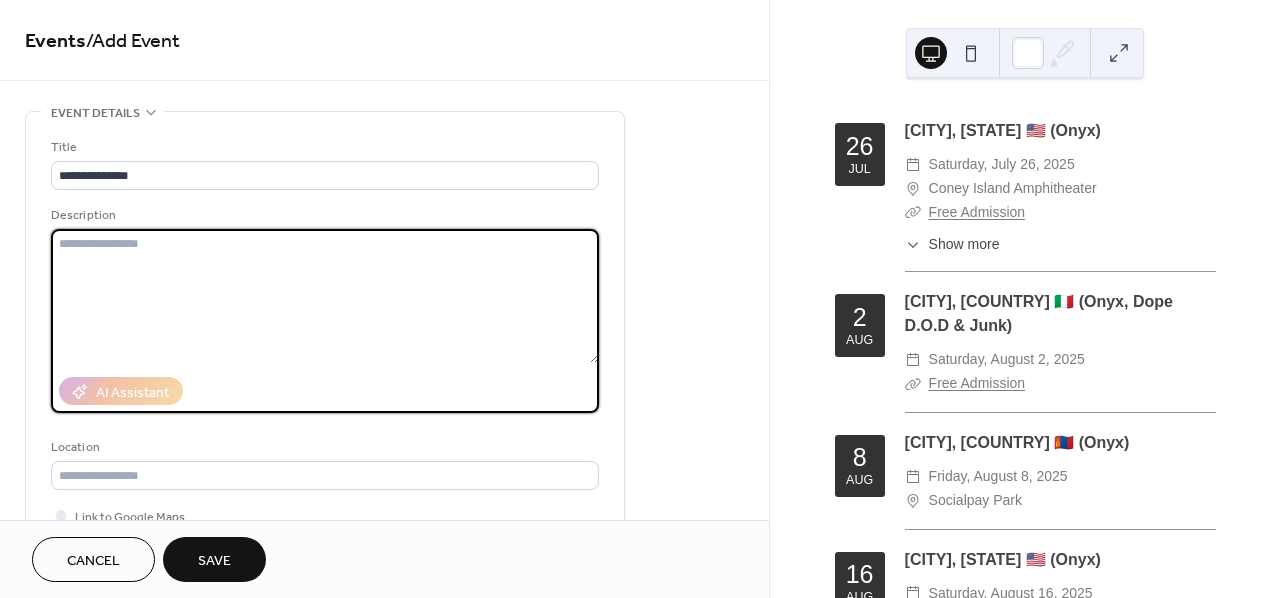 paste on "**********" 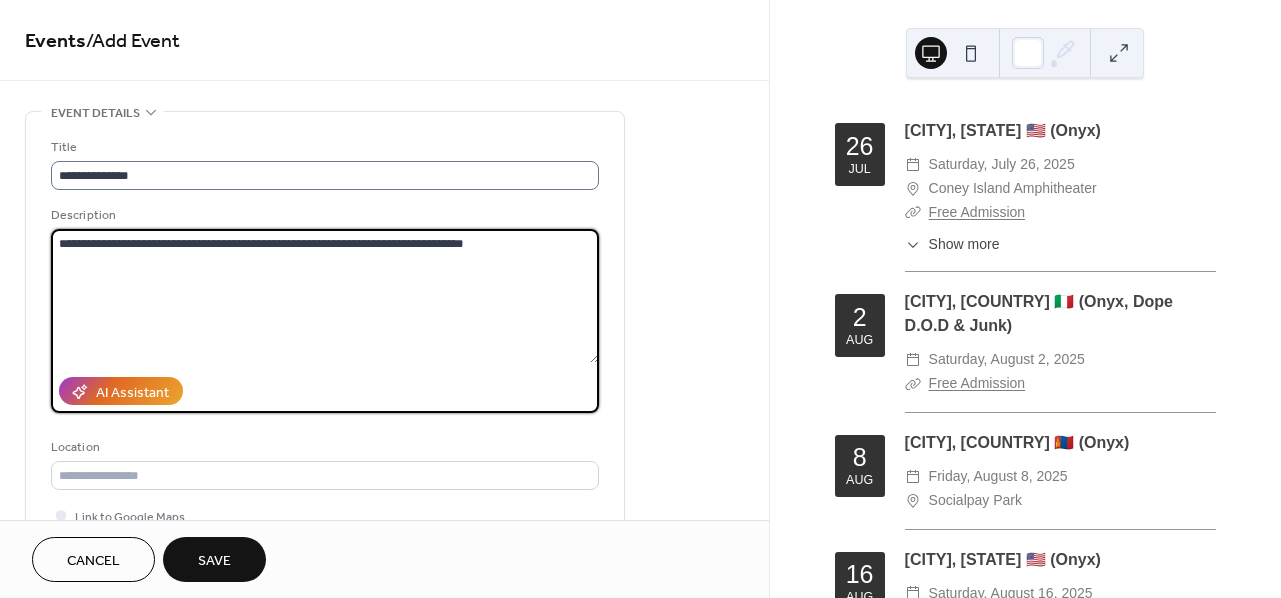 type on "**********" 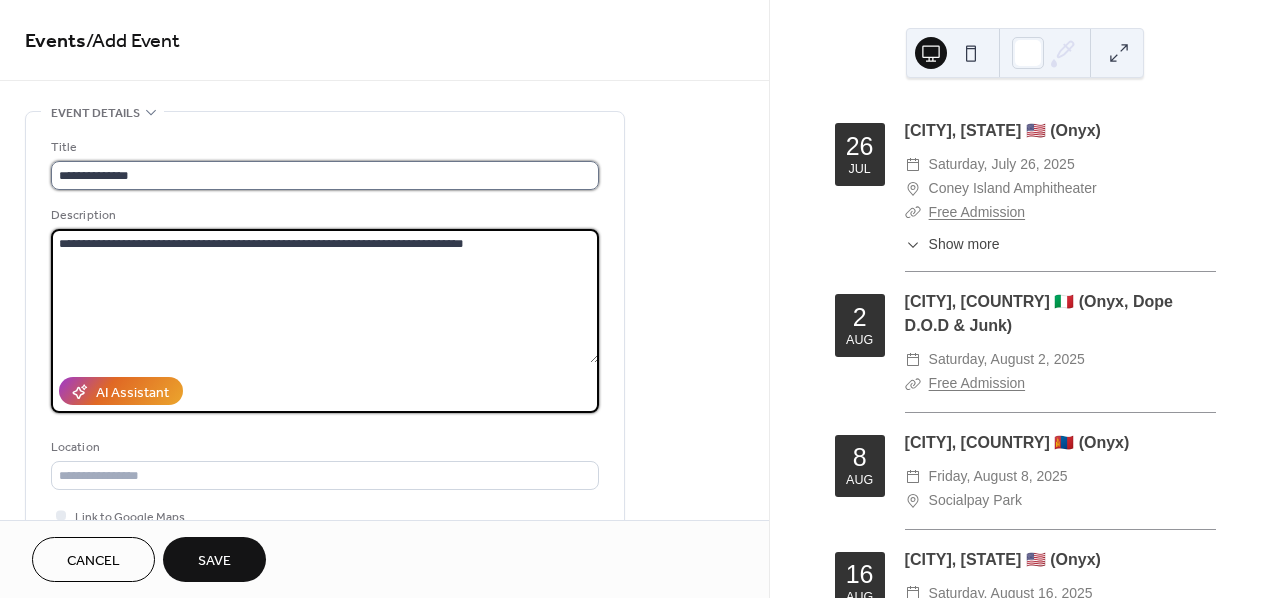 click on "**********" at bounding box center [325, 175] 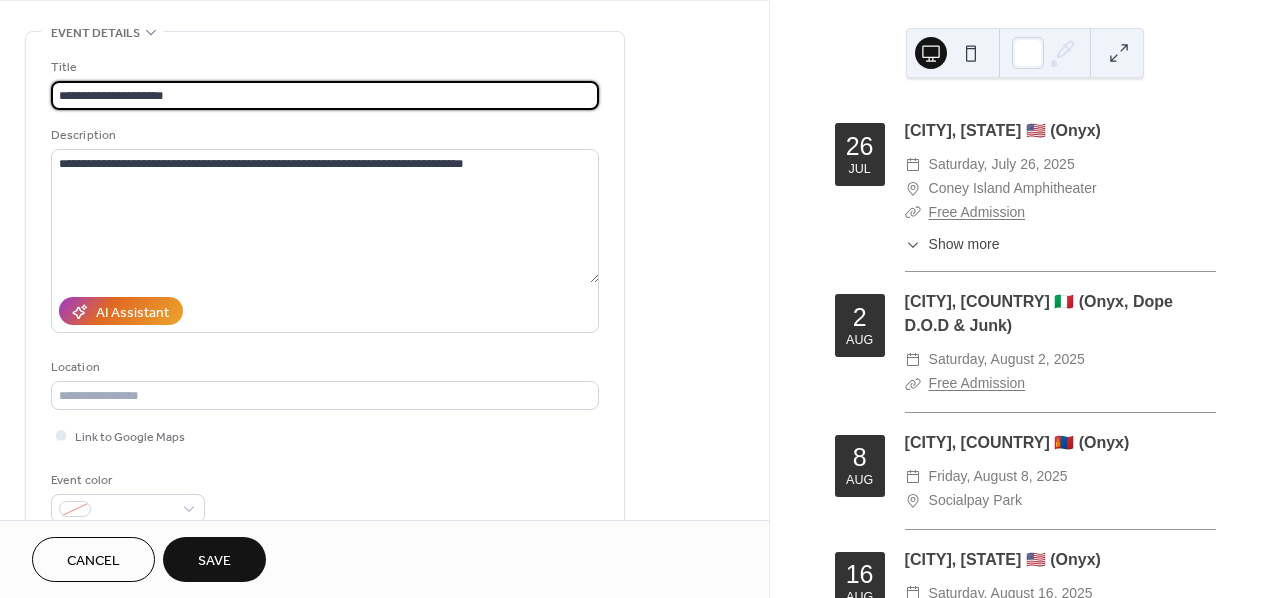 scroll, scrollTop: 131, scrollLeft: 0, axis: vertical 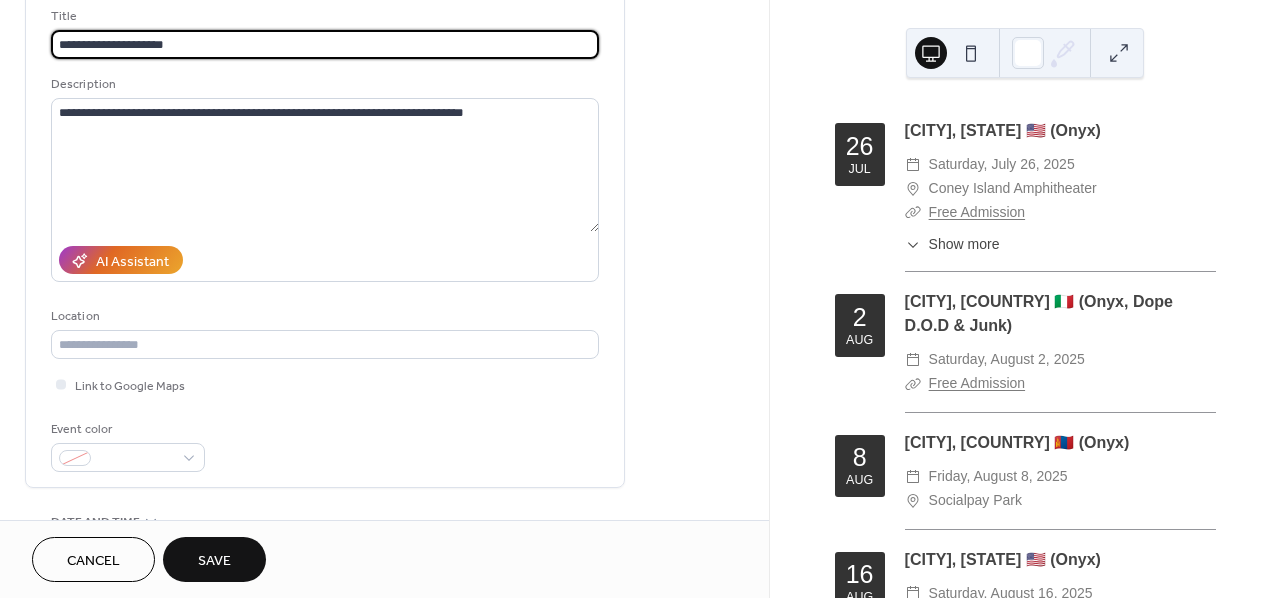 type on "**********" 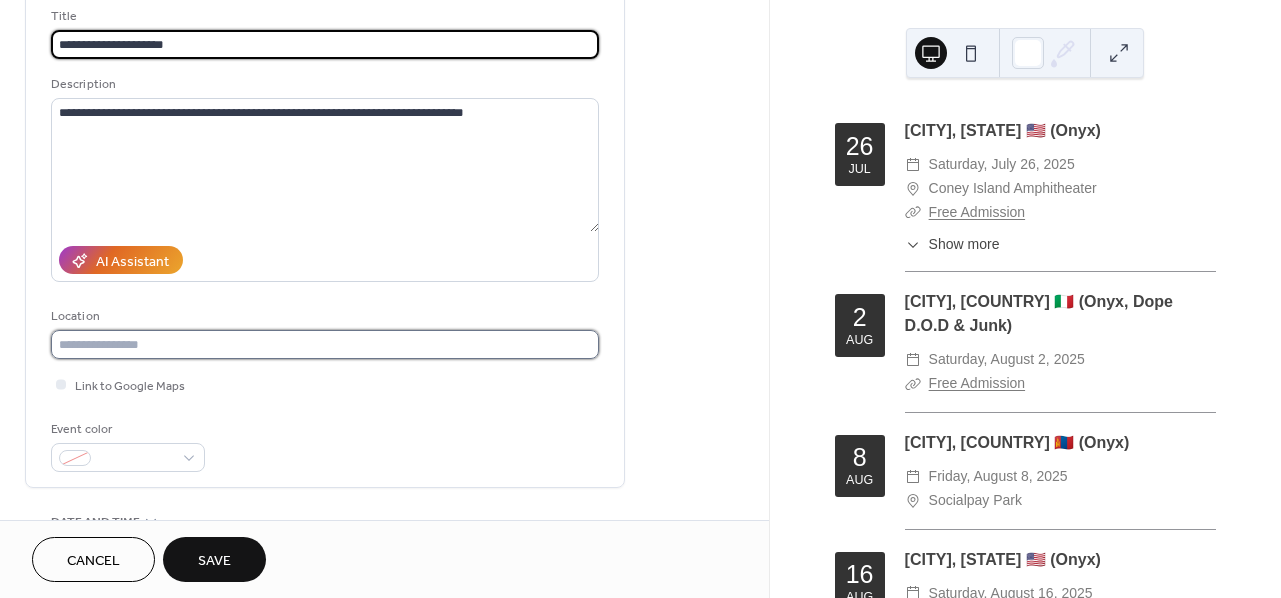 click at bounding box center [325, 344] 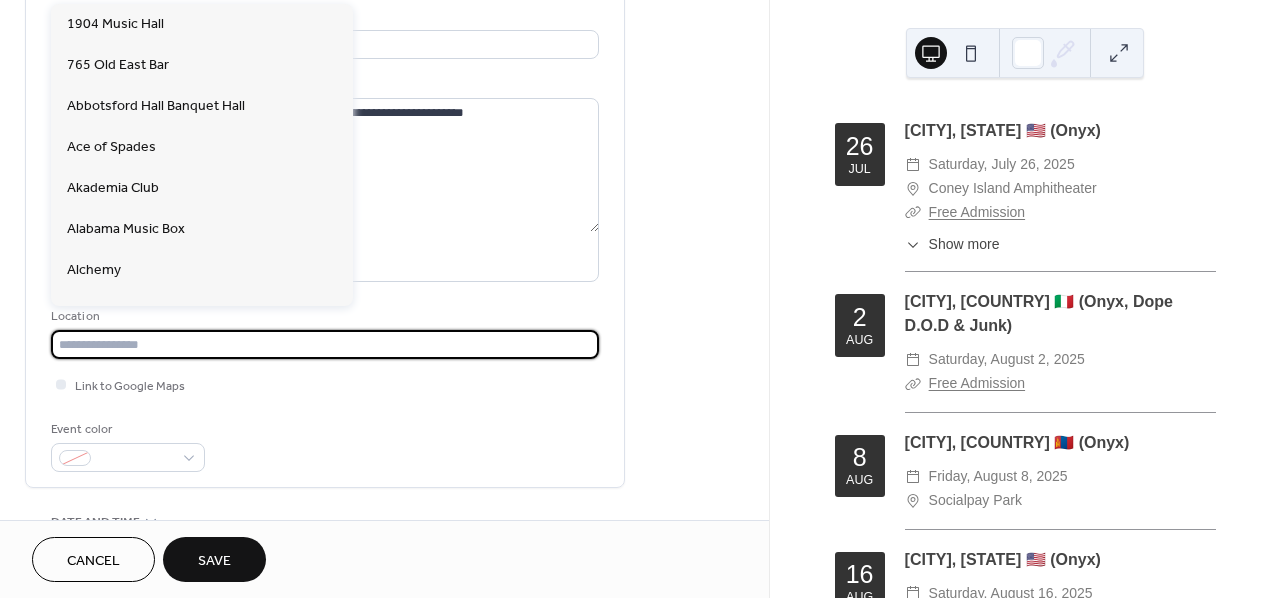 paste on "**********" 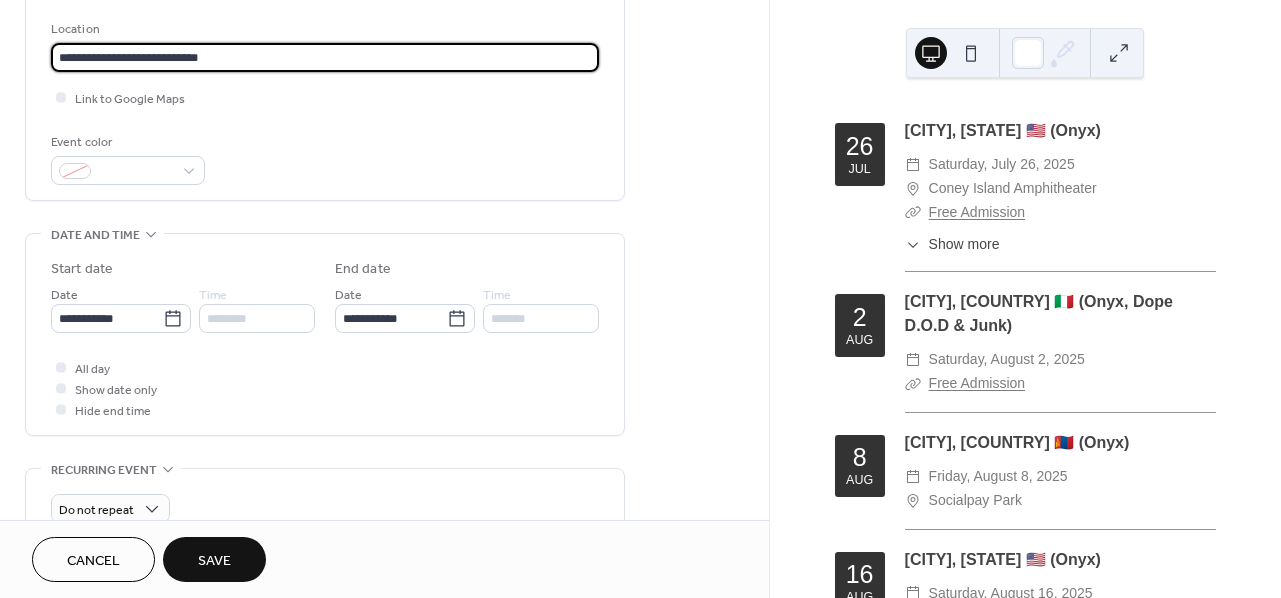 scroll, scrollTop: 422, scrollLeft: 0, axis: vertical 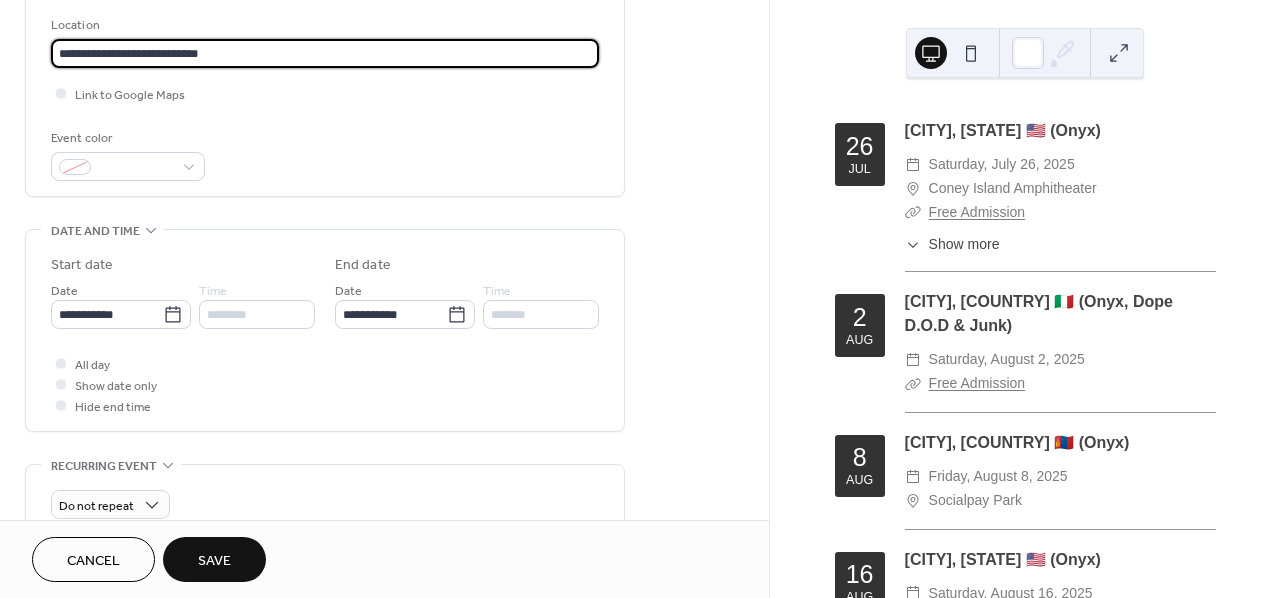 type on "**********" 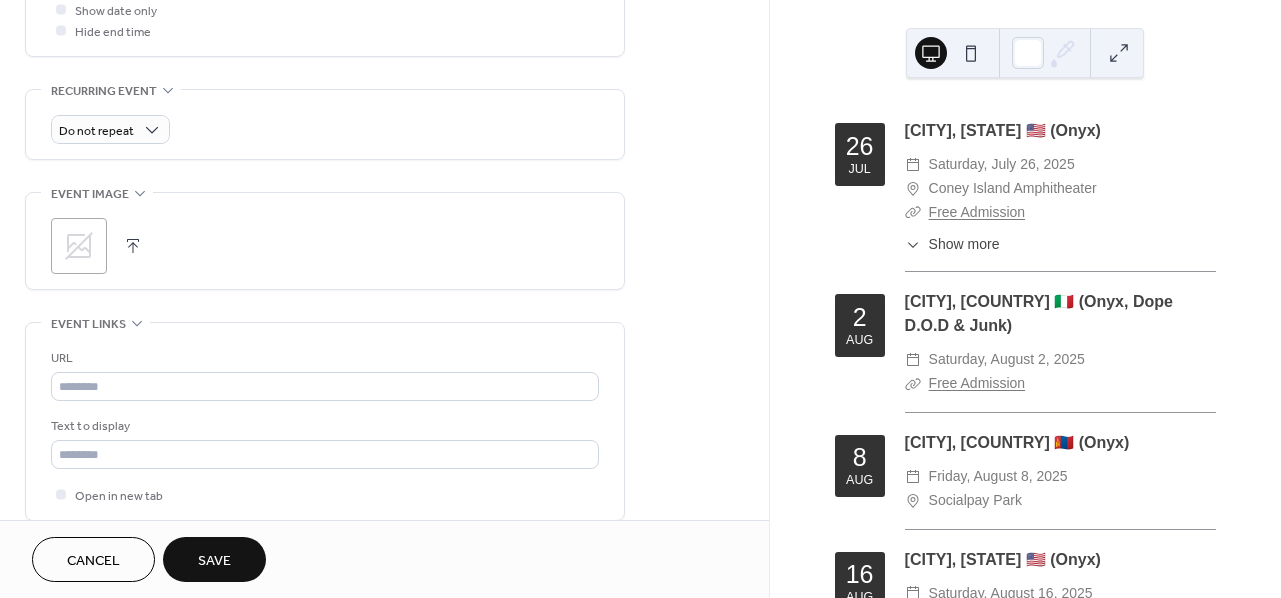 scroll, scrollTop: 851, scrollLeft: 0, axis: vertical 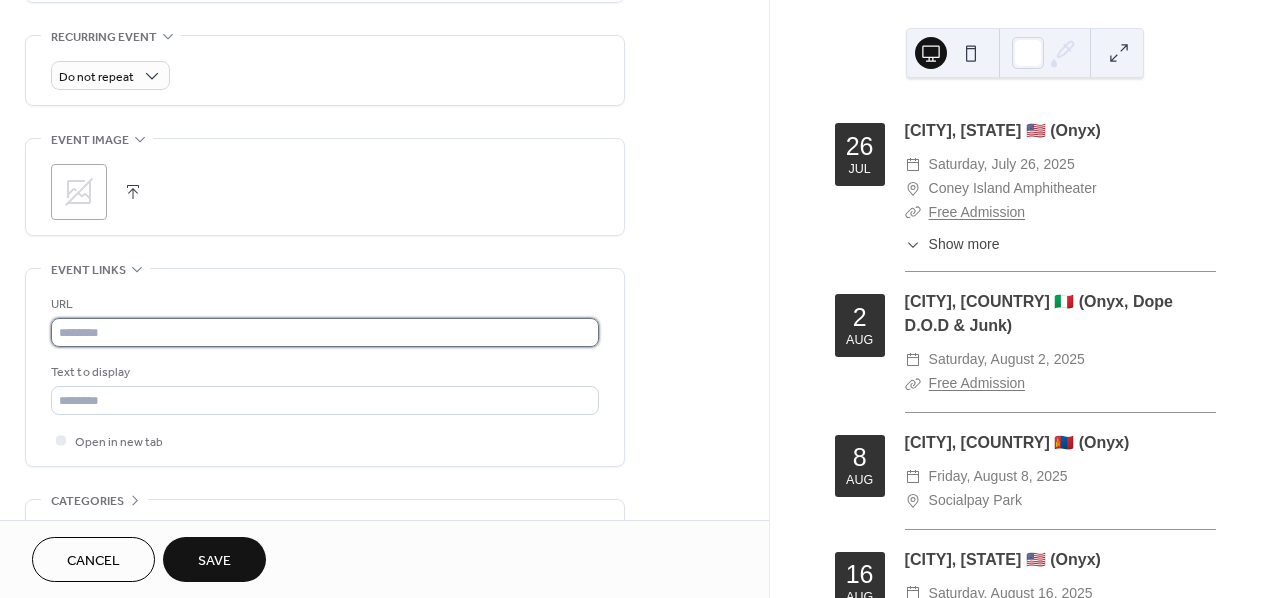 click at bounding box center [325, 332] 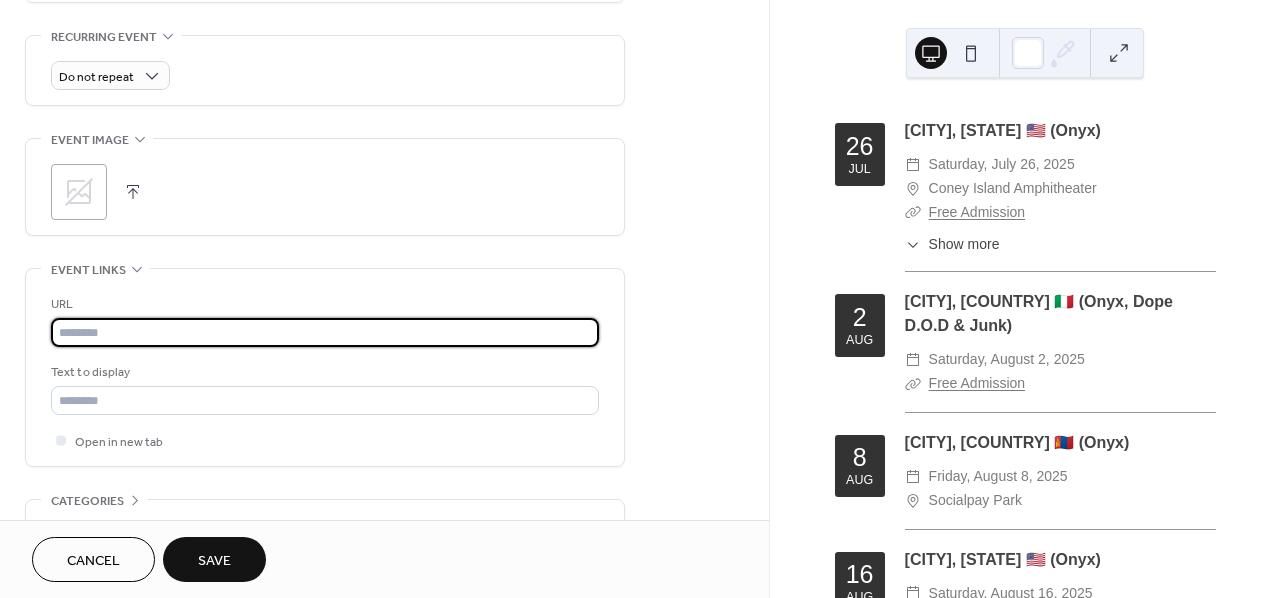 paste on "**********" 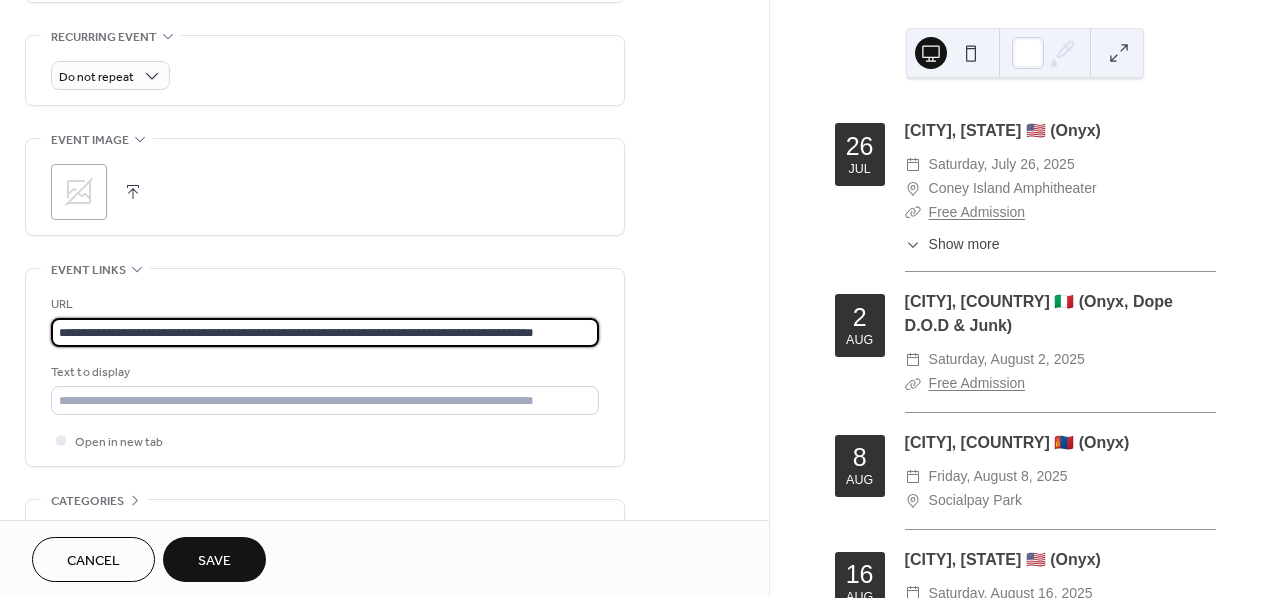 scroll, scrollTop: 0, scrollLeft: 64, axis: horizontal 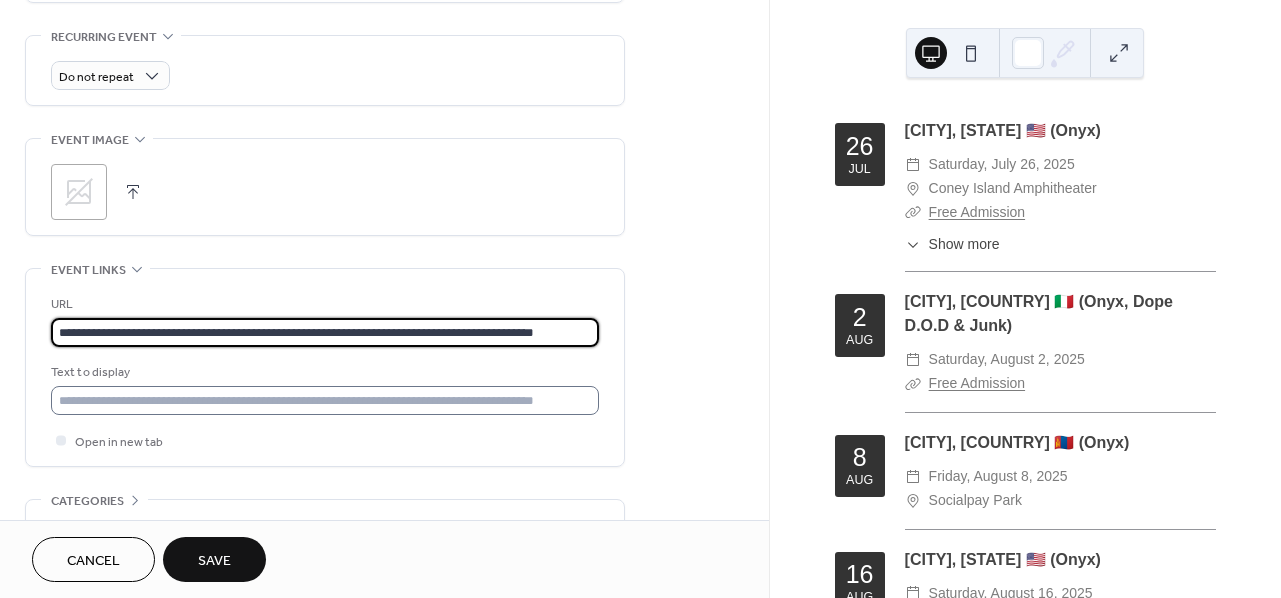 type on "**********" 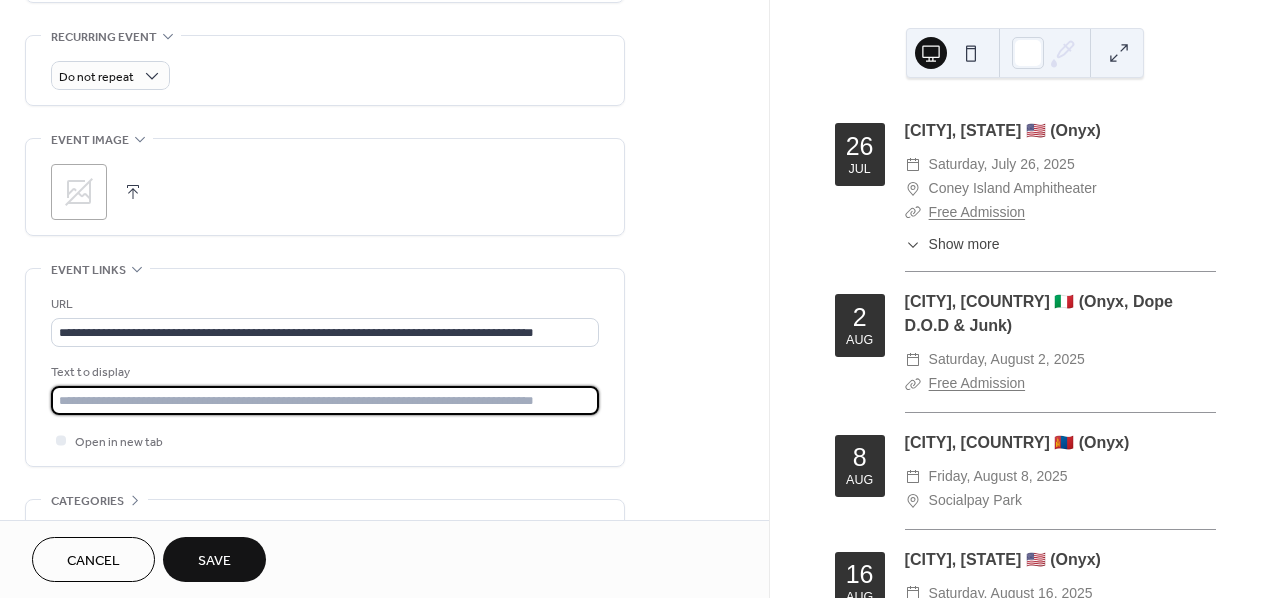 scroll, scrollTop: 0, scrollLeft: 0, axis: both 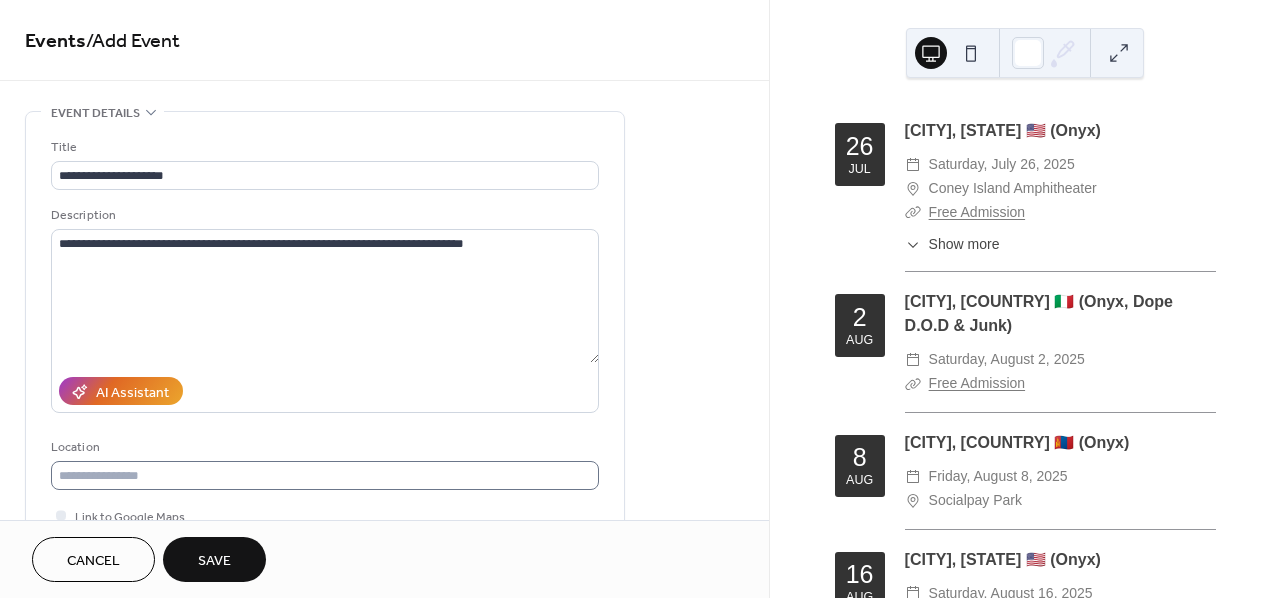 type on "*******" 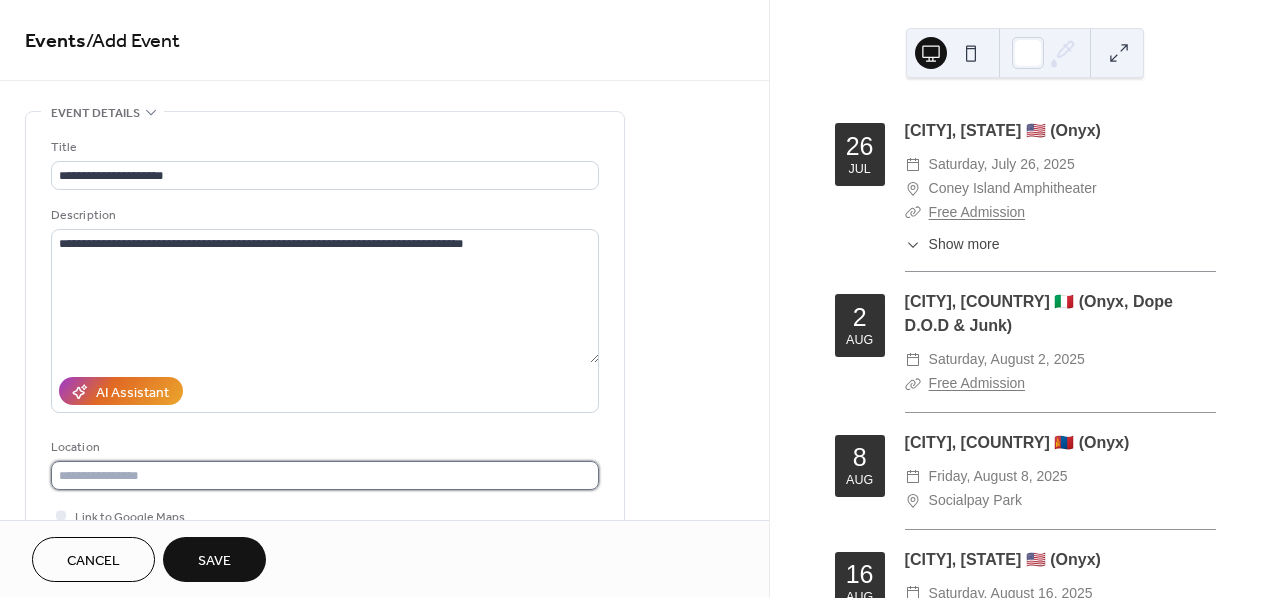 click at bounding box center (325, 475) 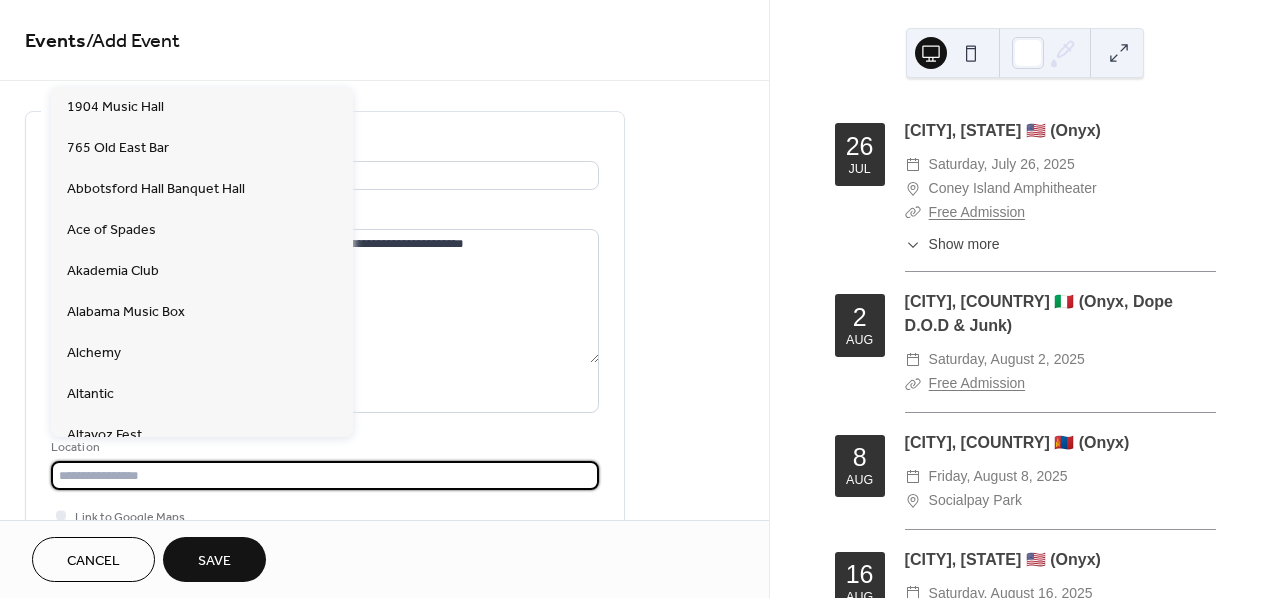click on "**********" at bounding box center (384, 798) 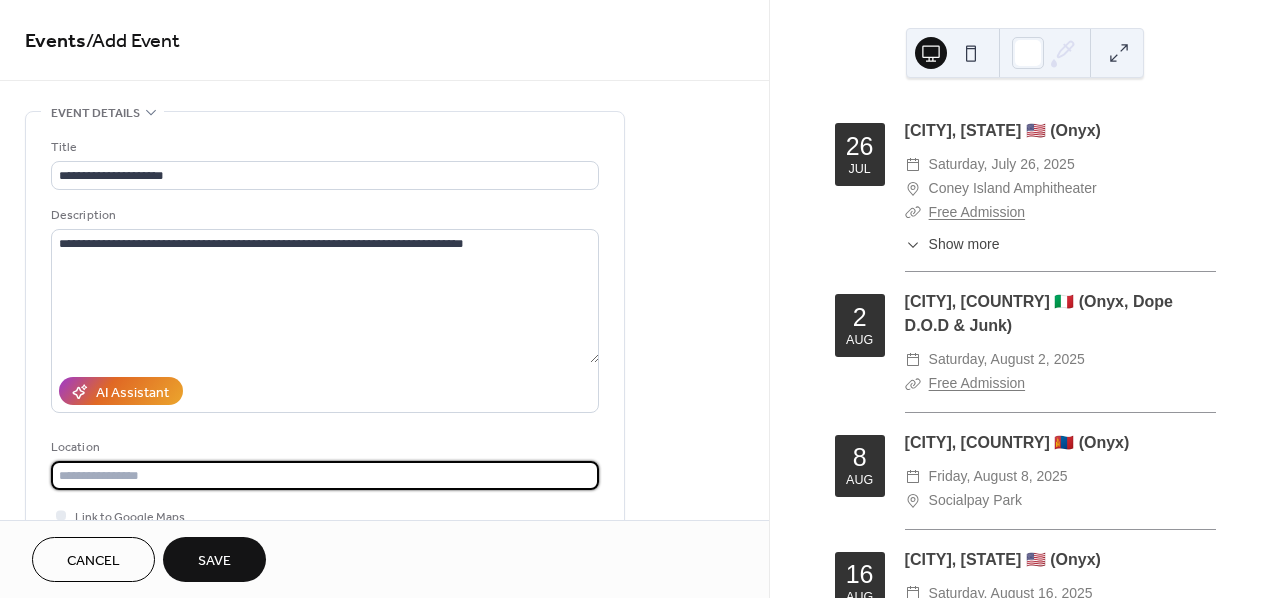 click at bounding box center (325, 475) 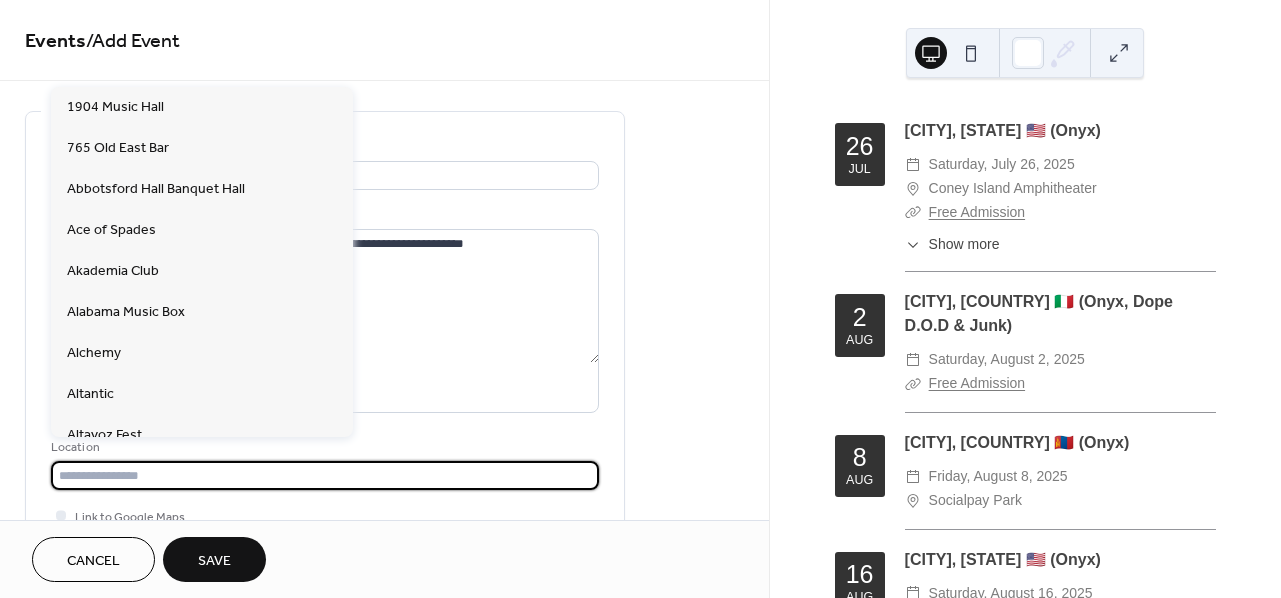 paste on "**********" 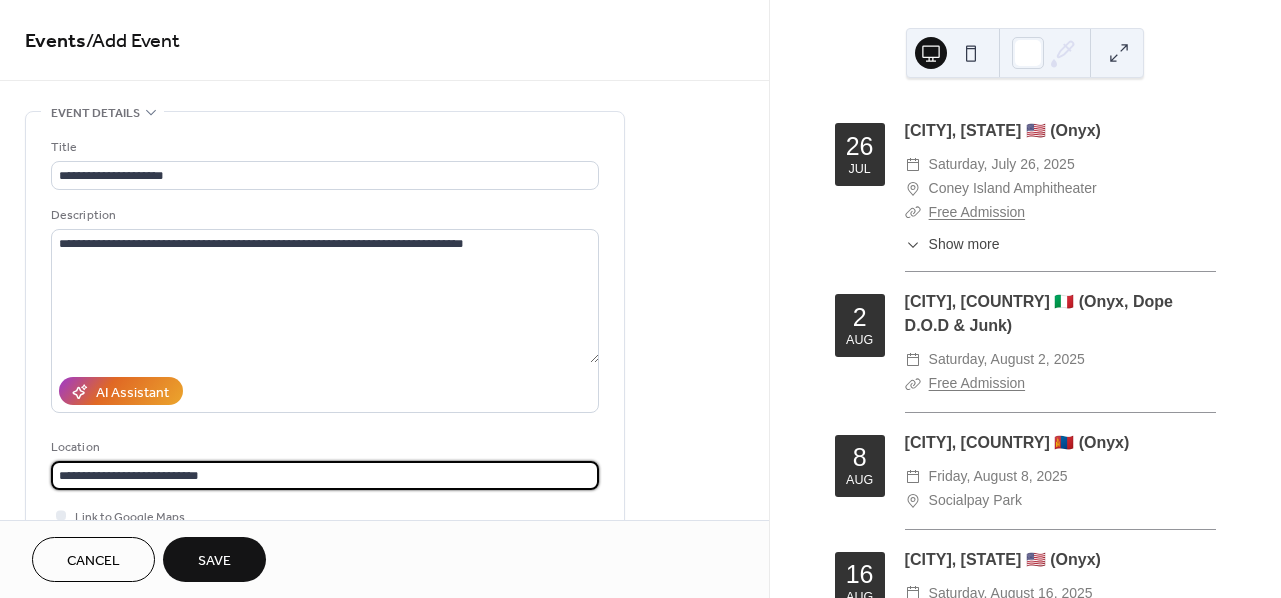 type on "**********" 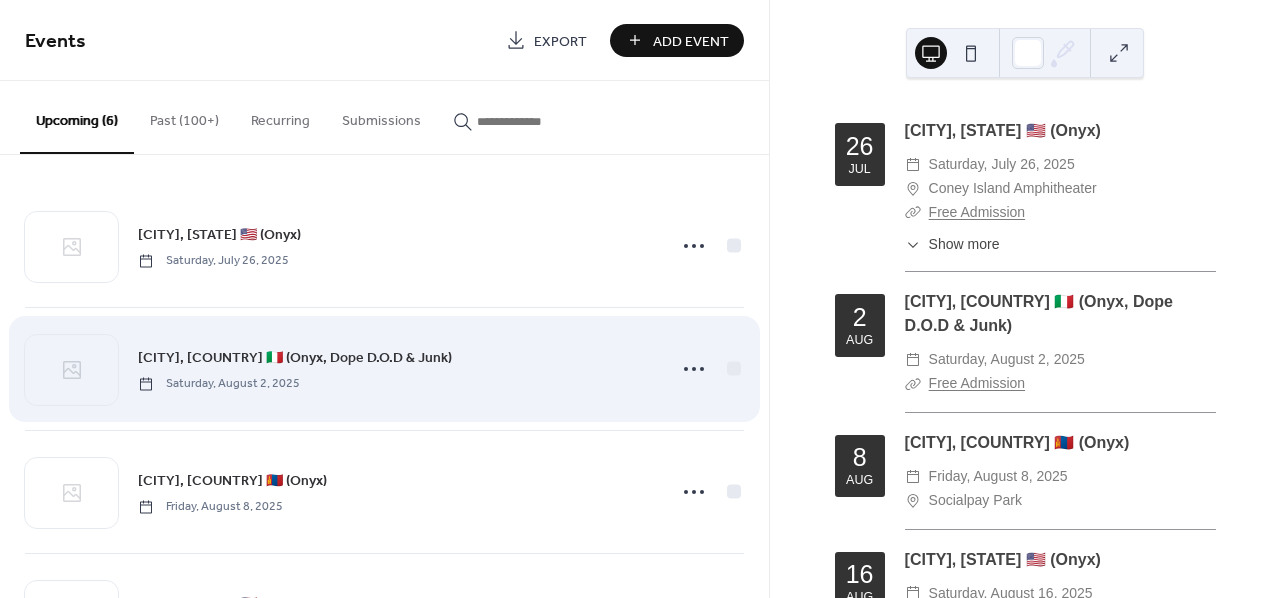 scroll, scrollTop: 354, scrollLeft: 0, axis: vertical 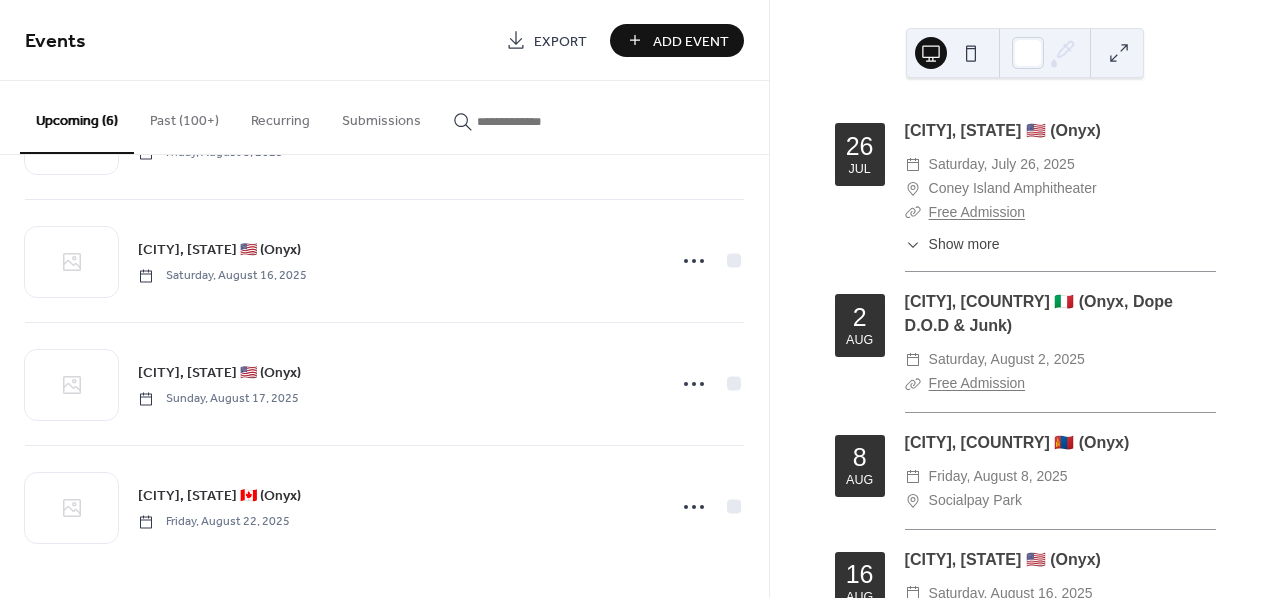 click on "Add Event" at bounding box center [691, 41] 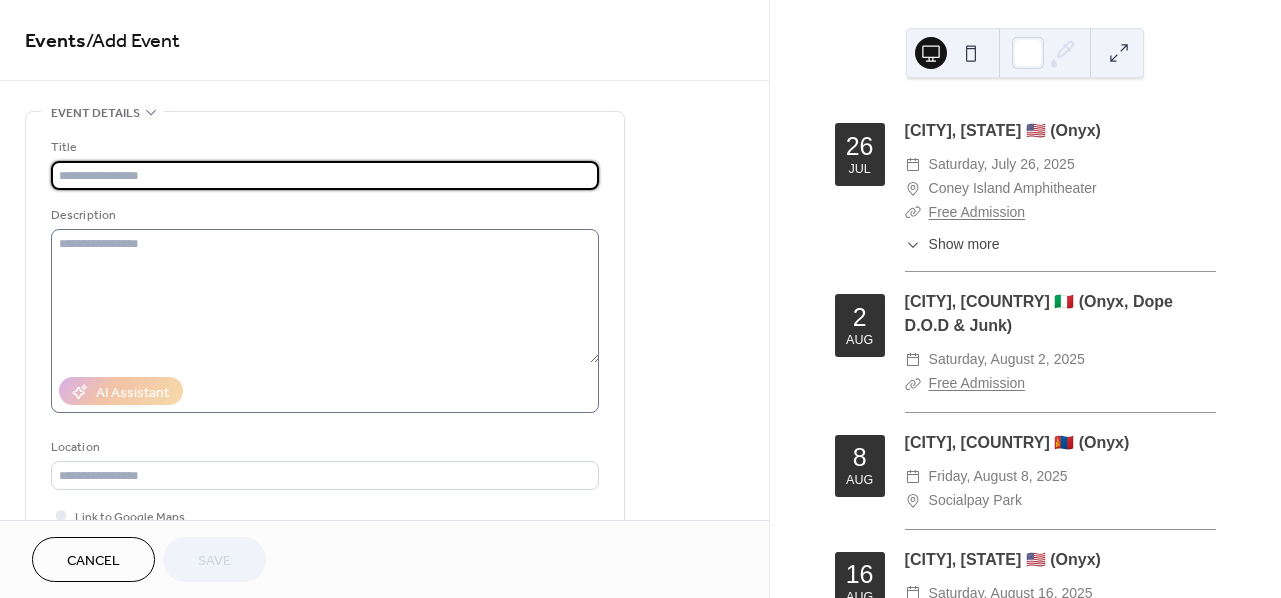 paste on "**********" 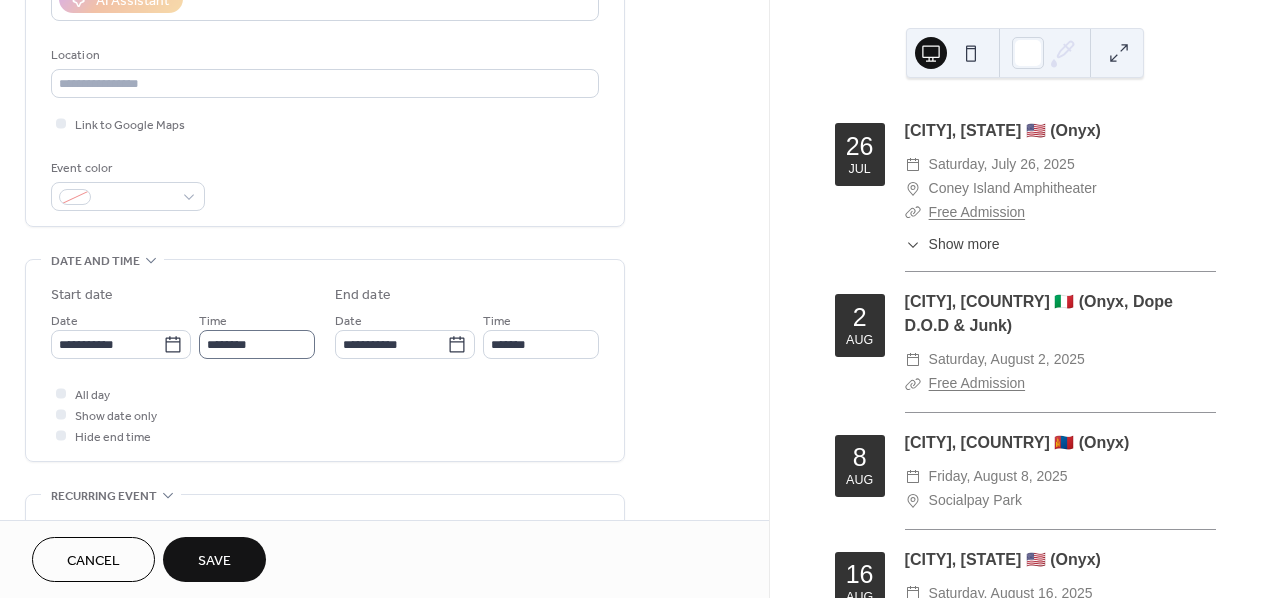 scroll, scrollTop: 427, scrollLeft: 0, axis: vertical 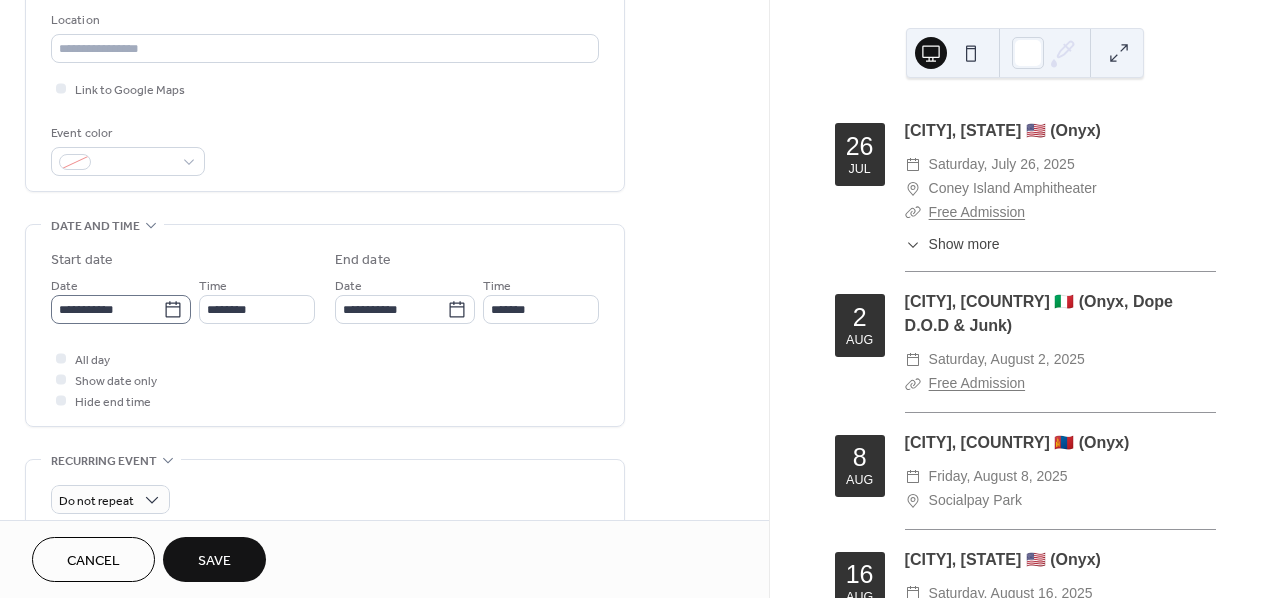 type on "**********" 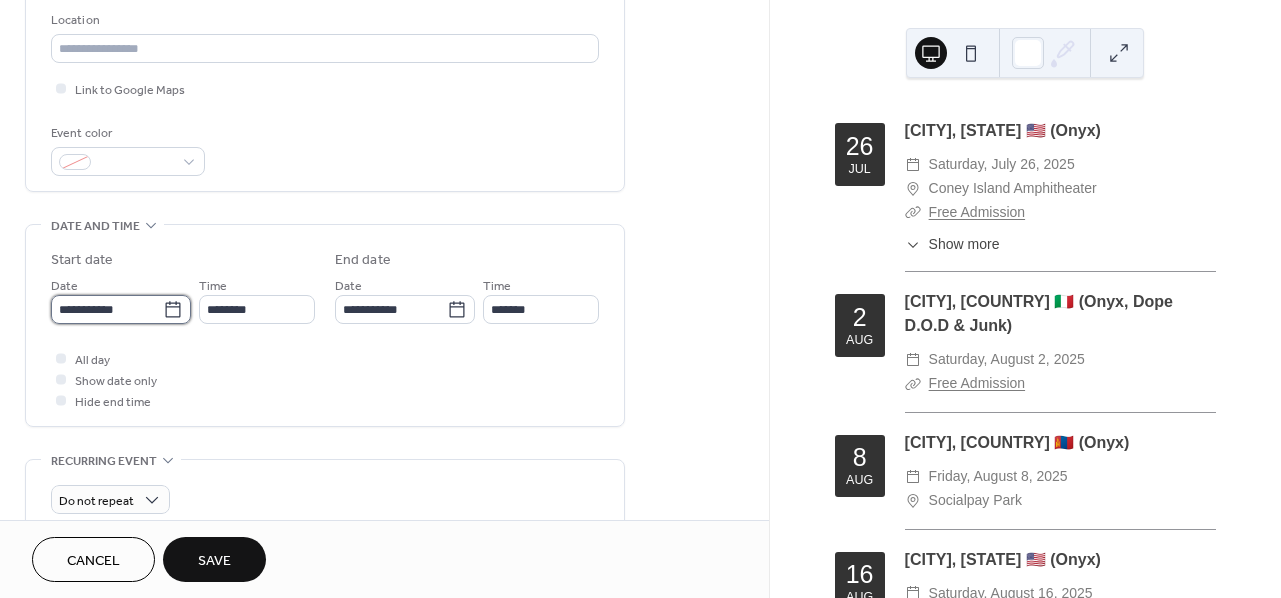 click on "**********" at bounding box center (107, 309) 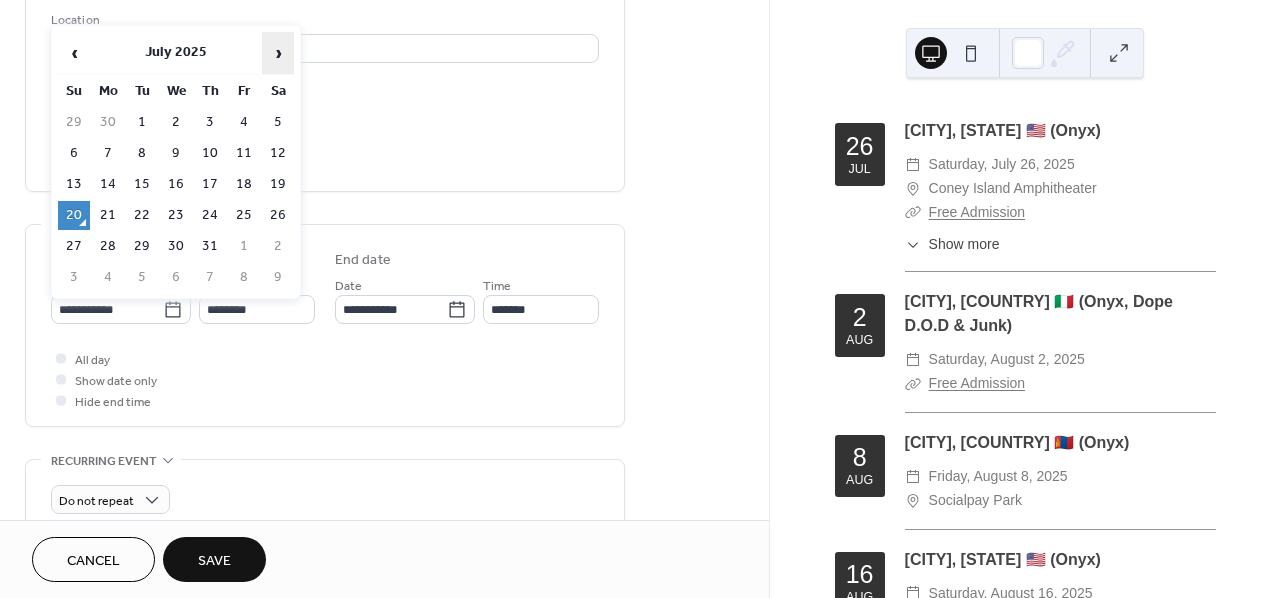click on "›" at bounding box center (278, 53) 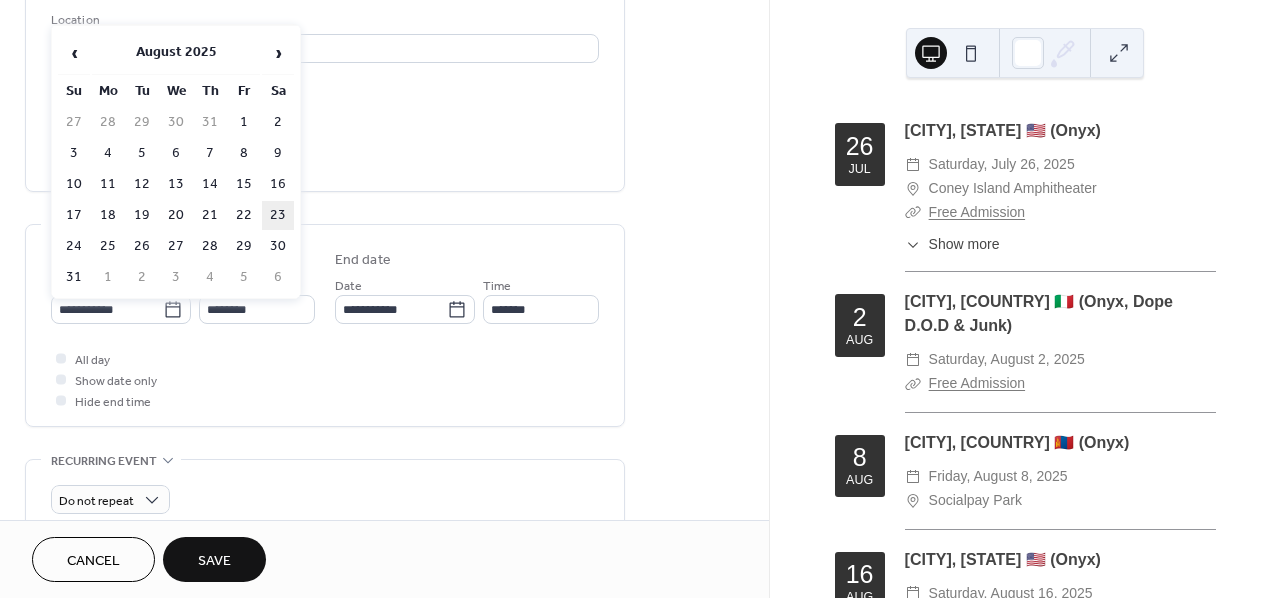 click on "23" at bounding box center (278, 215) 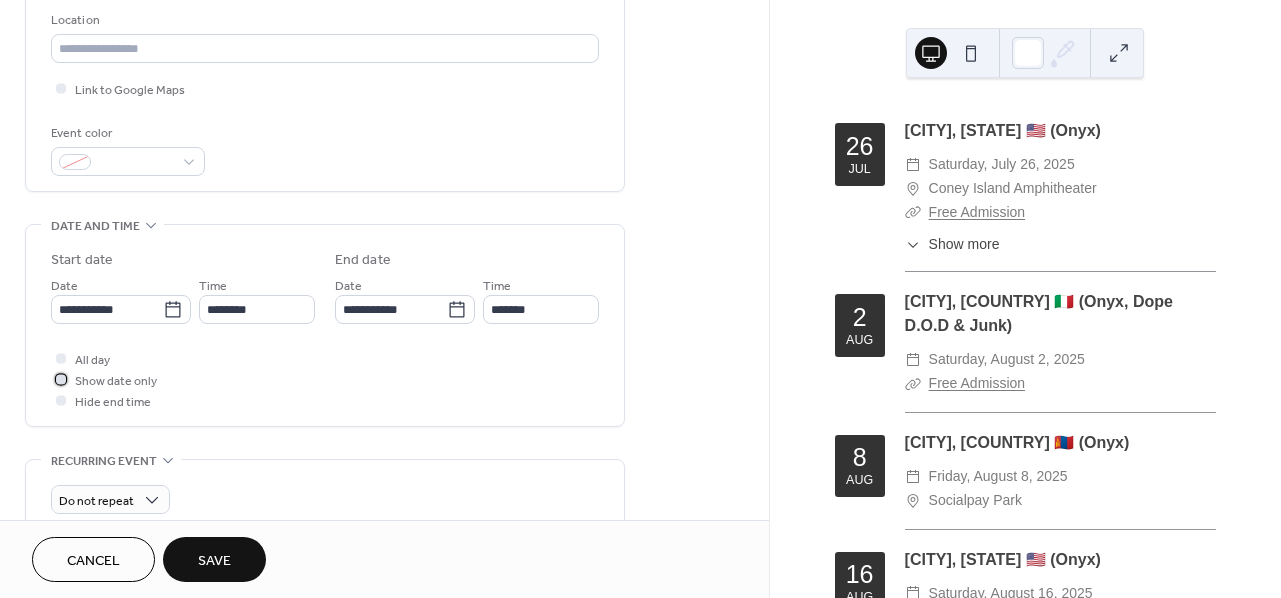 click at bounding box center (61, 379) 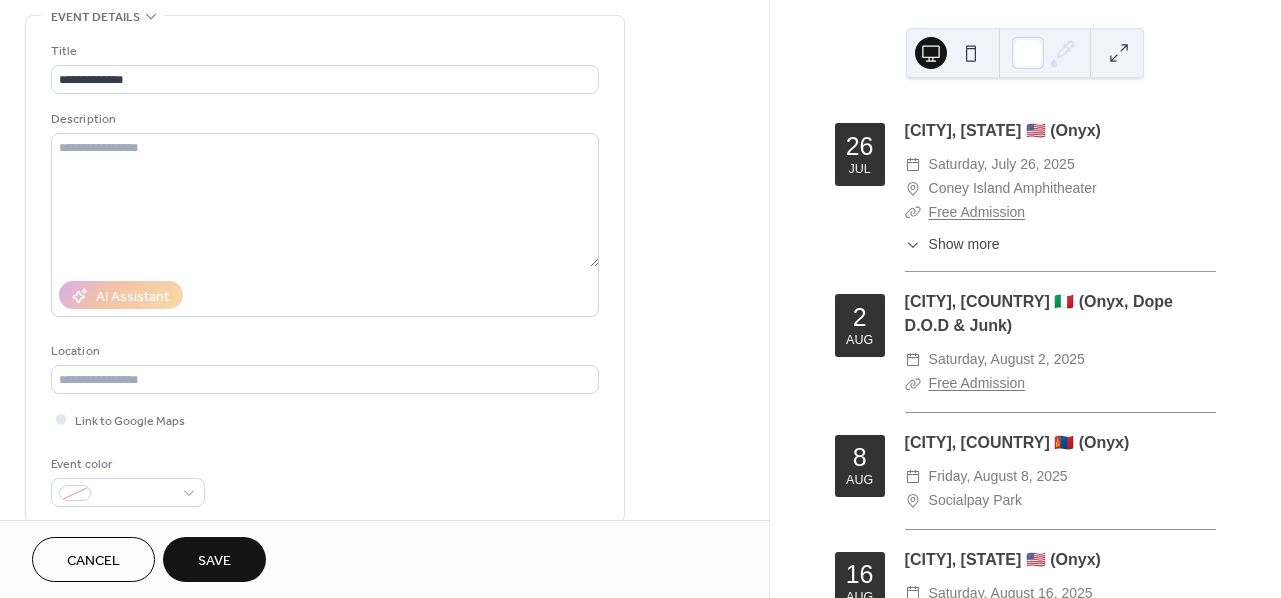 scroll, scrollTop: 0, scrollLeft: 0, axis: both 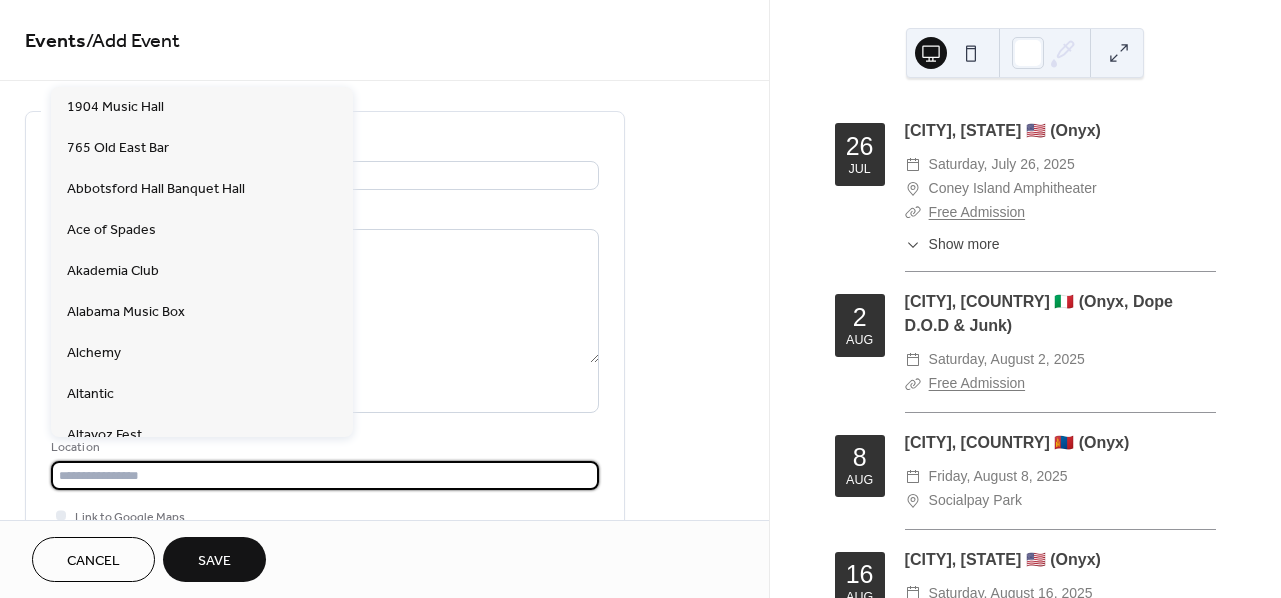 click at bounding box center [325, 475] 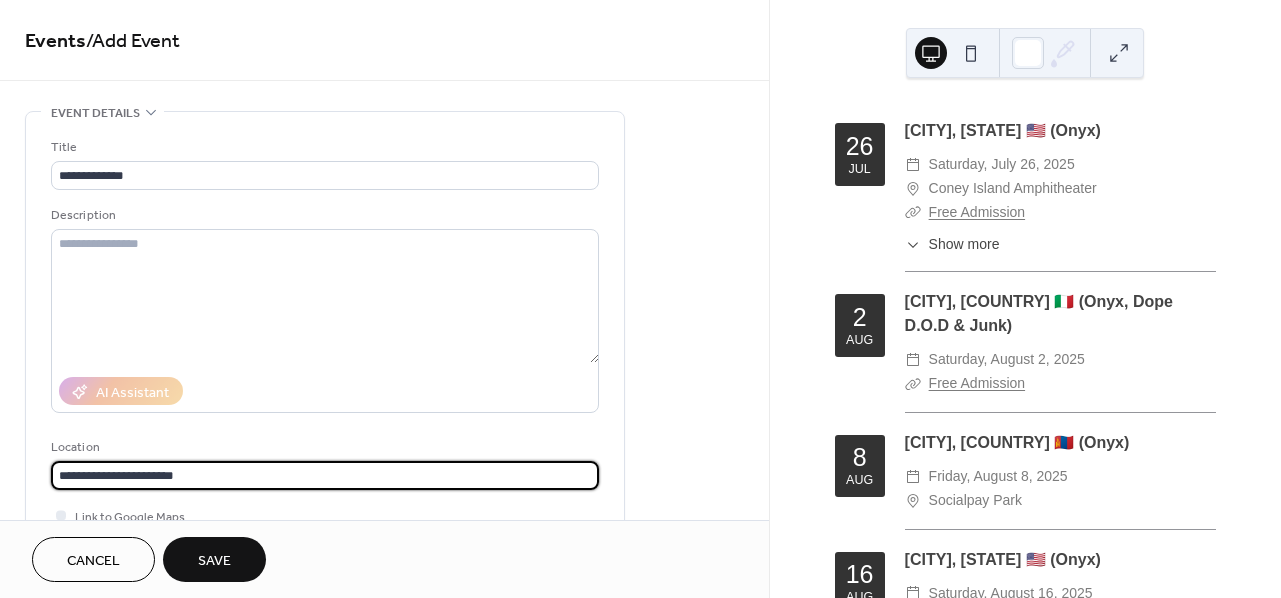 type on "**********" 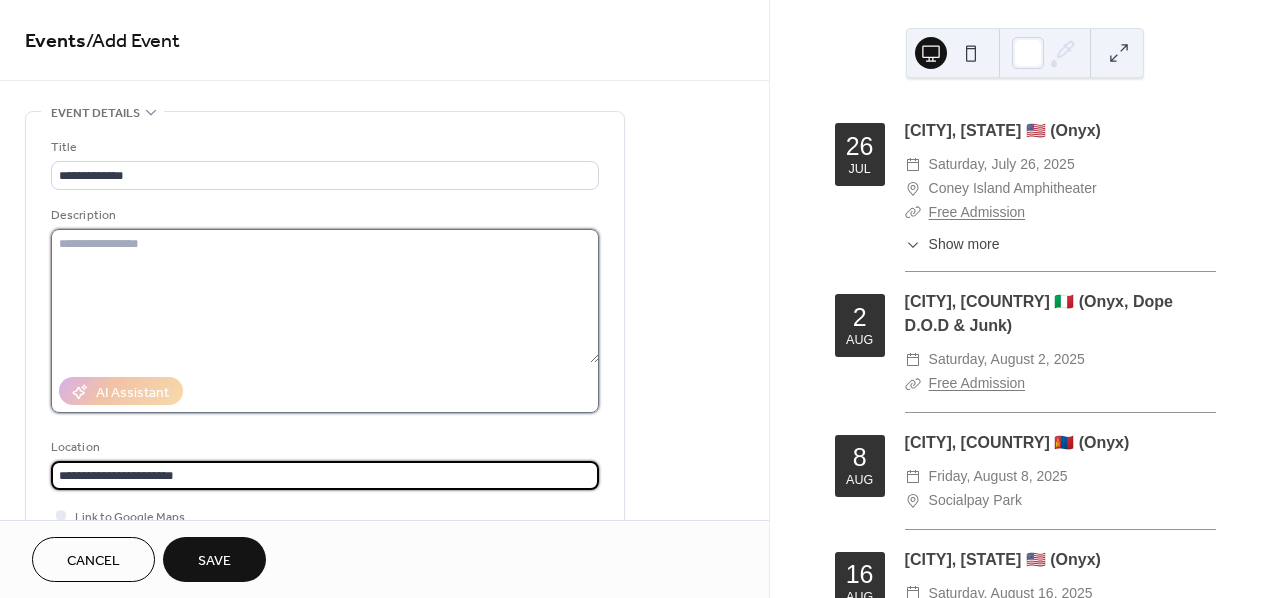 click at bounding box center (325, 296) 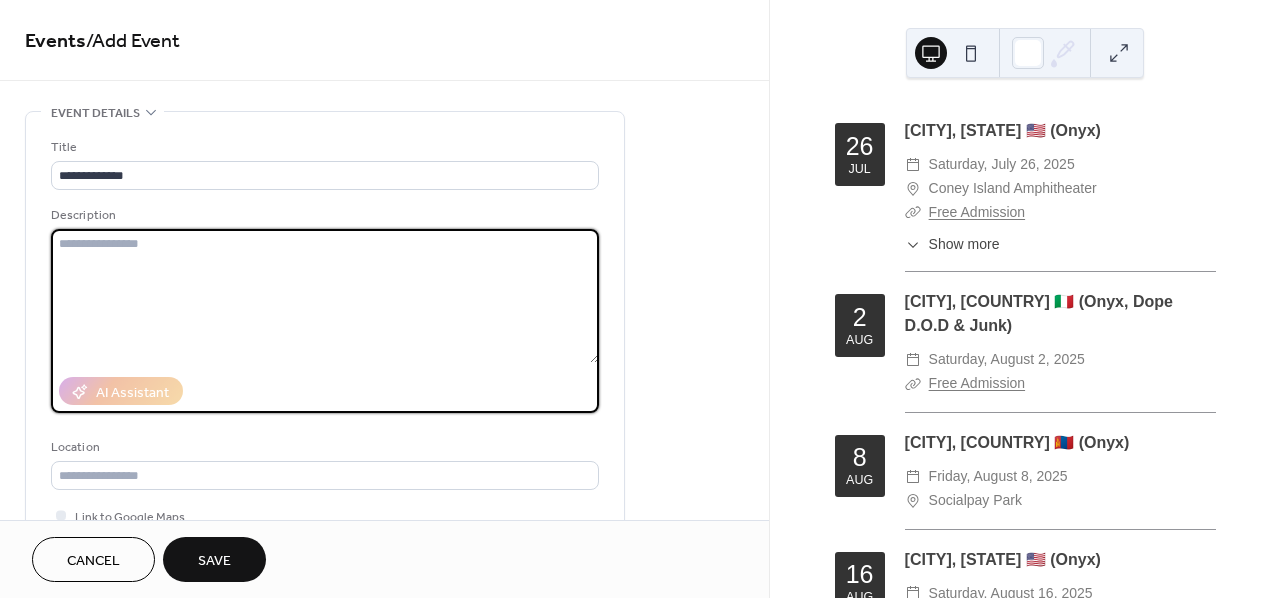 paste on "**********" 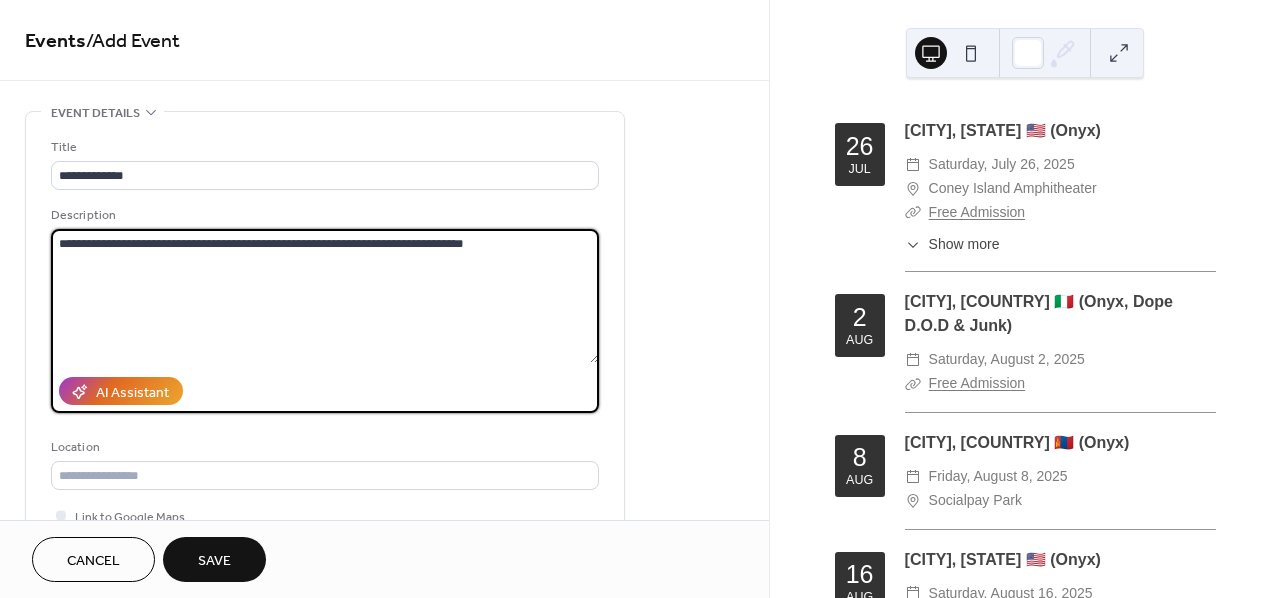 type on "**********" 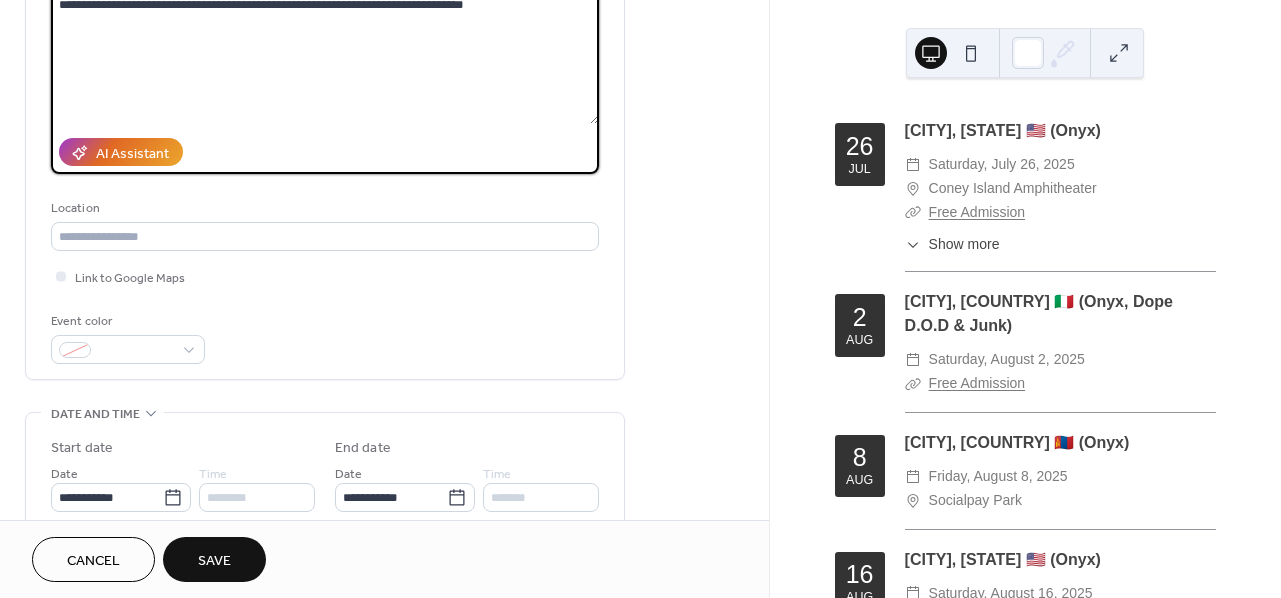scroll, scrollTop: 278, scrollLeft: 0, axis: vertical 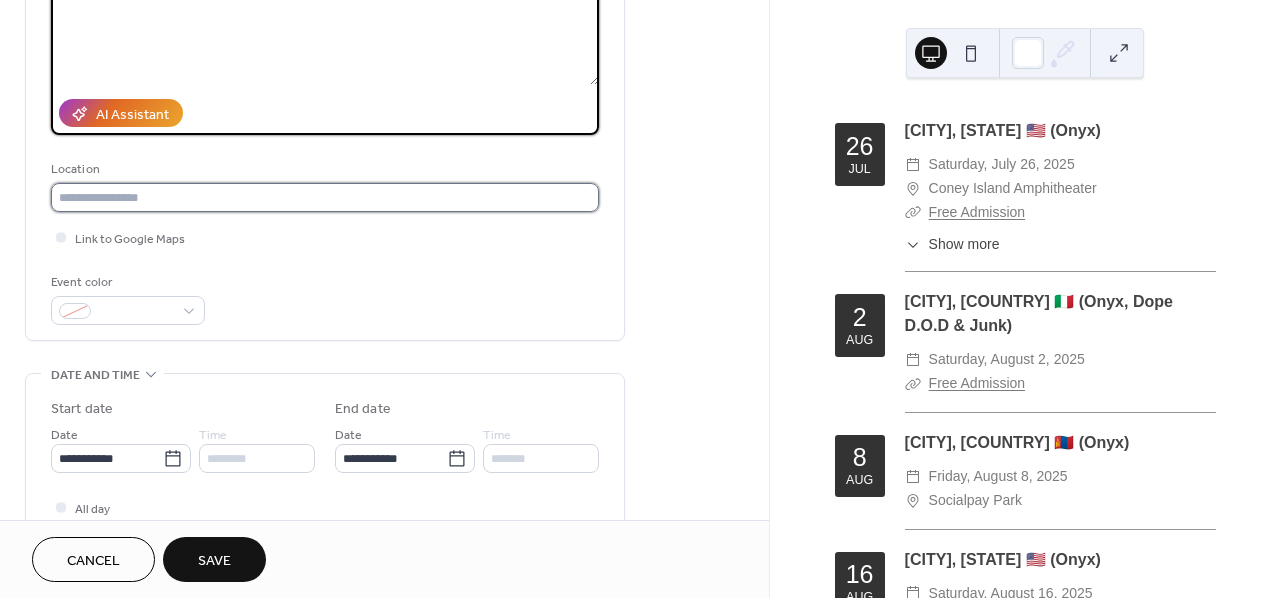 click at bounding box center [325, 197] 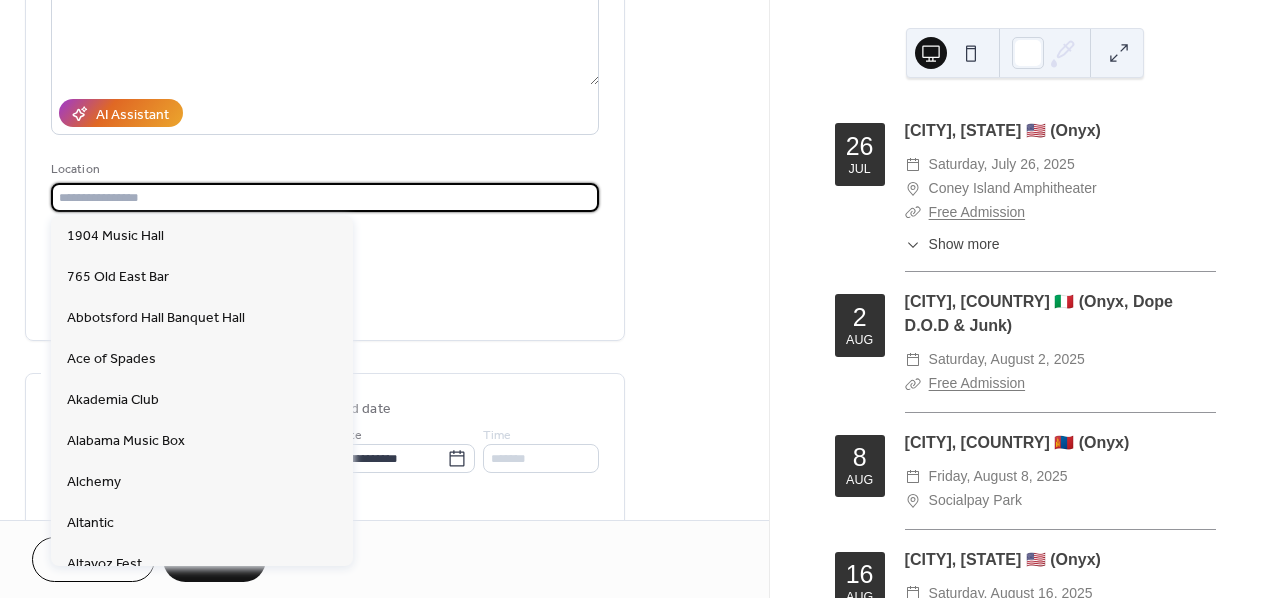 paste on "**********" 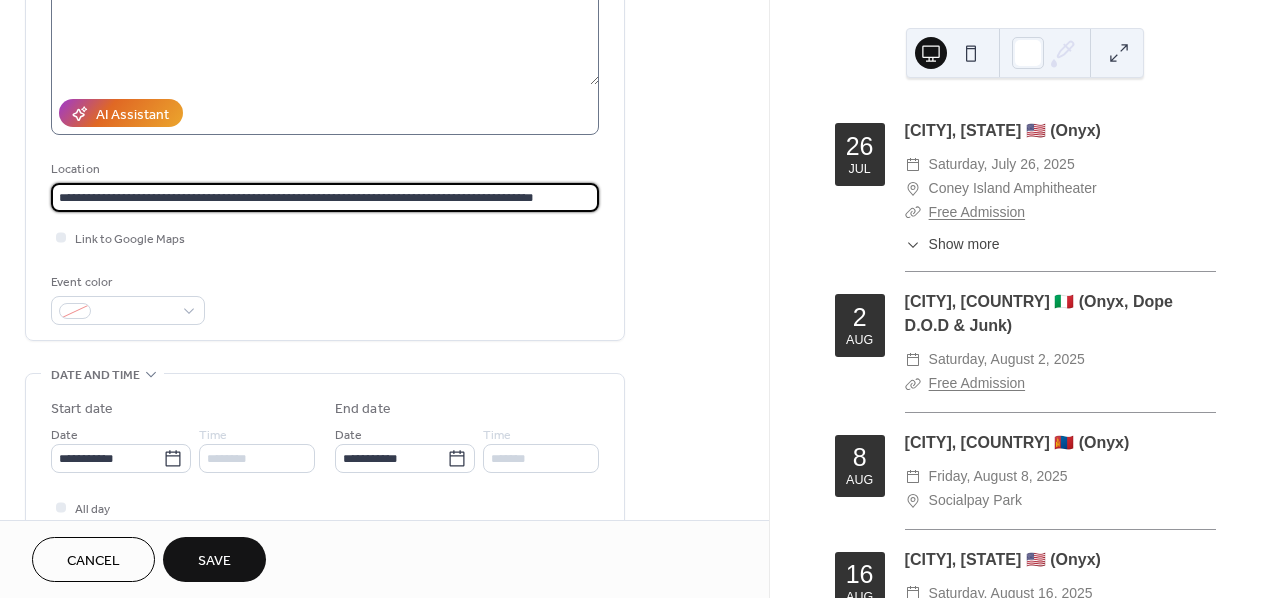 scroll, scrollTop: 0, scrollLeft: 64, axis: horizontal 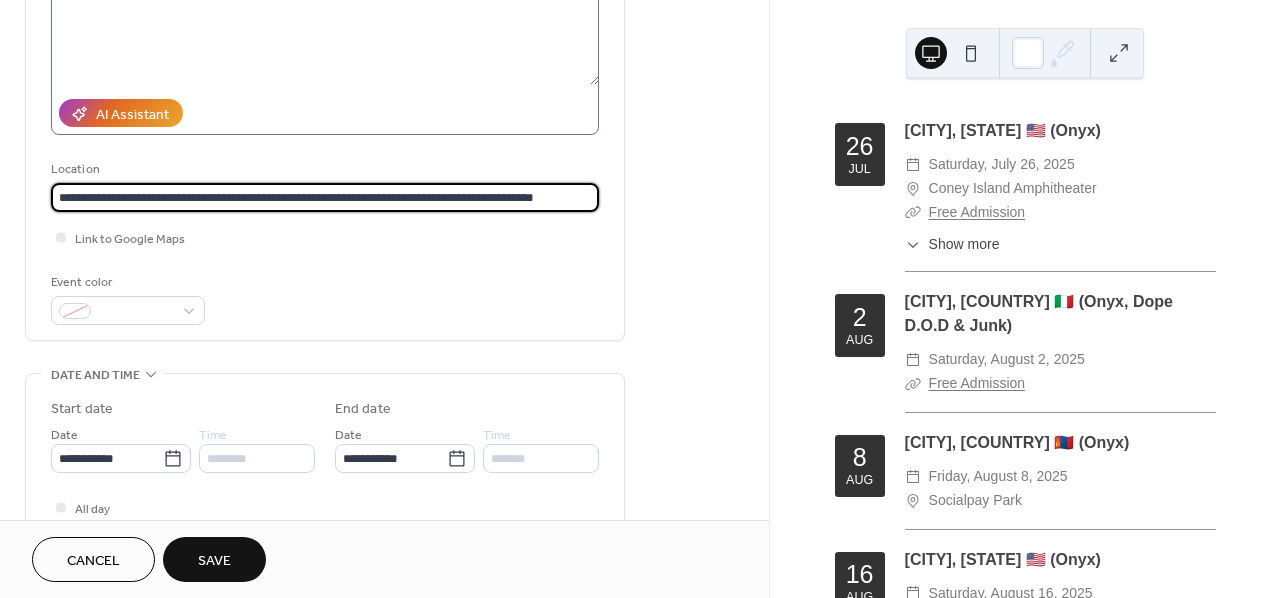 type on "**********" 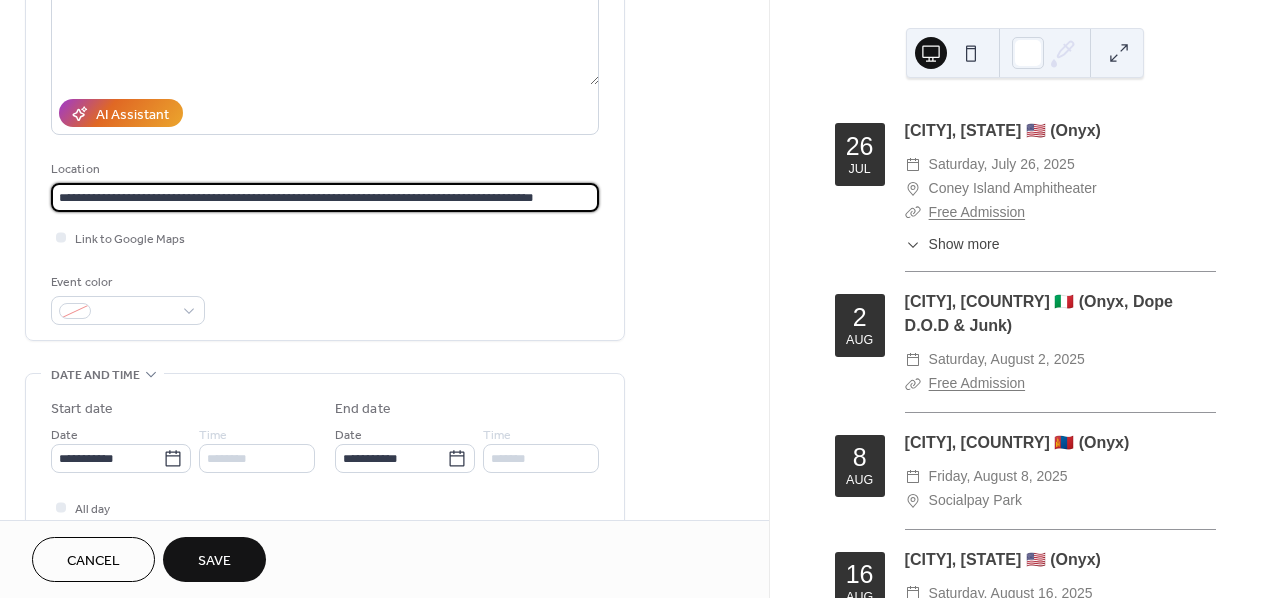 scroll, scrollTop: 0, scrollLeft: 0, axis: both 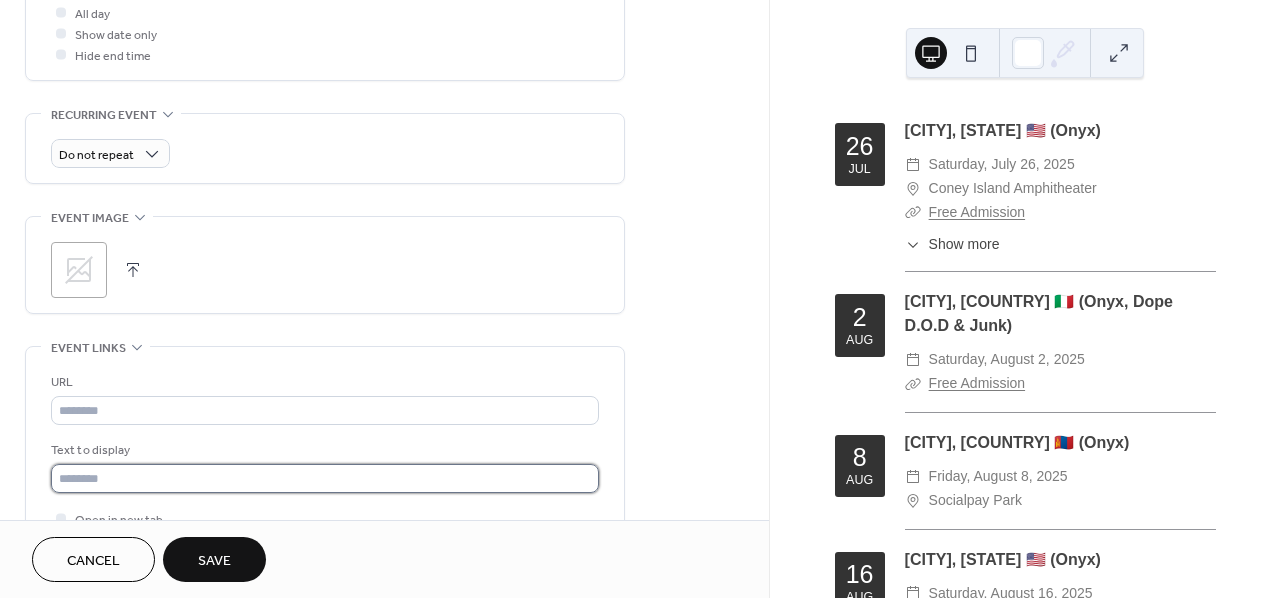 click at bounding box center (325, 478) 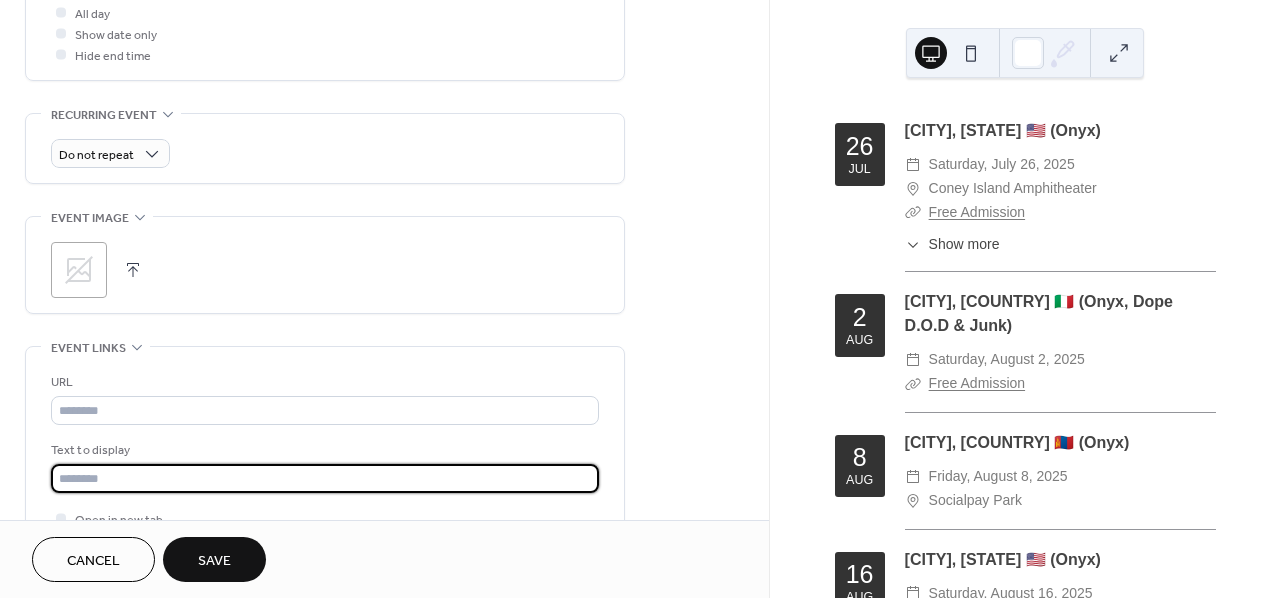 paste on "*******" 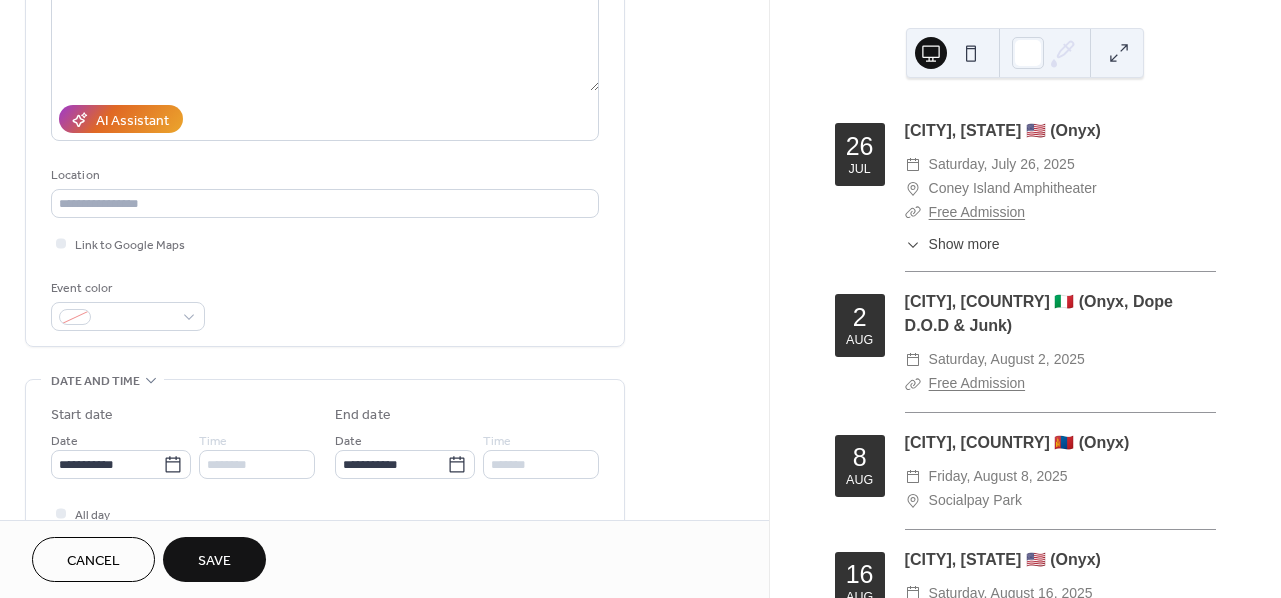 scroll, scrollTop: 286, scrollLeft: 0, axis: vertical 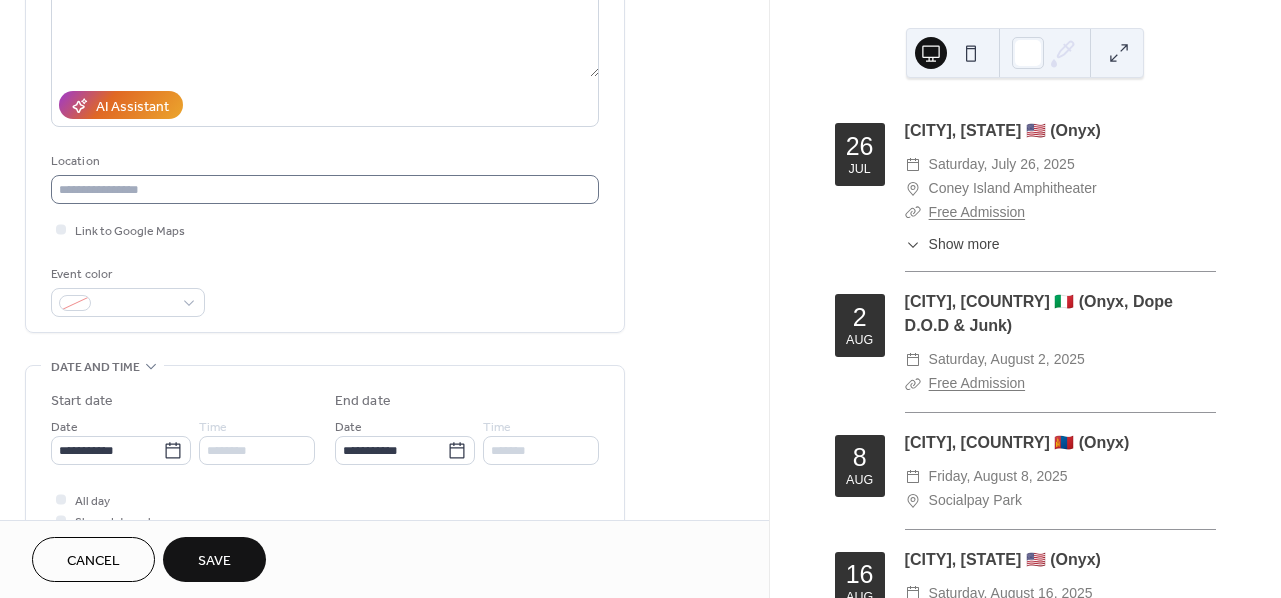 type on "*******" 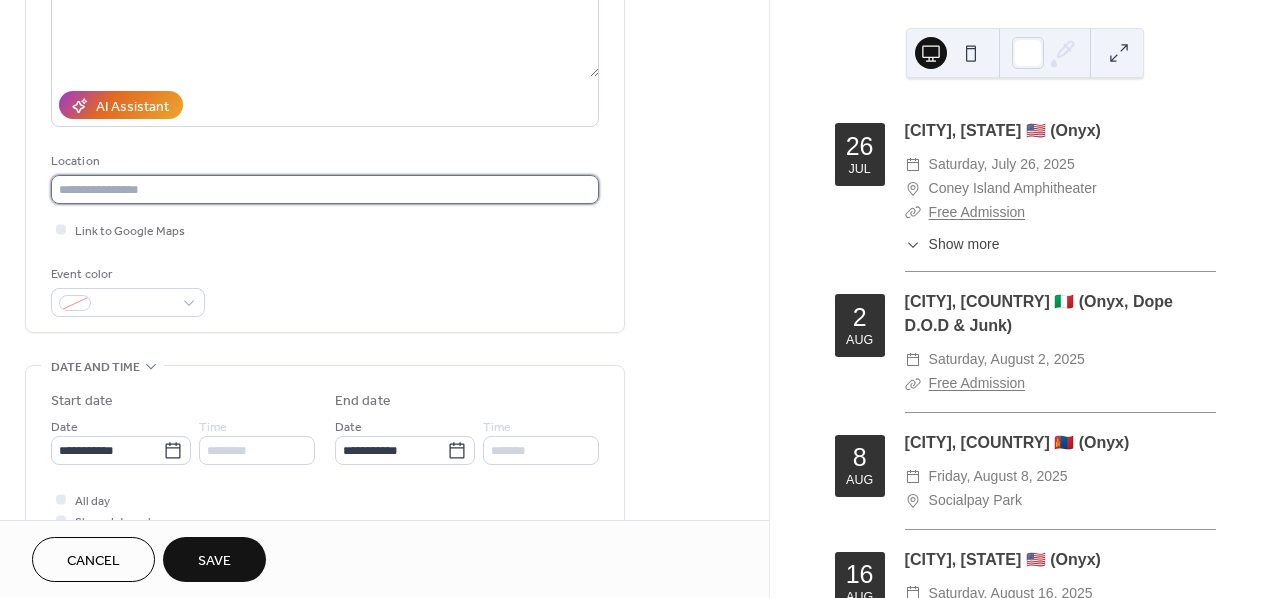 click at bounding box center [325, 189] 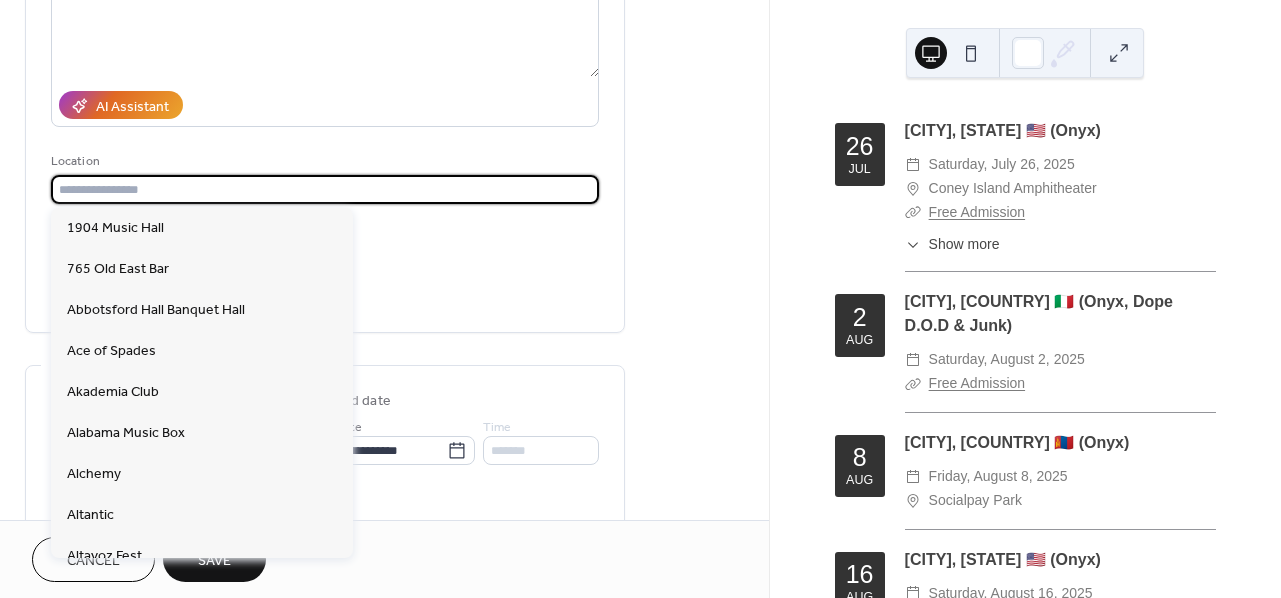 click on "**********" at bounding box center [325, 84] 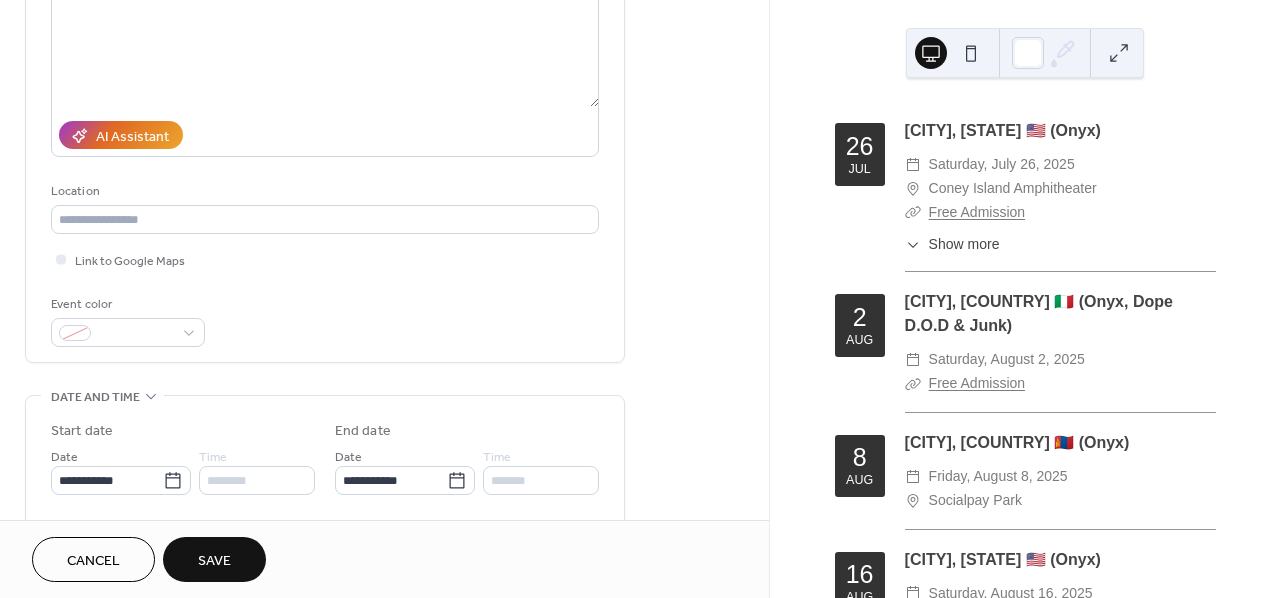 scroll, scrollTop: 247, scrollLeft: 0, axis: vertical 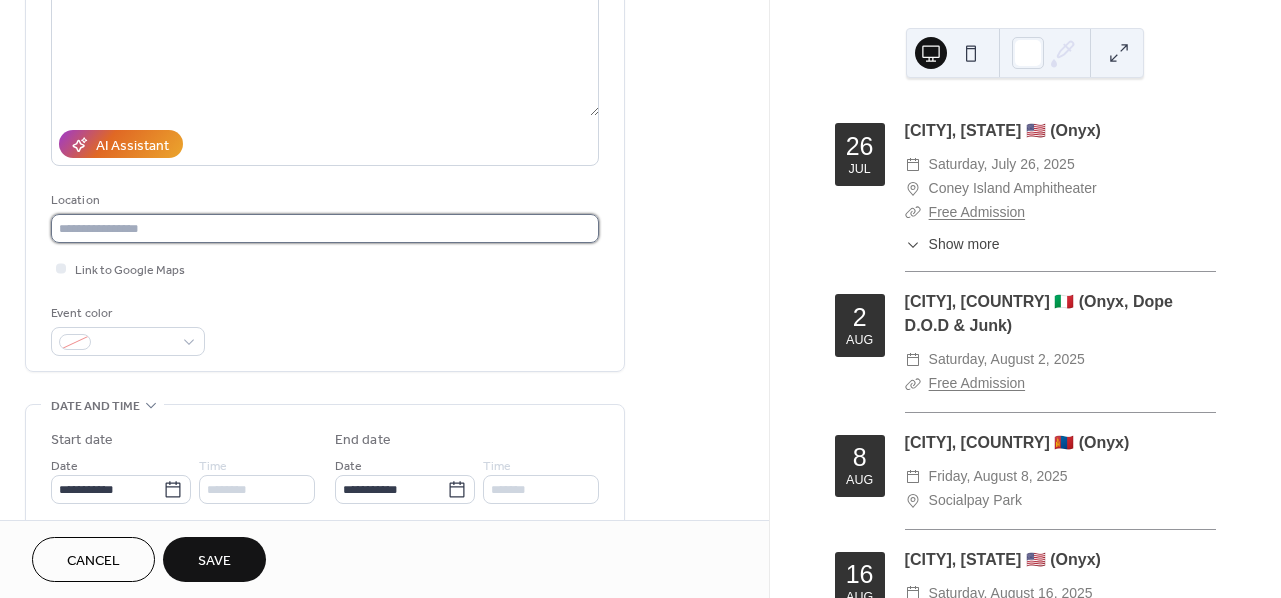 click at bounding box center [325, 228] 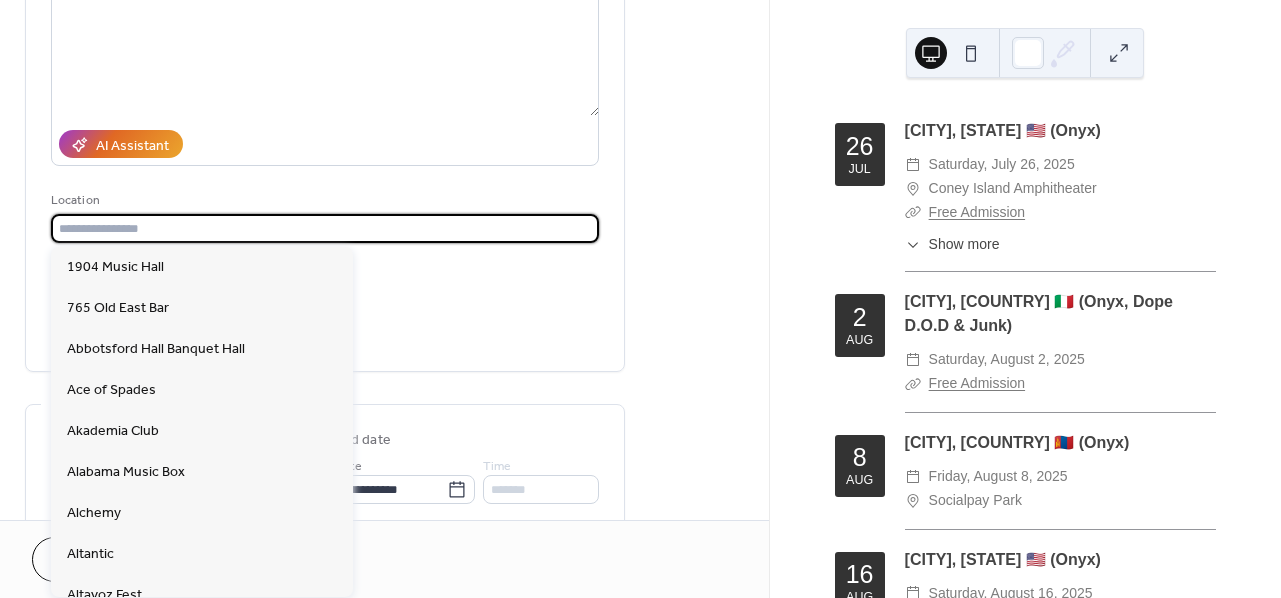 paste on "**********" 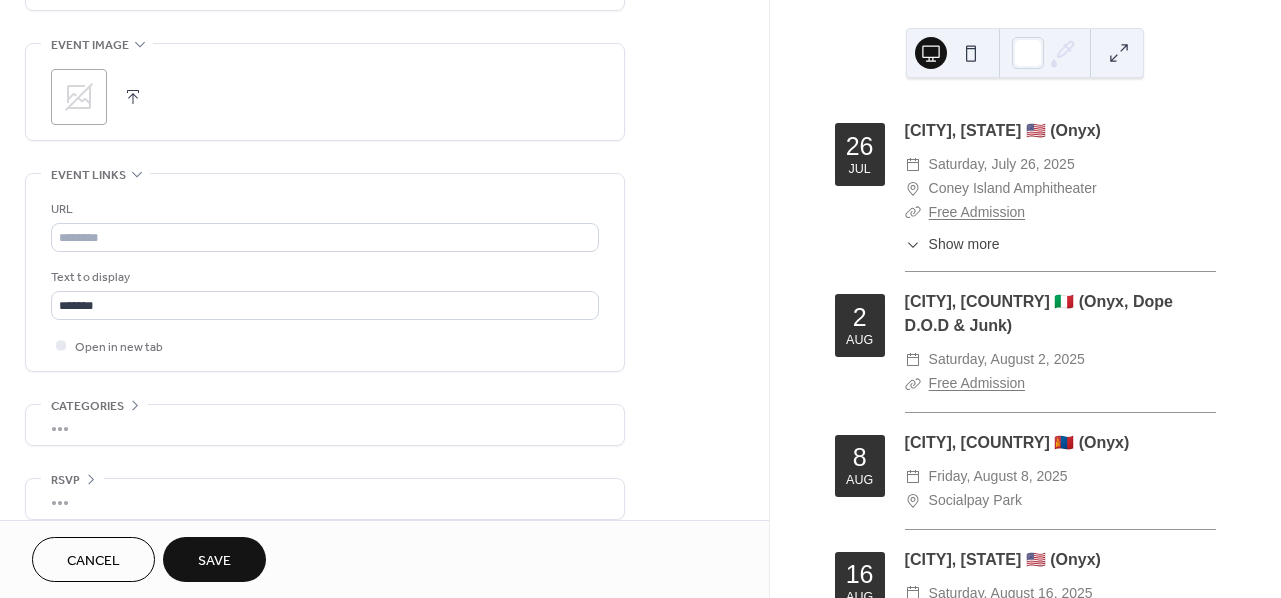 scroll, scrollTop: 966, scrollLeft: 0, axis: vertical 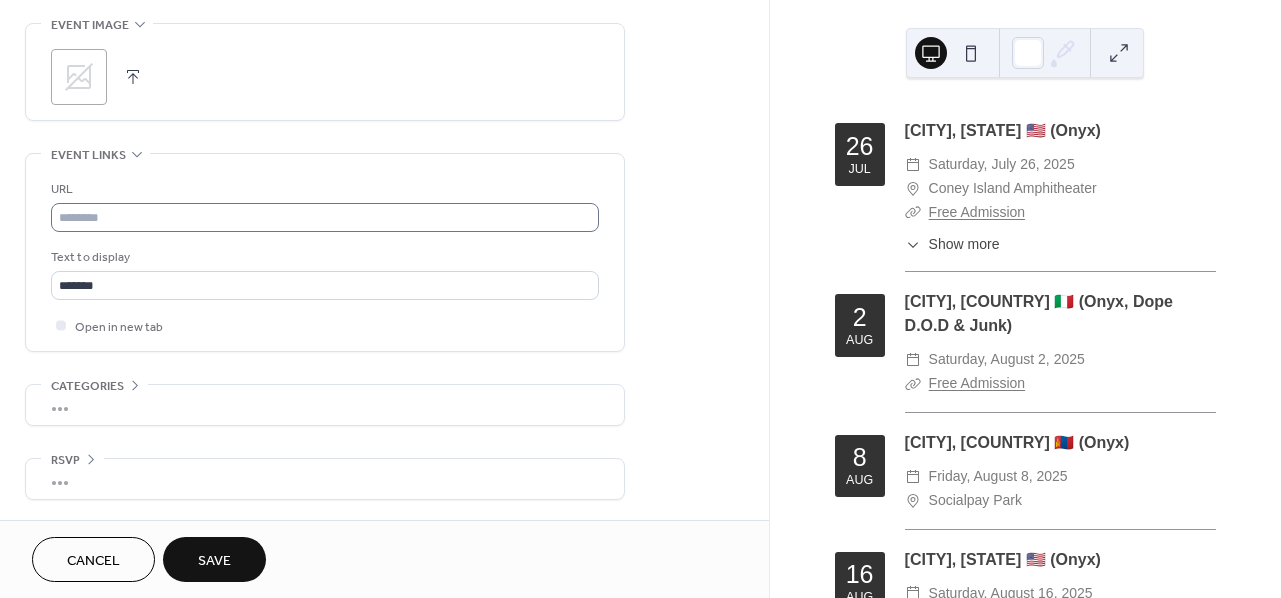 type on "**********" 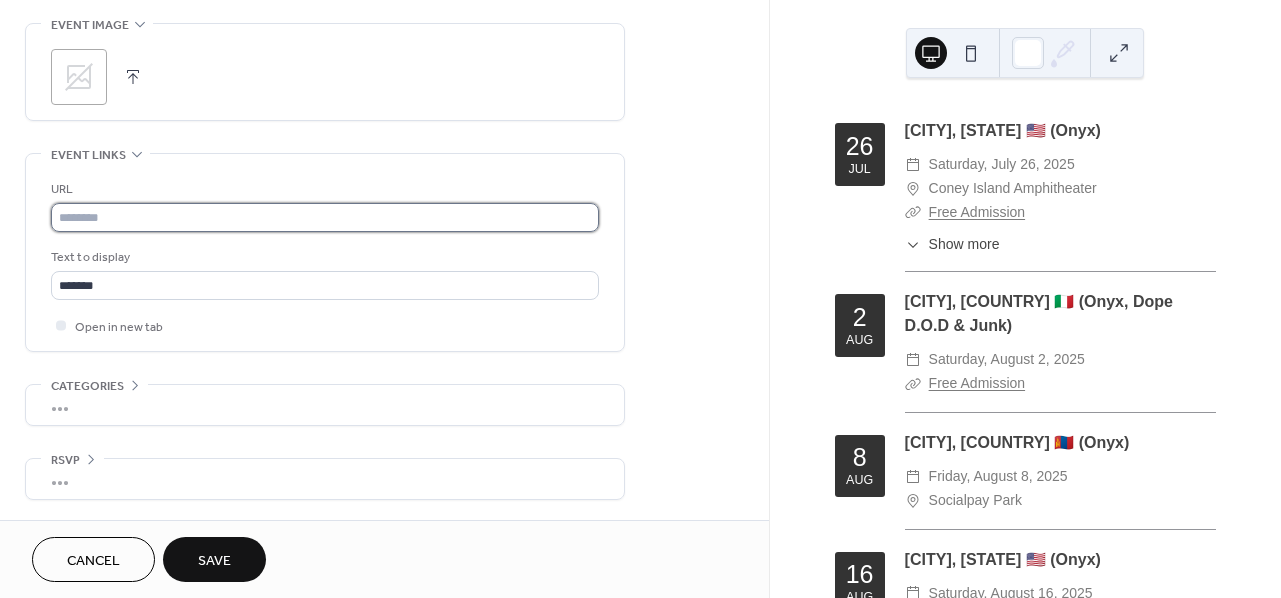 click at bounding box center (325, 217) 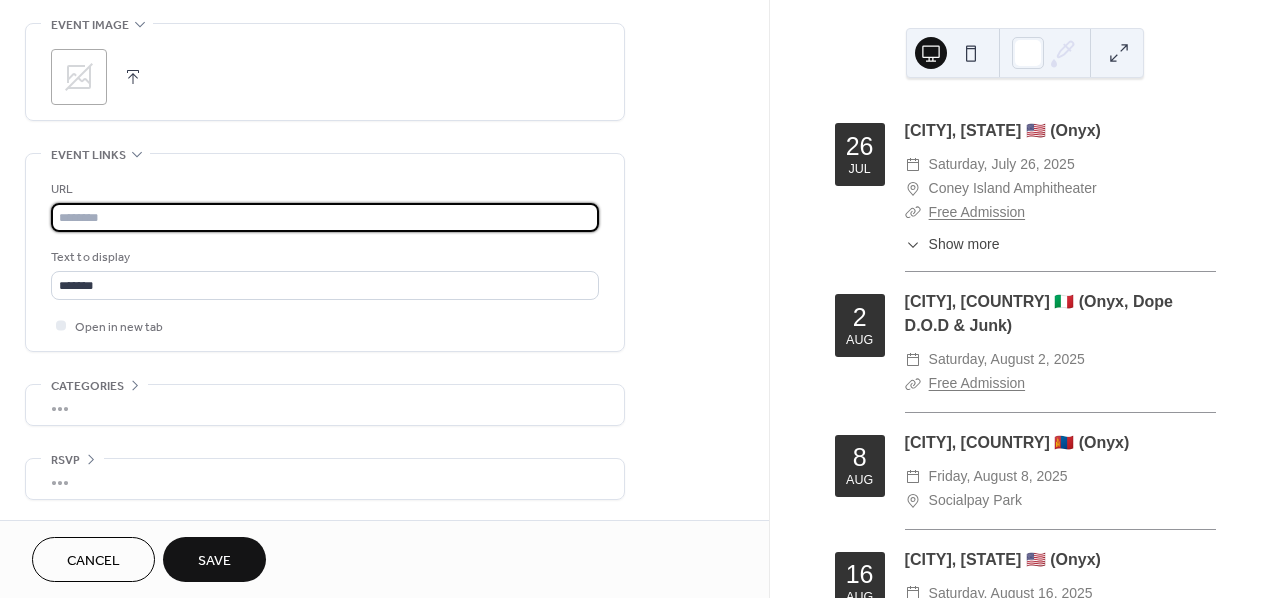 paste on "**********" 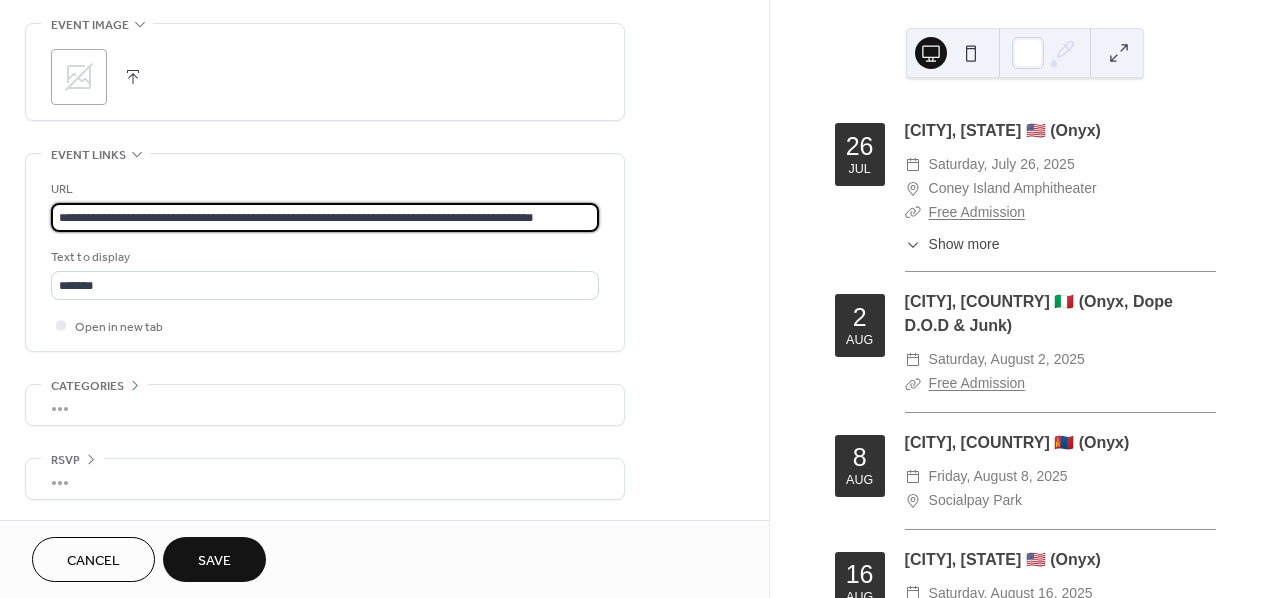 scroll, scrollTop: 0, scrollLeft: 64, axis: horizontal 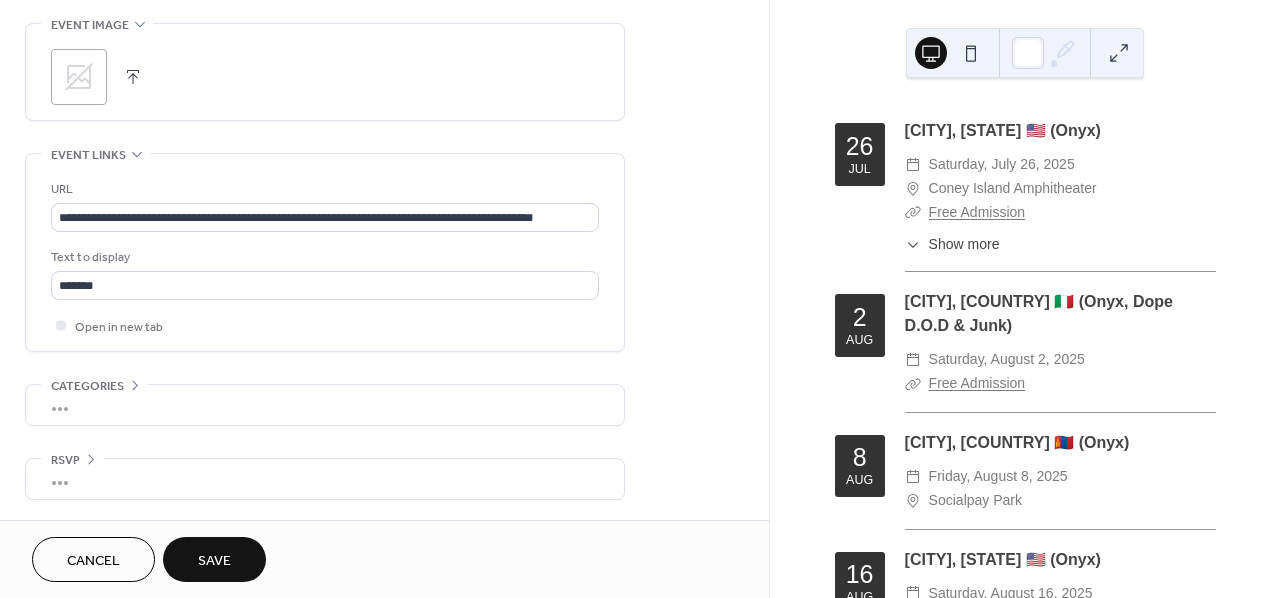click on "**********" at bounding box center [384, -168] 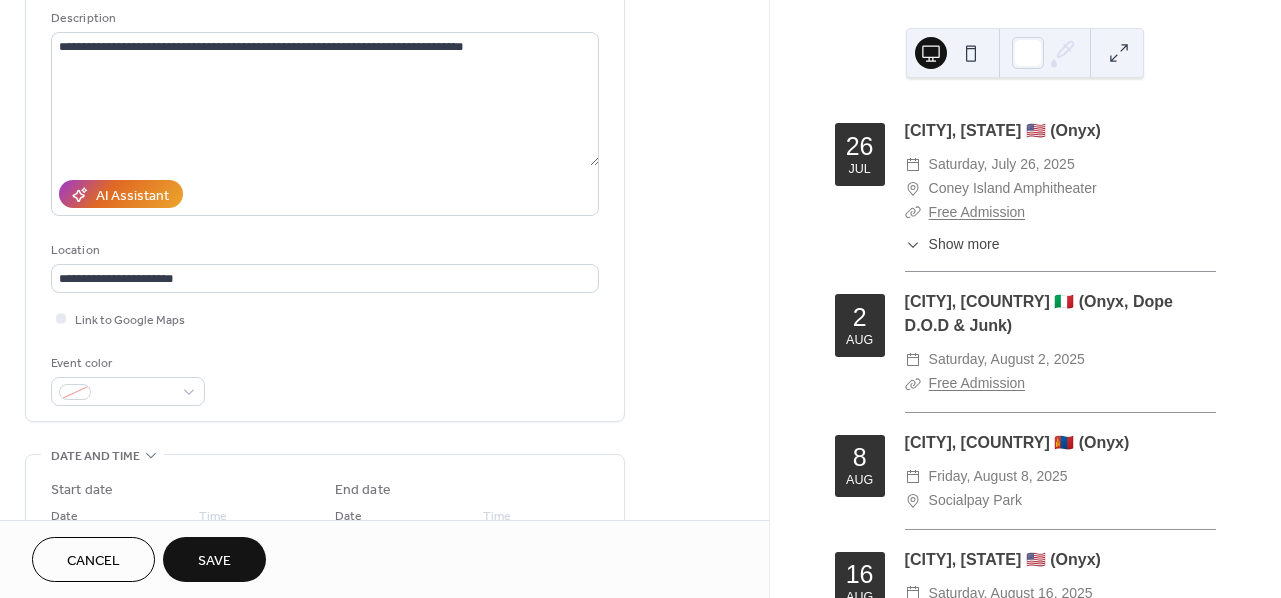 scroll, scrollTop: 0, scrollLeft: 0, axis: both 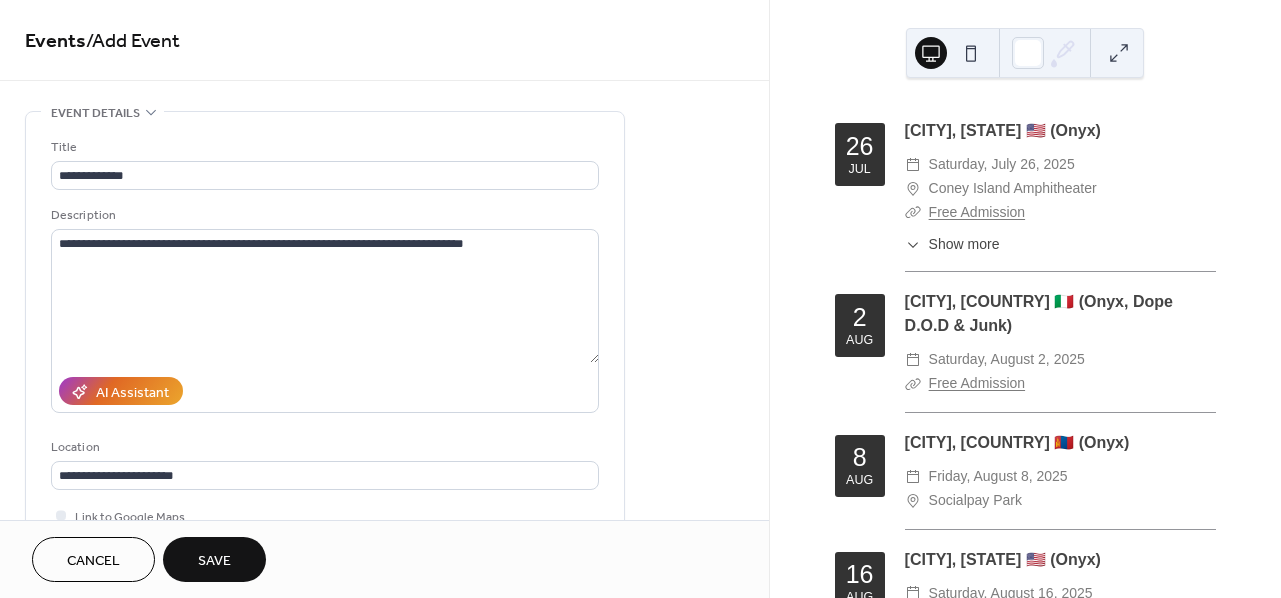 click on "Save" at bounding box center [214, 561] 